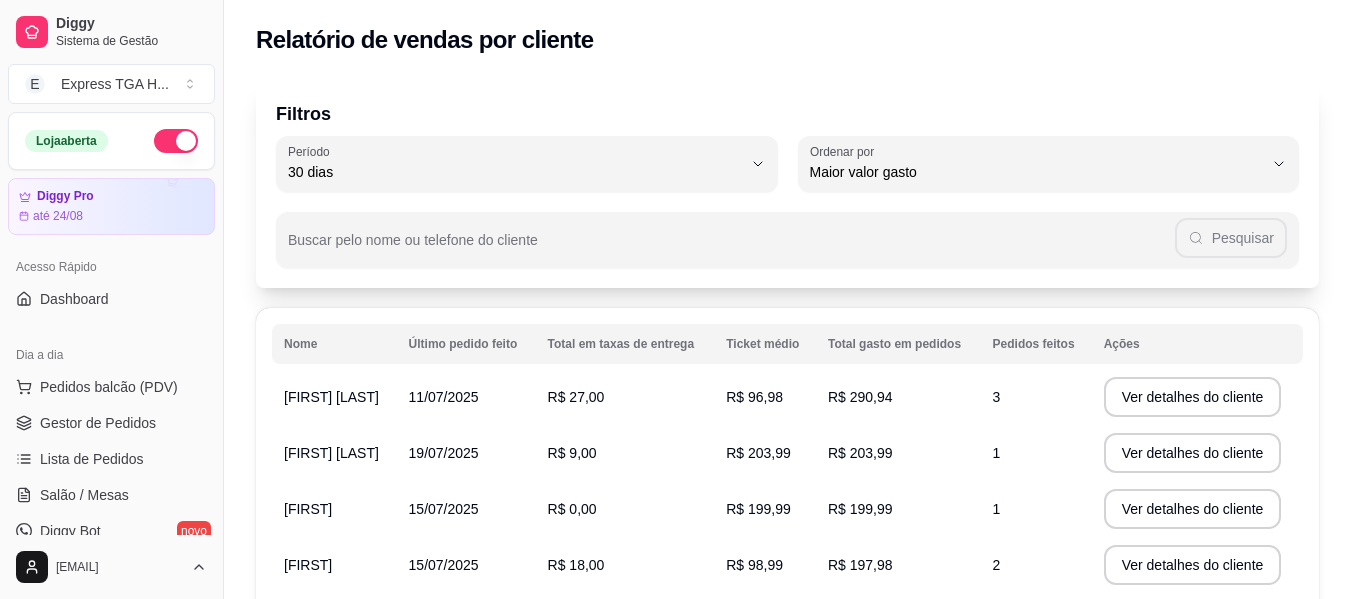 select on "30" 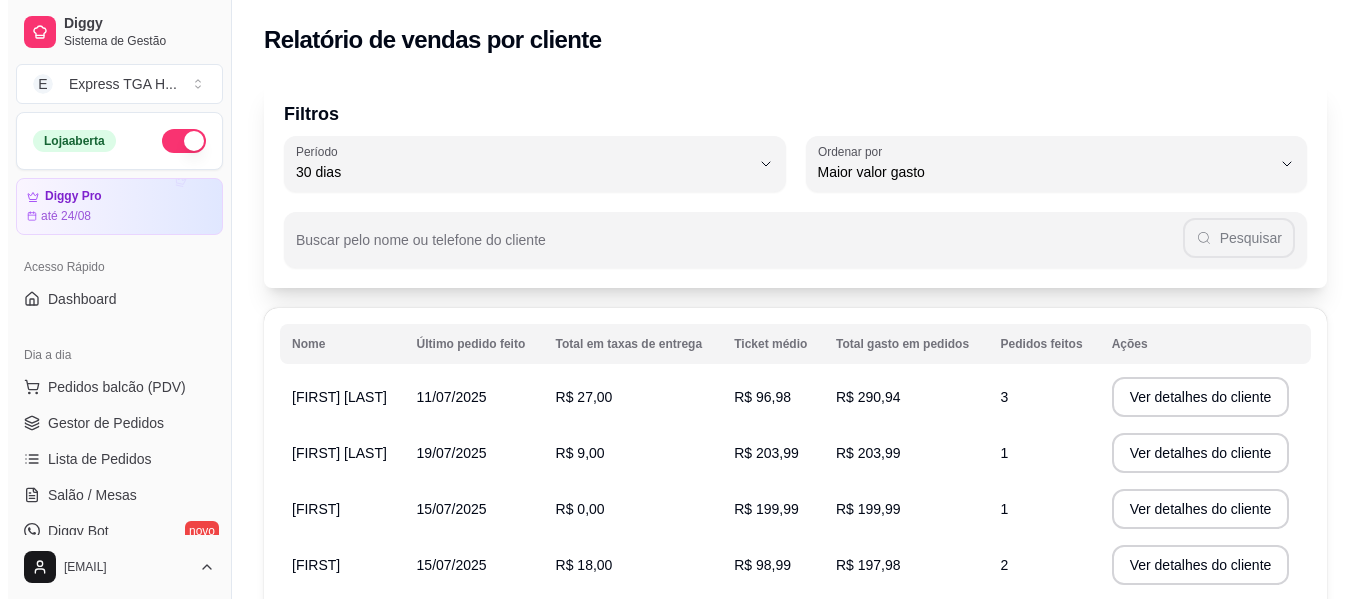 scroll, scrollTop: 600, scrollLeft: 0, axis: vertical 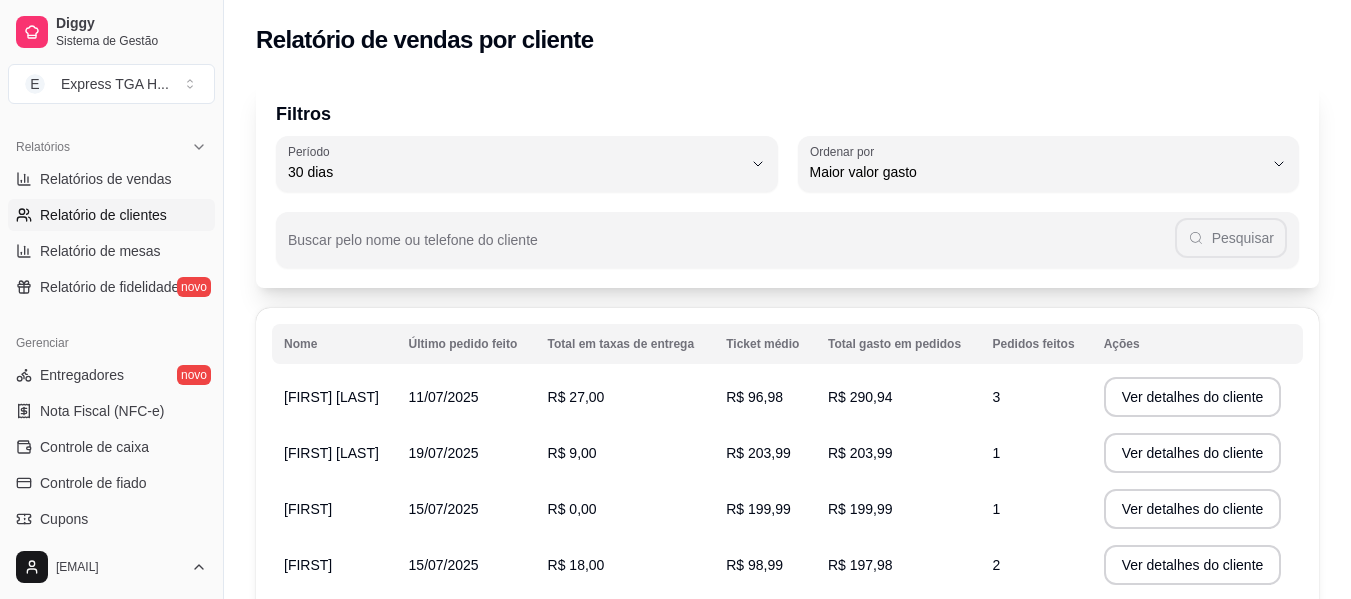 click on "[FIRST] [LAST]" at bounding box center [331, 397] 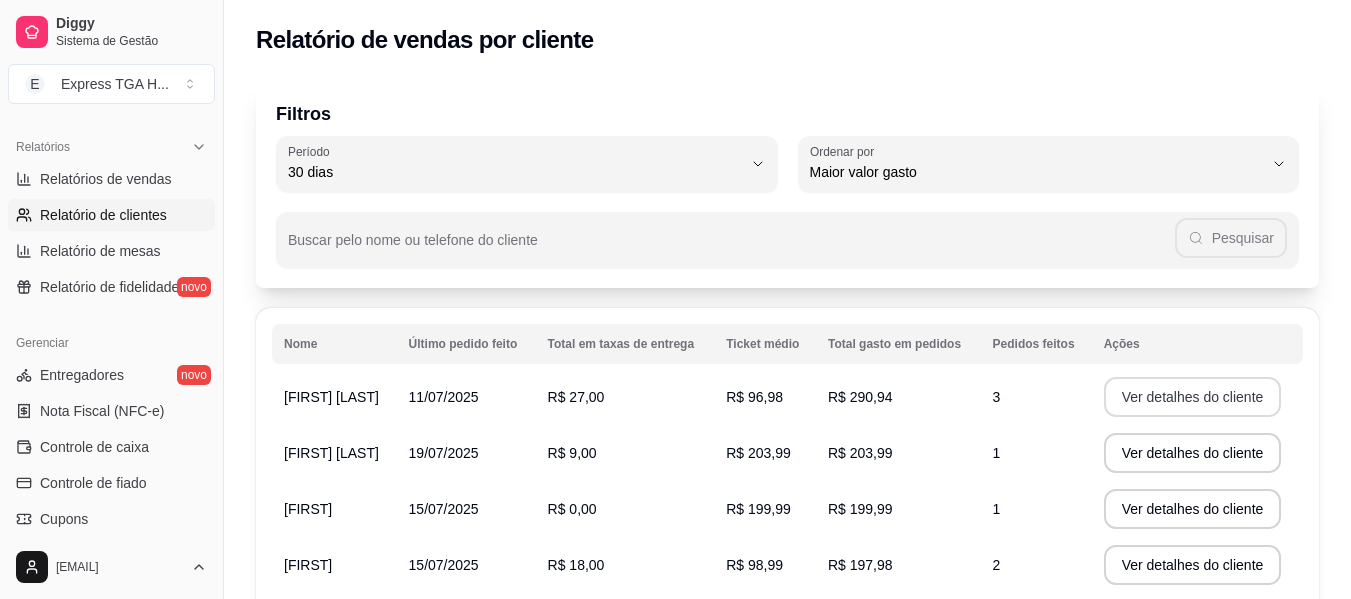 click on "Ver detalhes do cliente" at bounding box center [1193, 397] 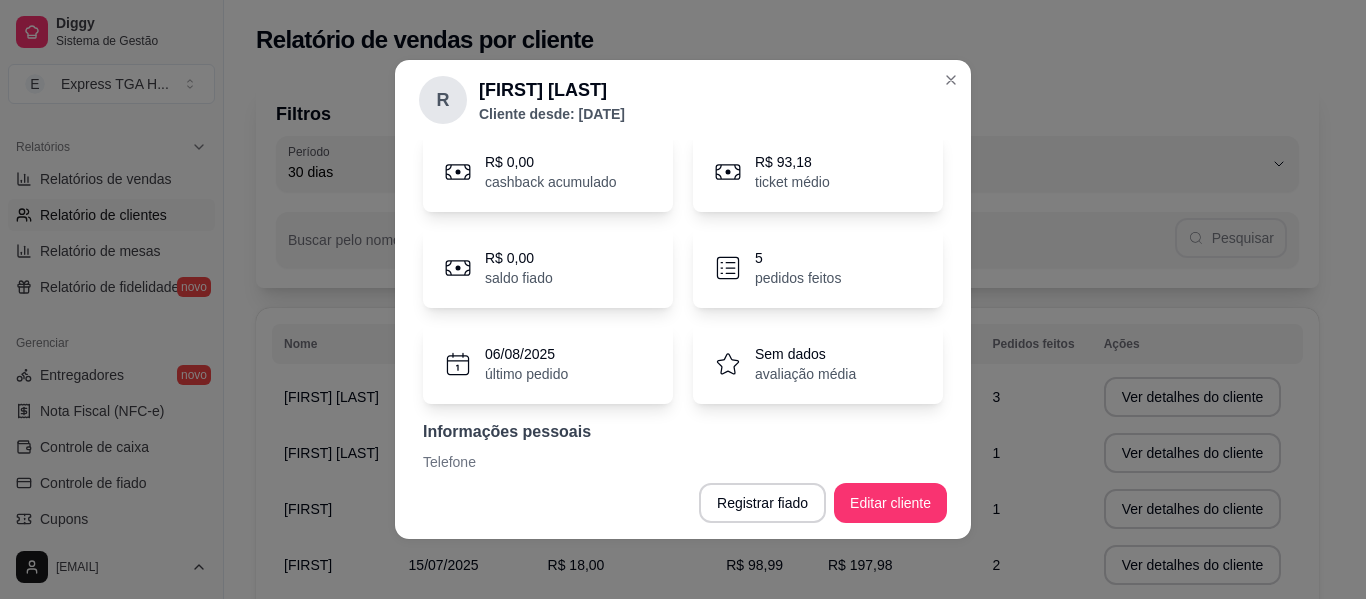 scroll, scrollTop: 125, scrollLeft: 0, axis: vertical 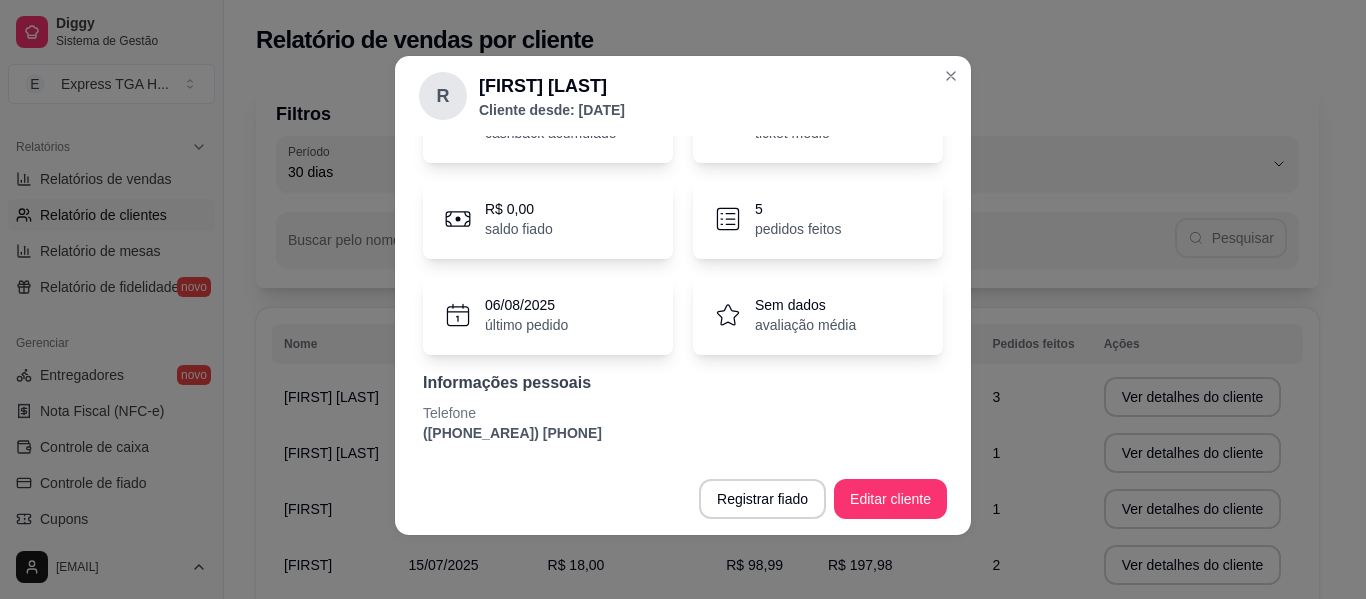 click on "([PHONE_AREA]) [PHONE]" at bounding box center [683, 433] 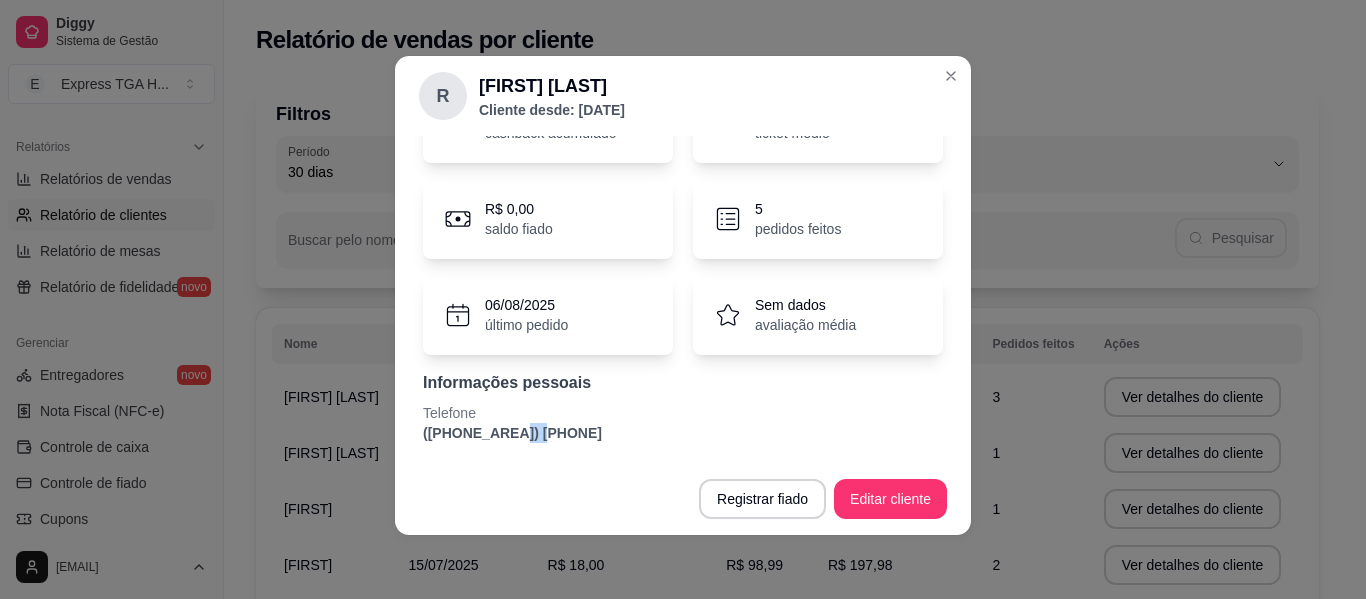 click on "([PHONE_AREA]) [PHONE]" at bounding box center (683, 433) 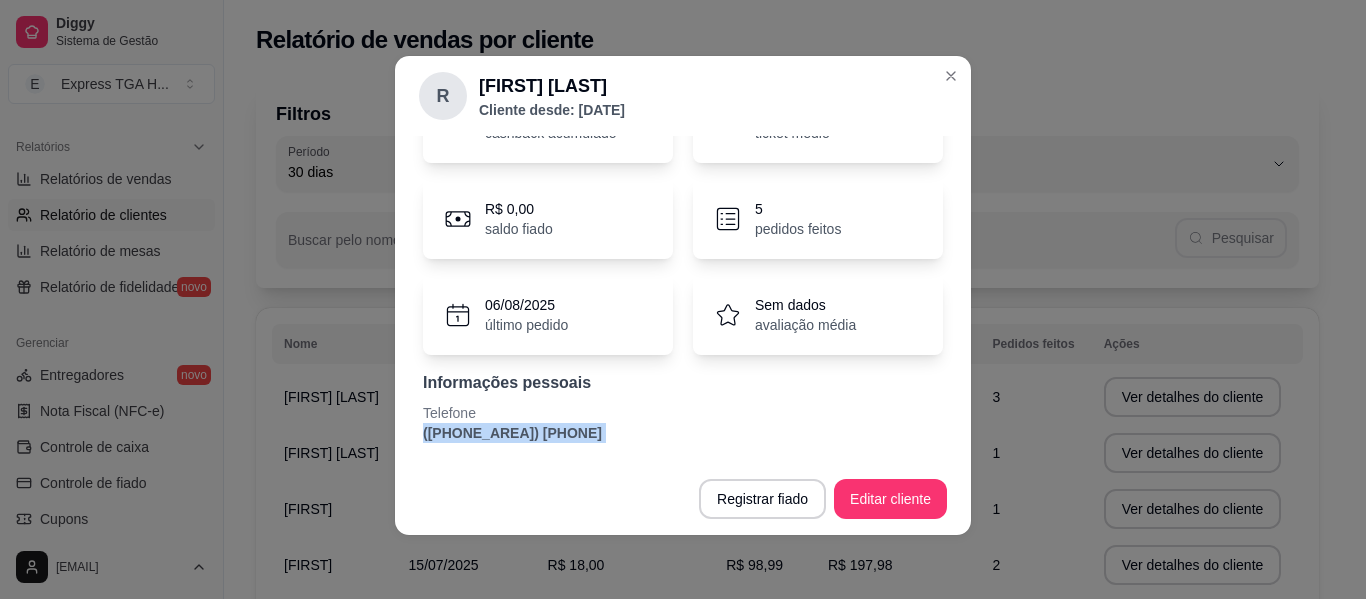 click on "([PHONE_AREA]) [PHONE]" at bounding box center [683, 433] 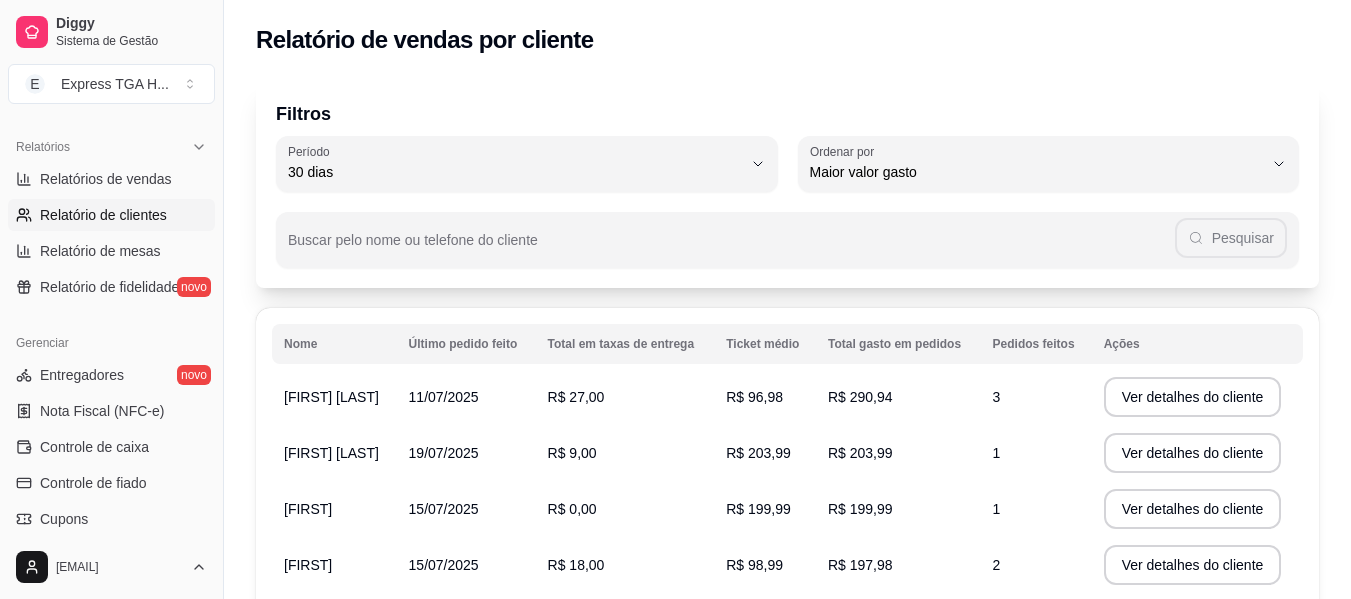 click on "[FIRST] [LAST]" at bounding box center (331, 453) 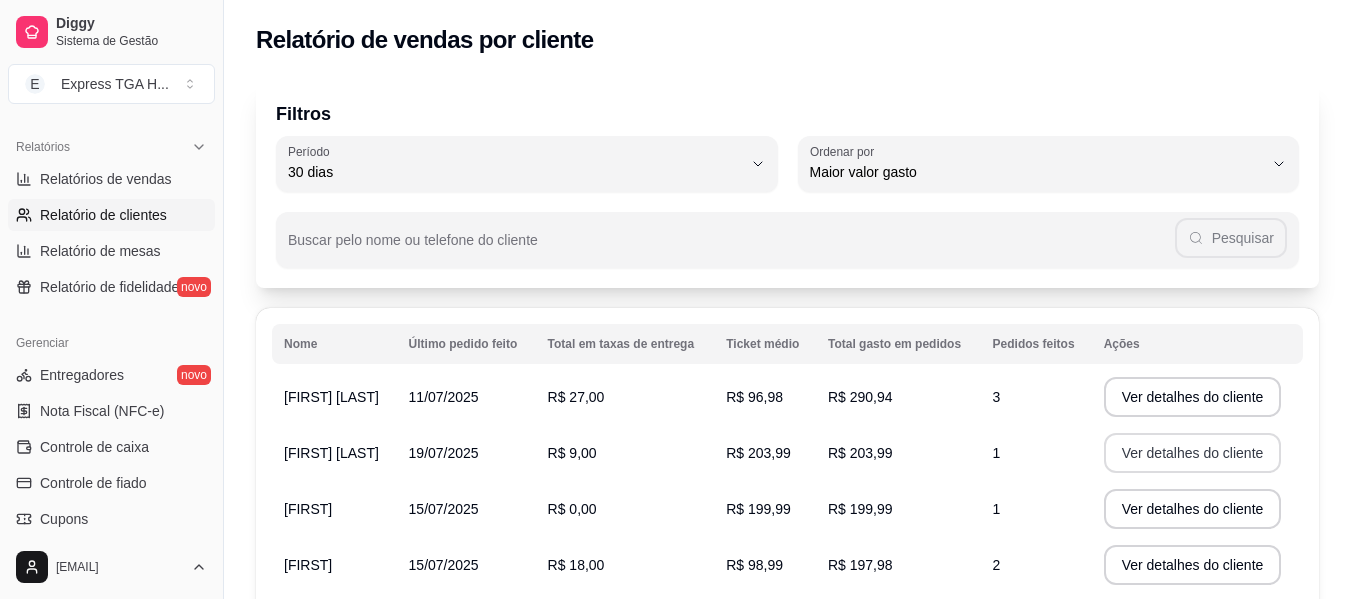 click on "Ver detalhes do cliente" at bounding box center (1193, 453) 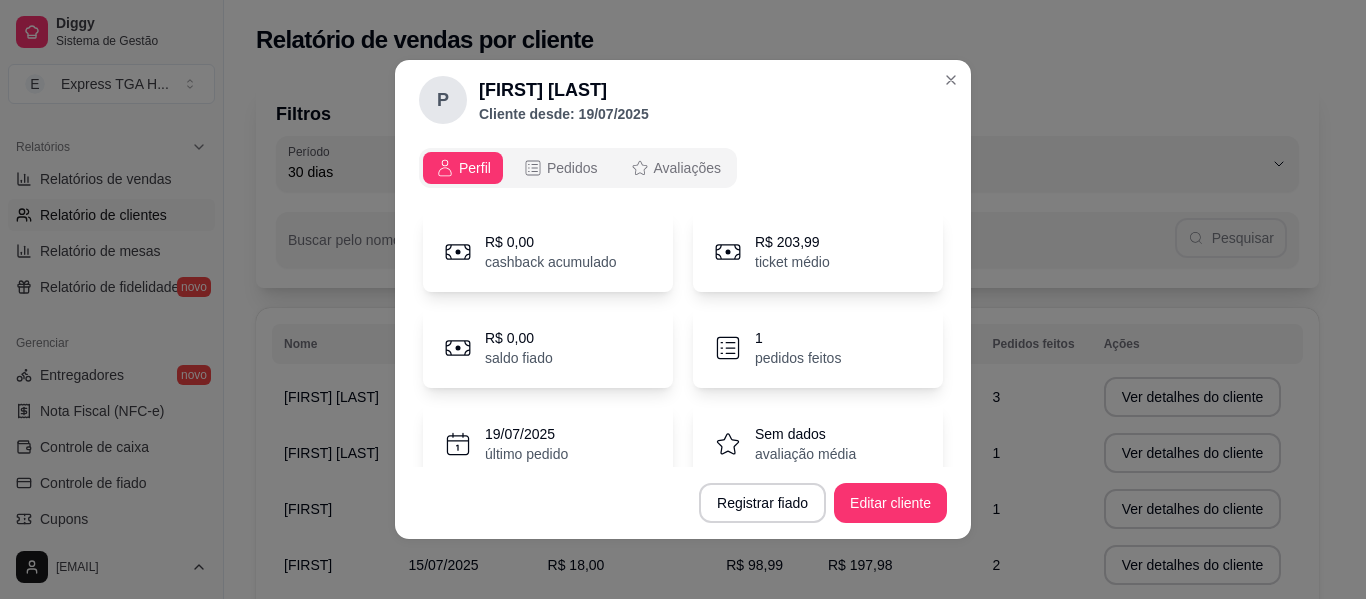 click on "R$ 203,99 ticket médio" at bounding box center (818, 252) 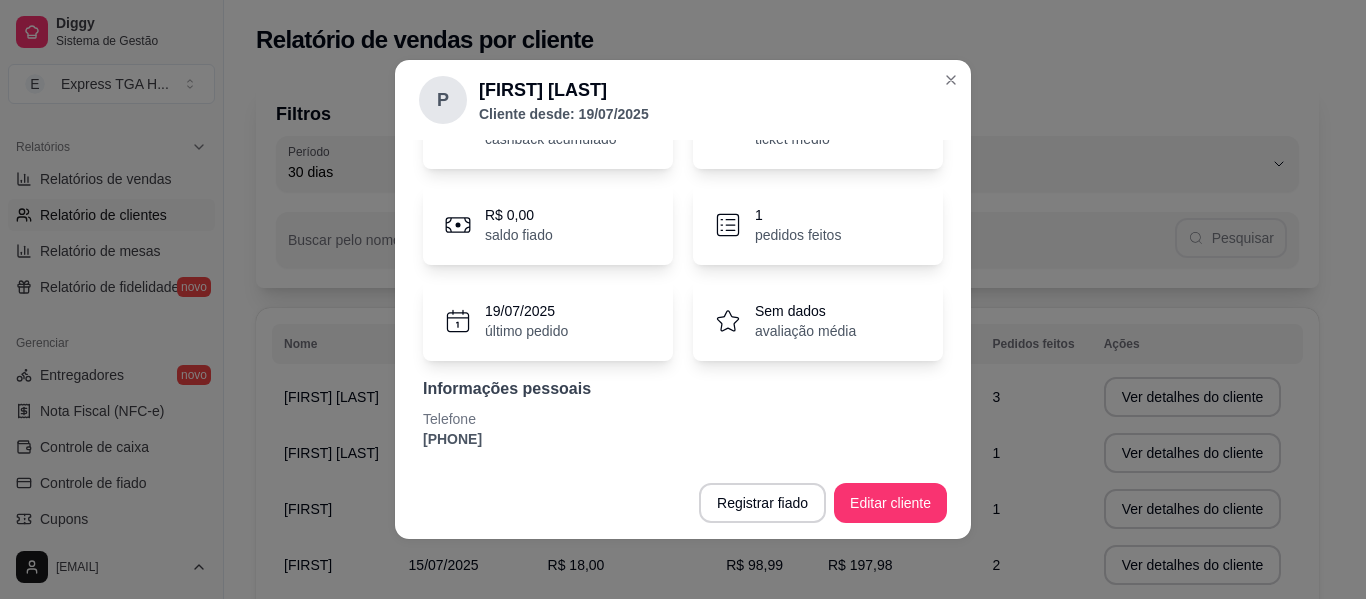 scroll, scrollTop: 125, scrollLeft: 0, axis: vertical 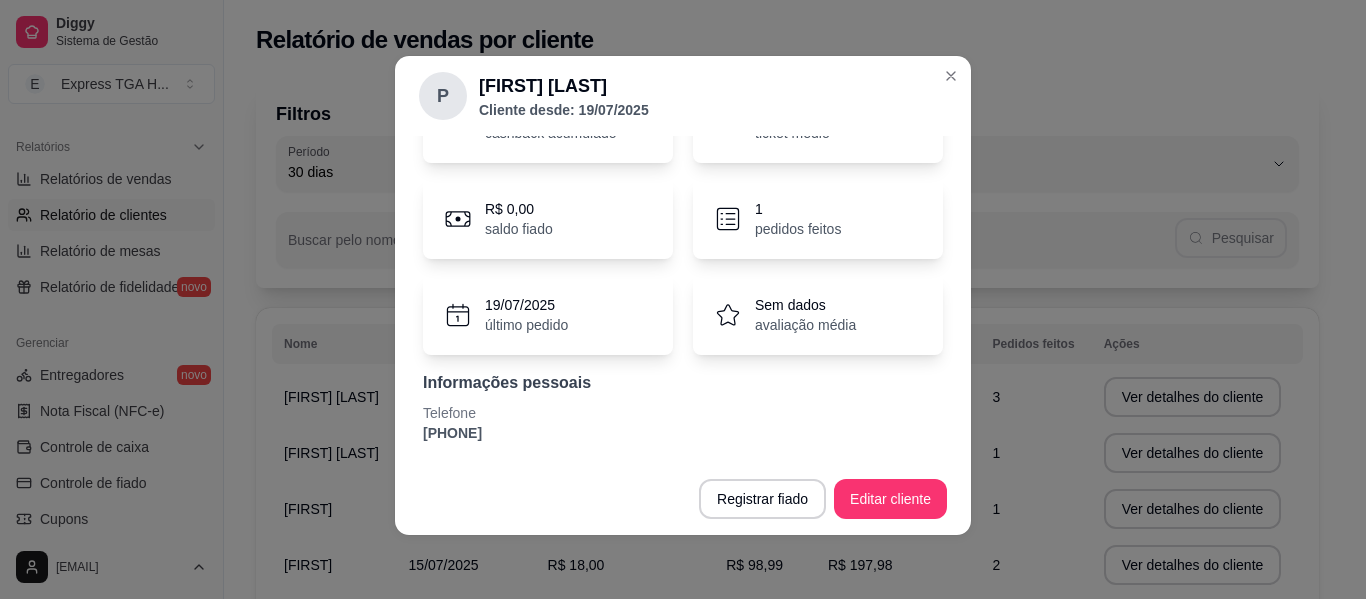 click on "[PHONE]" at bounding box center [683, 433] 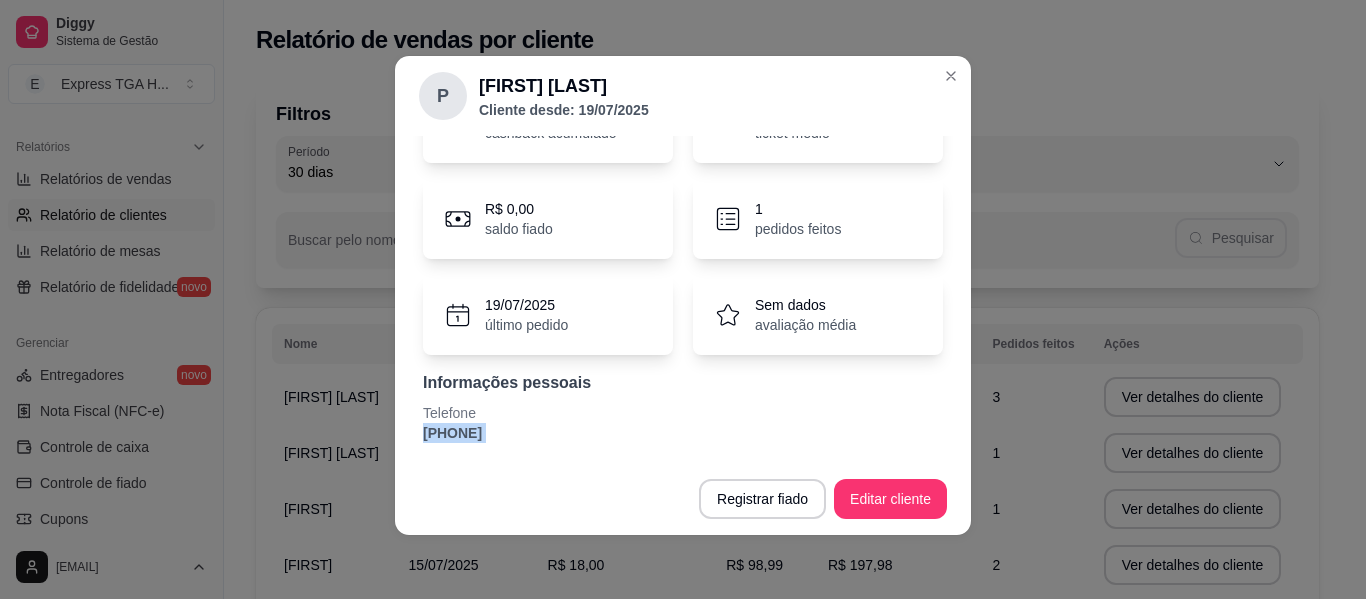 click on "[PHONE]" at bounding box center (683, 433) 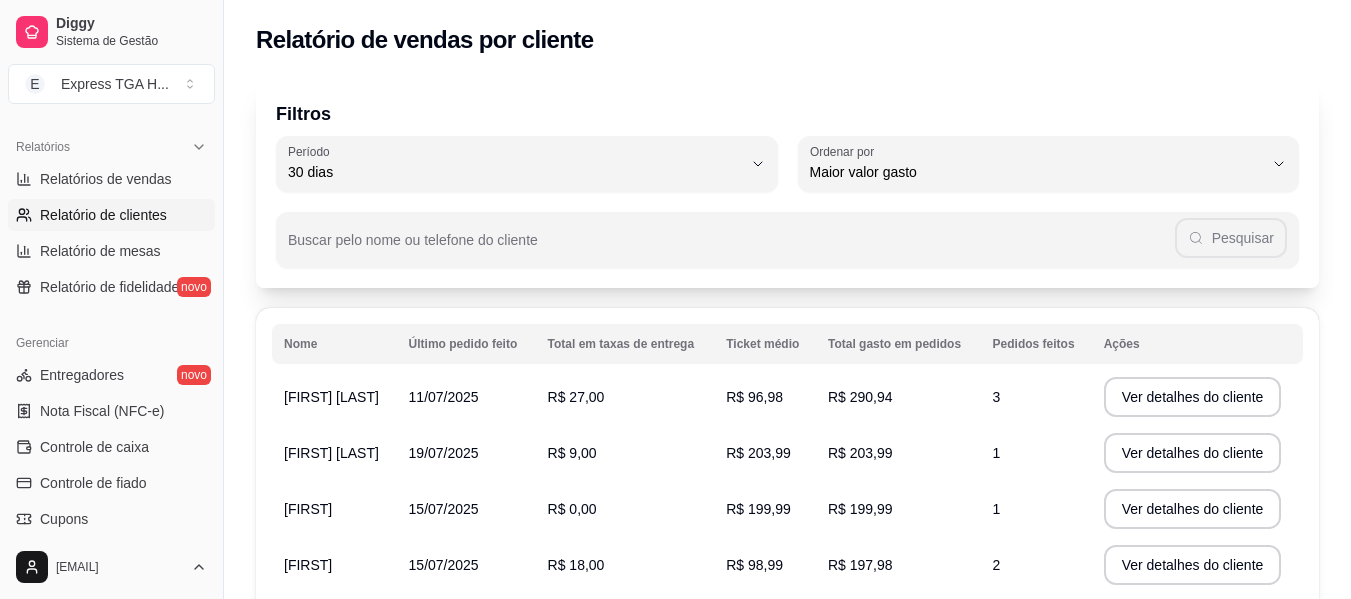 click on "[FIRST]" at bounding box center (334, 509) 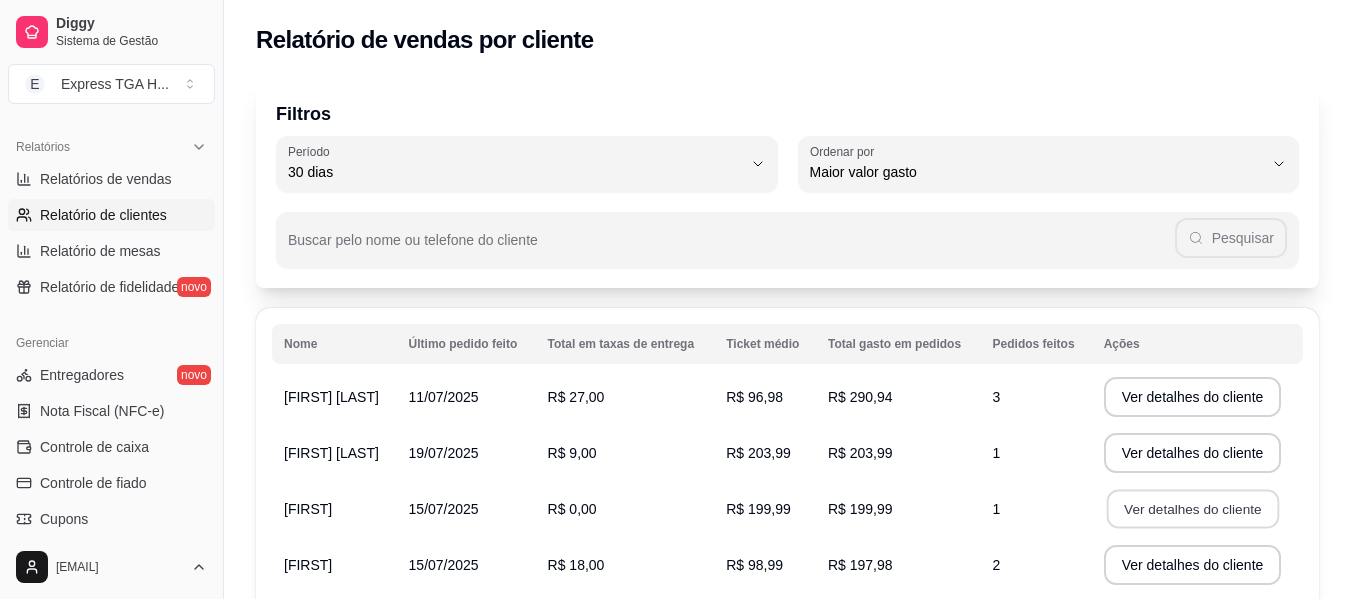 click on "Ver detalhes do cliente" at bounding box center (1192, 509) 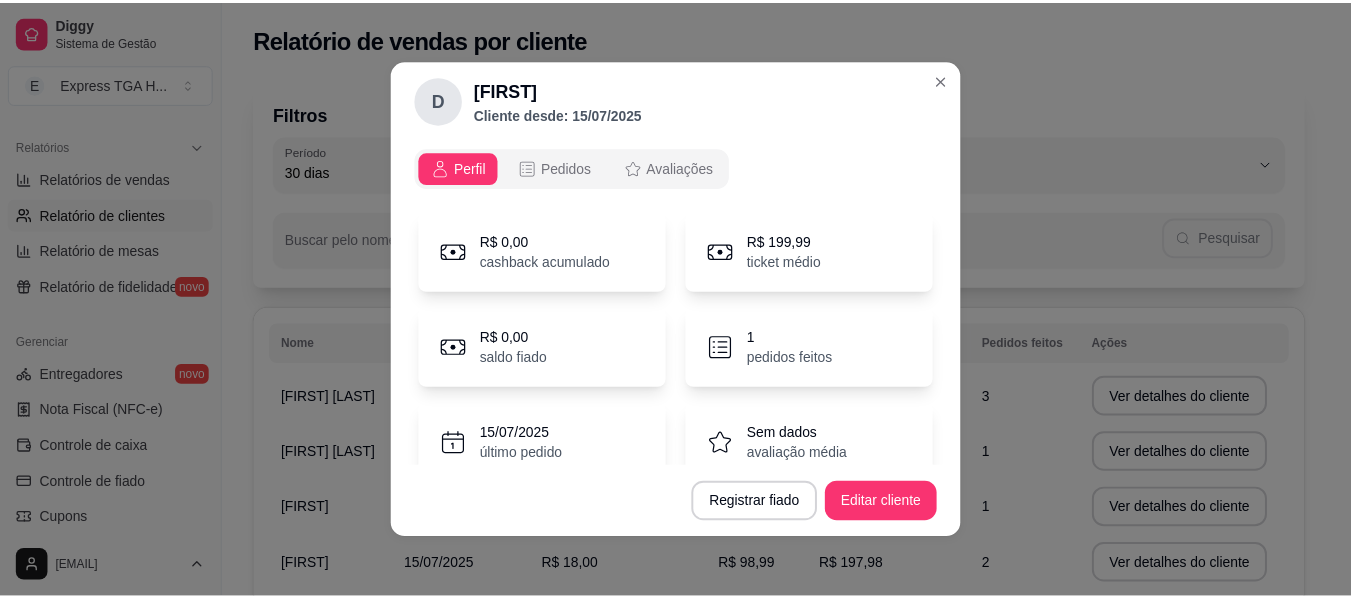 scroll, scrollTop: 125, scrollLeft: 0, axis: vertical 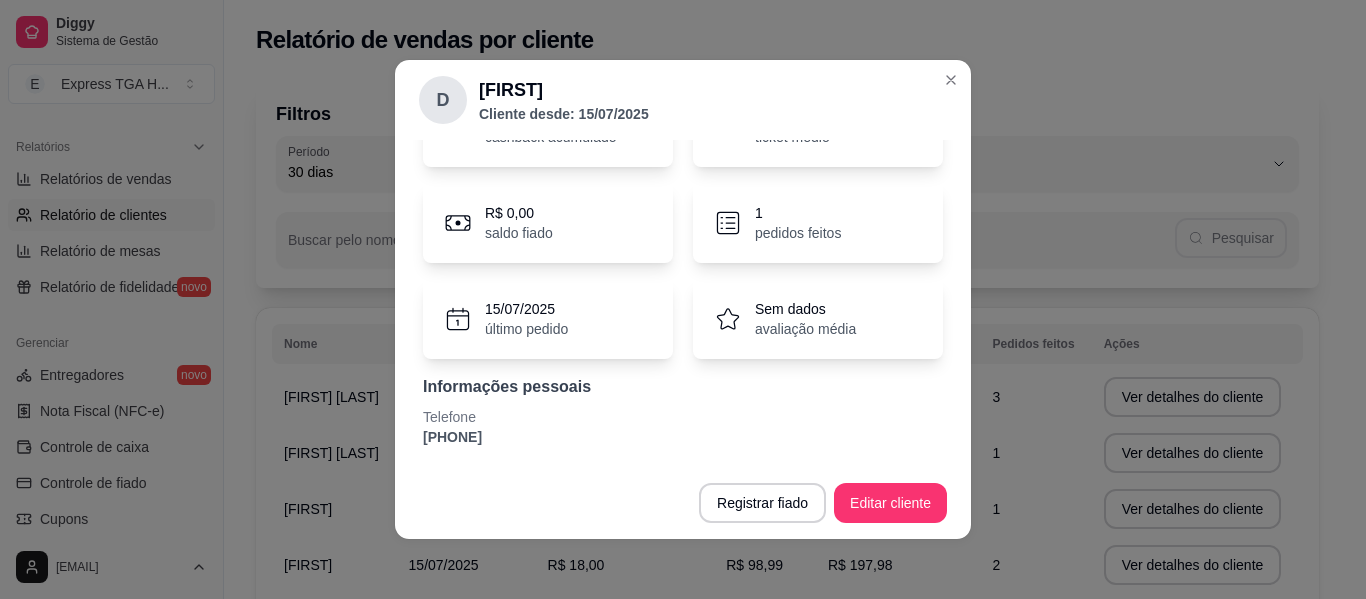 click on "[PHONE]" at bounding box center (683, 437) 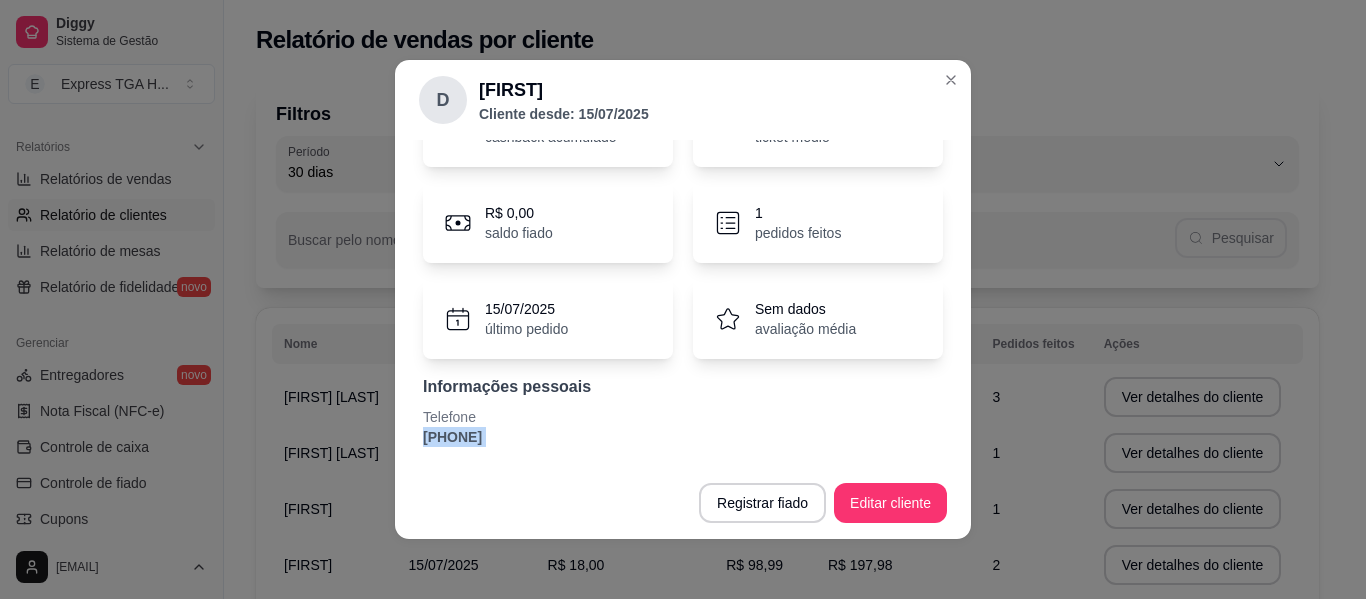 click on "[PHONE]" at bounding box center (683, 437) 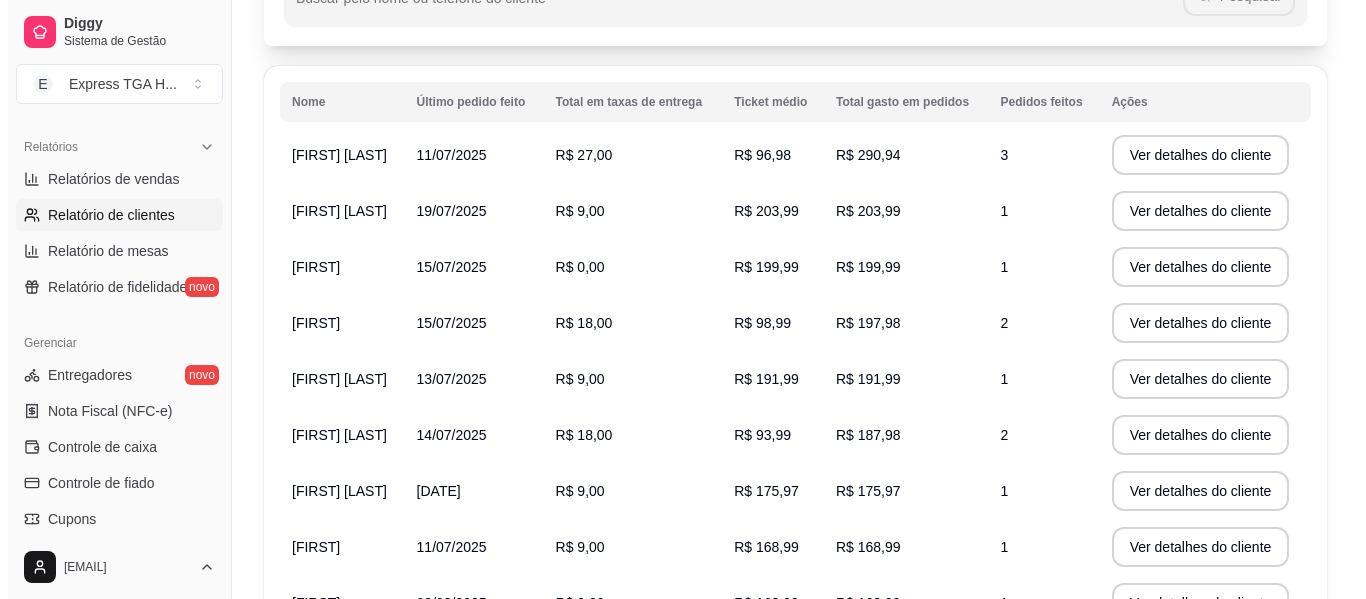scroll, scrollTop: 300, scrollLeft: 0, axis: vertical 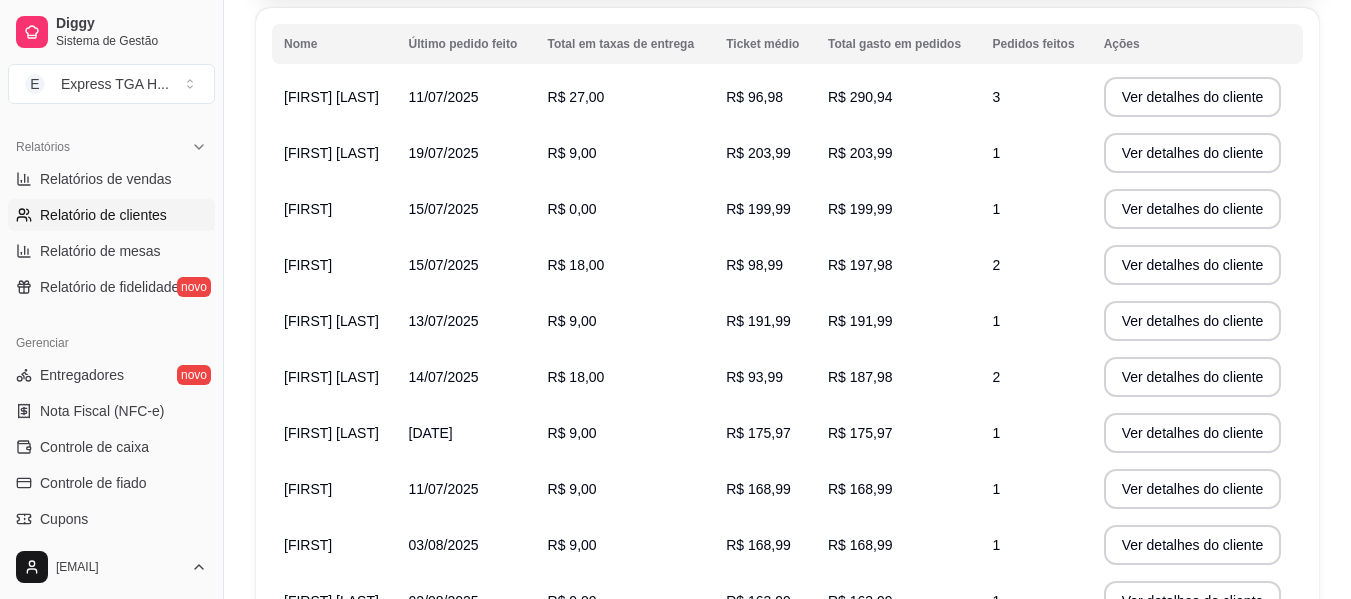 click on "[FIRST]" at bounding box center (334, 265) 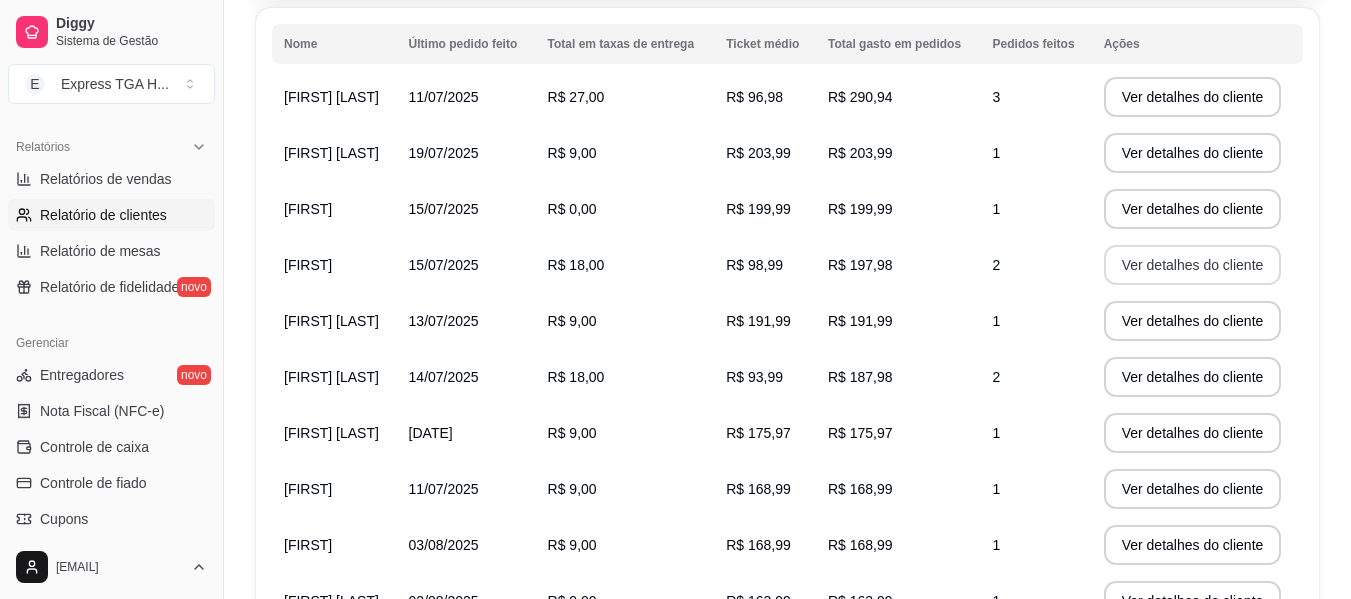 click on "Ver detalhes do cliente" at bounding box center (1193, 265) 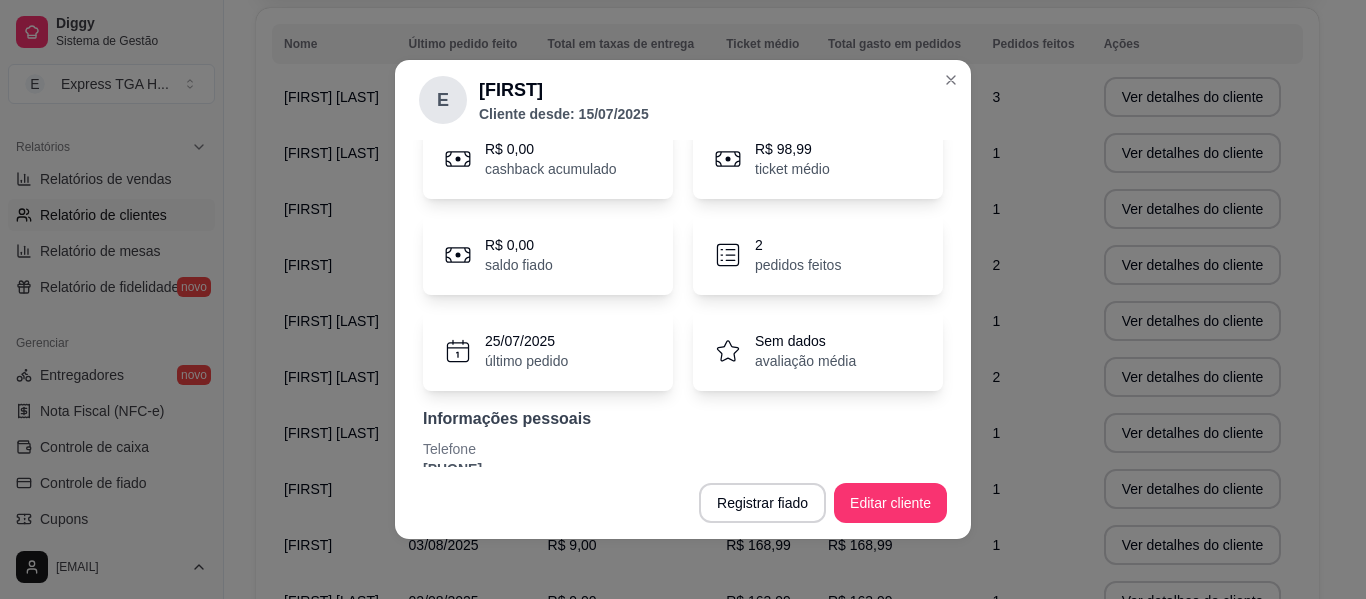 scroll, scrollTop: 100, scrollLeft: 0, axis: vertical 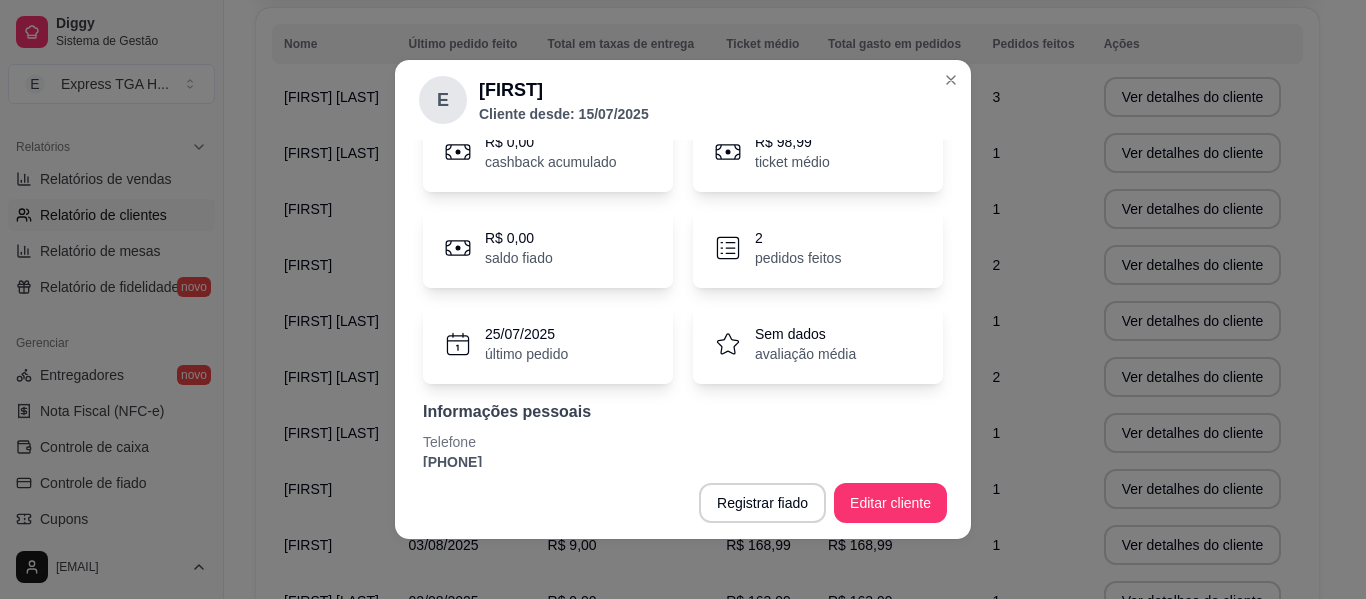 click on "[PHONE]" at bounding box center [683, 462] 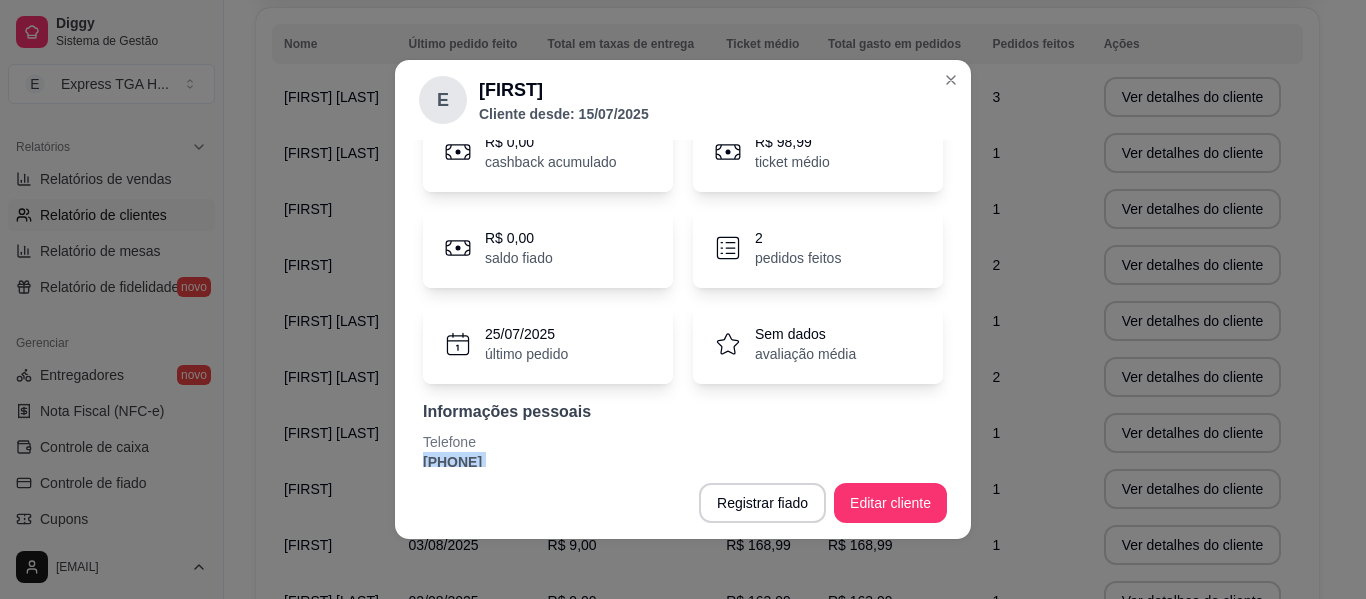 click on "[PHONE]" at bounding box center (683, 462) 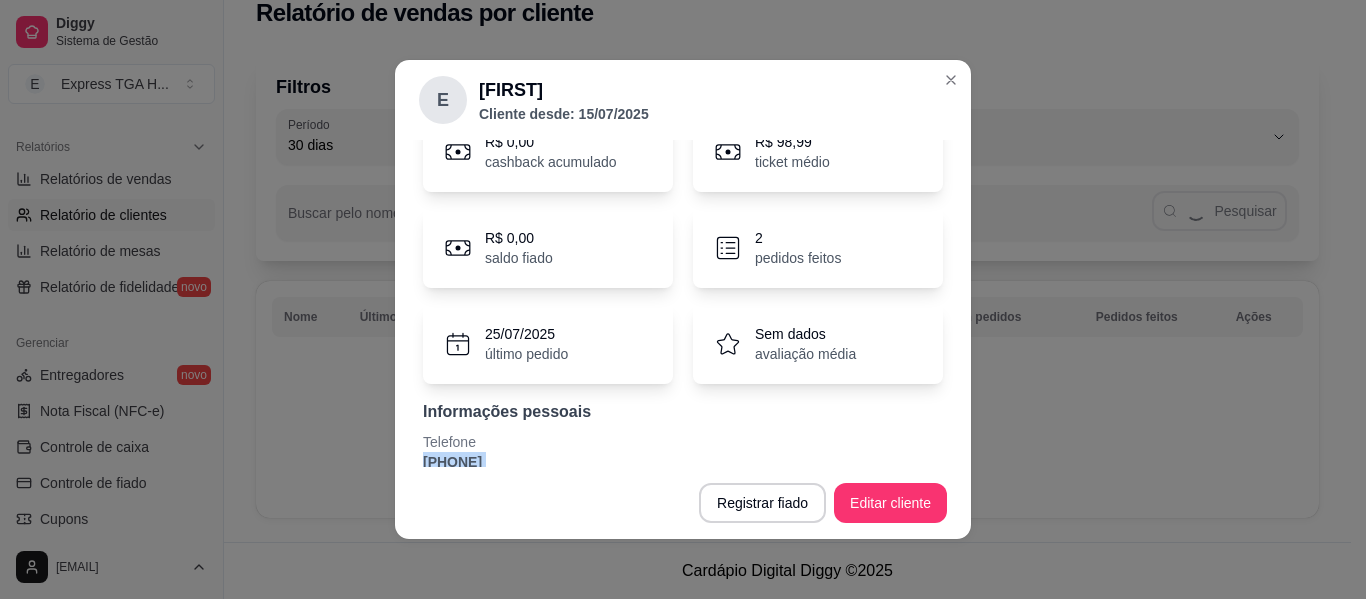 scroll, scrollTop: 300, scrollLeft: 0, axis: vertical 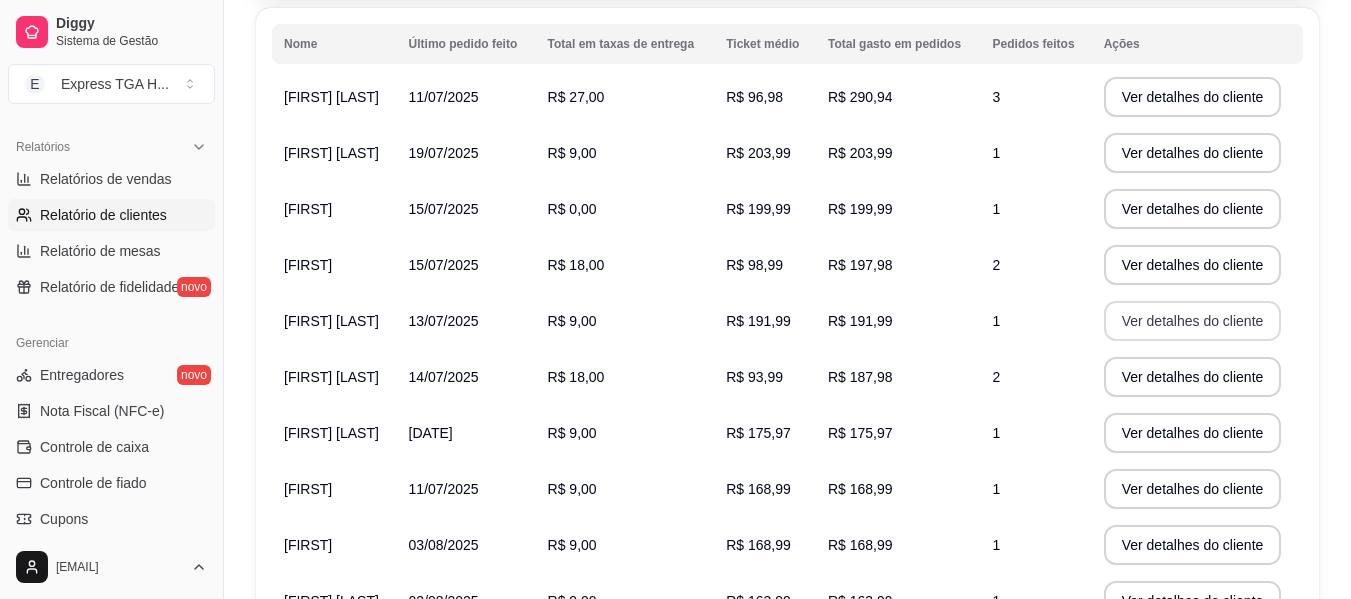 click on "Ver detalhes do cliente" at bounding box center [1193, 321] 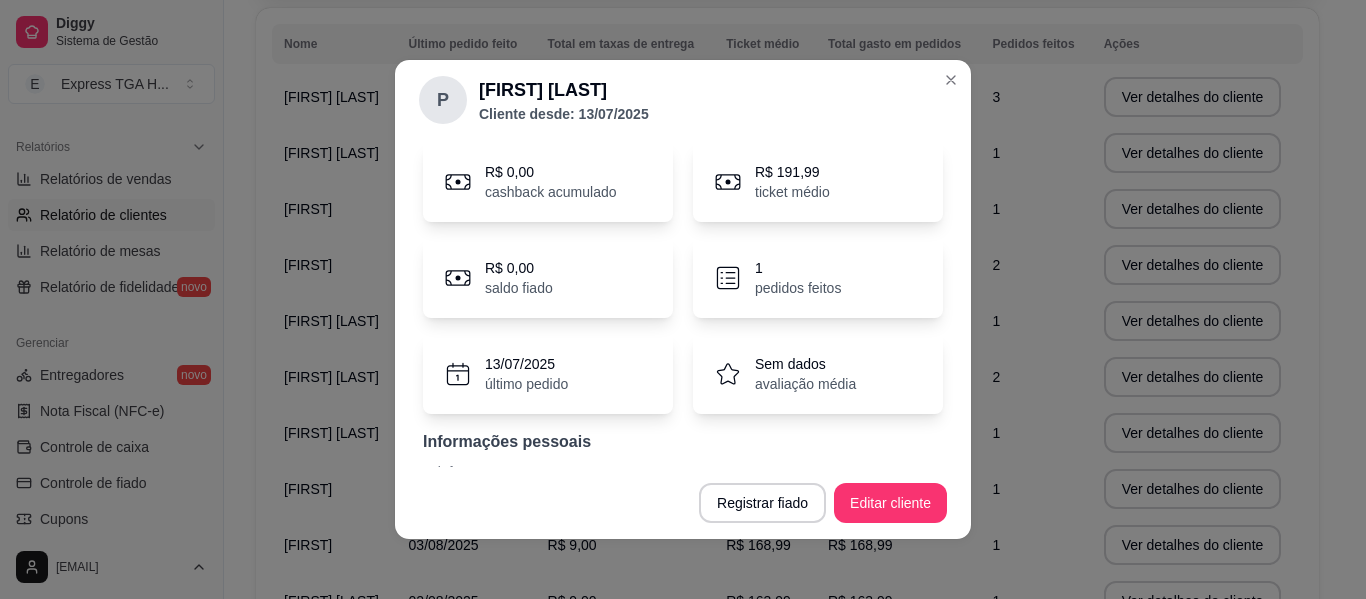 scroll, scrollTop: 125, scrollLeft: 0, axis: vertical 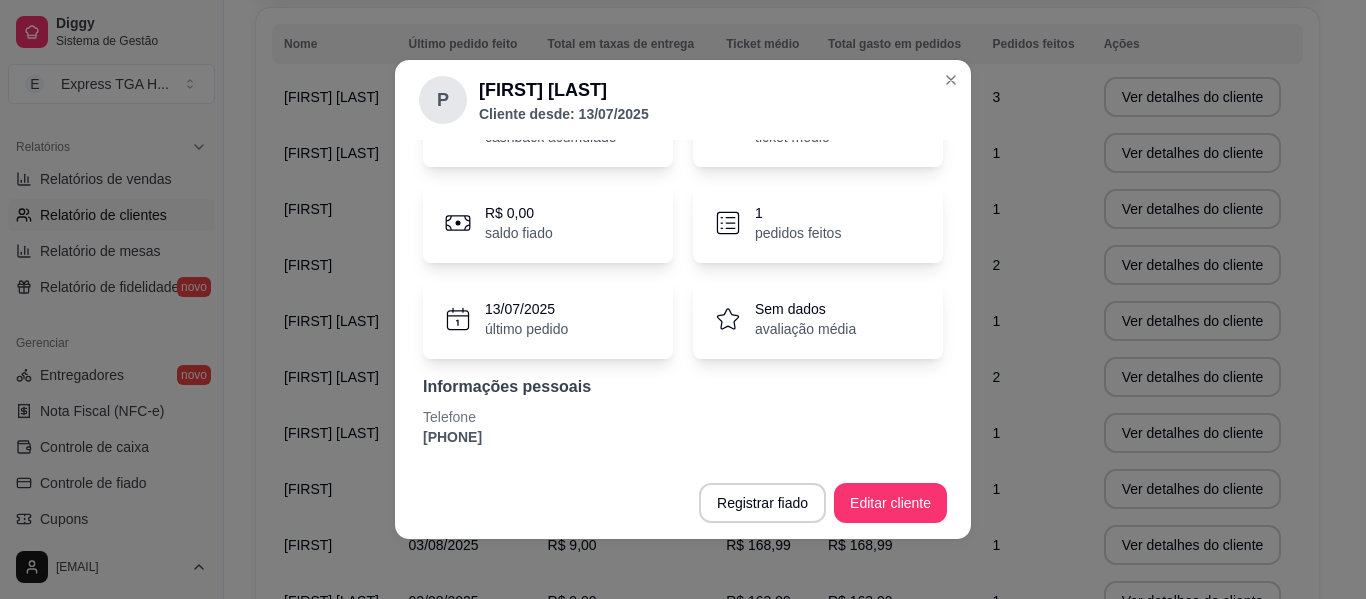 click on "Telefone" at bounding box center [683, 417] 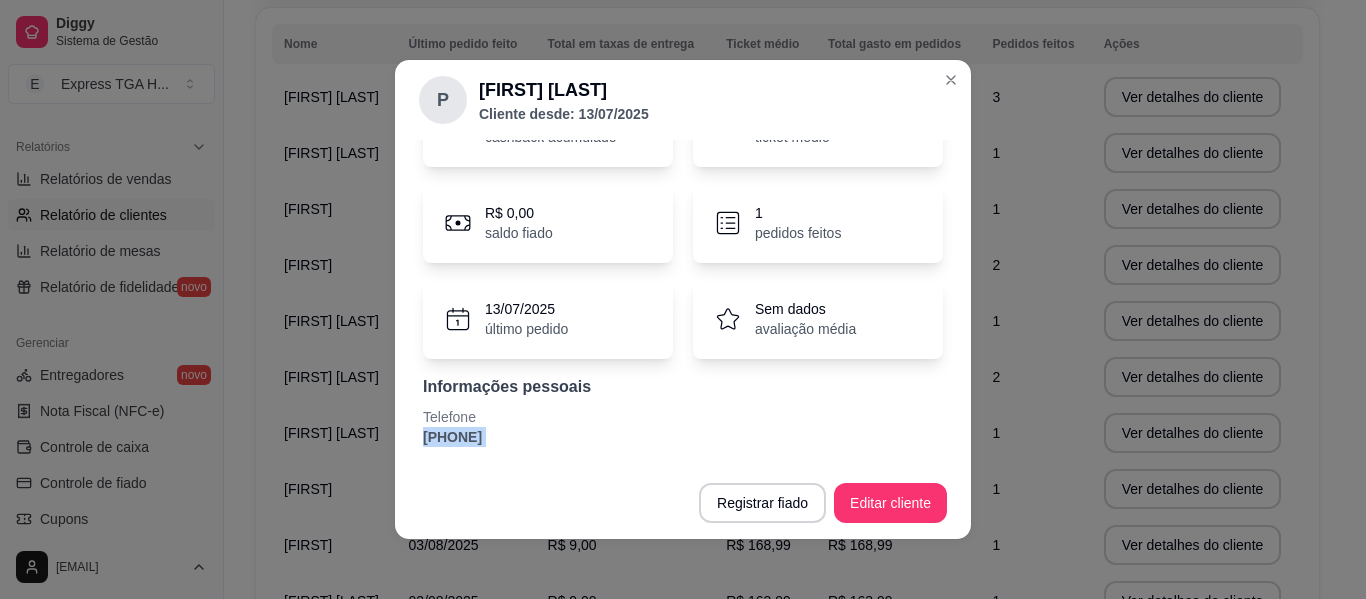 click on "[PHONE]" at bounding box center (683, 437) 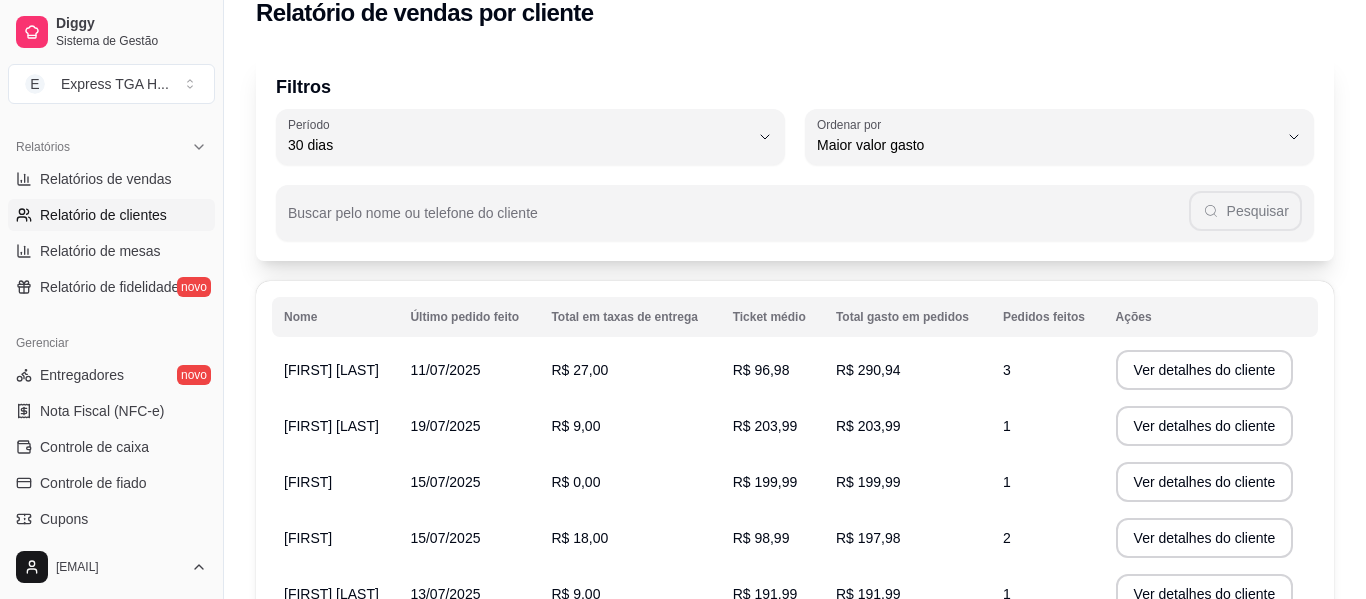 scroll, scrollTop: 300, scrollLeft: 0, axis: vertical 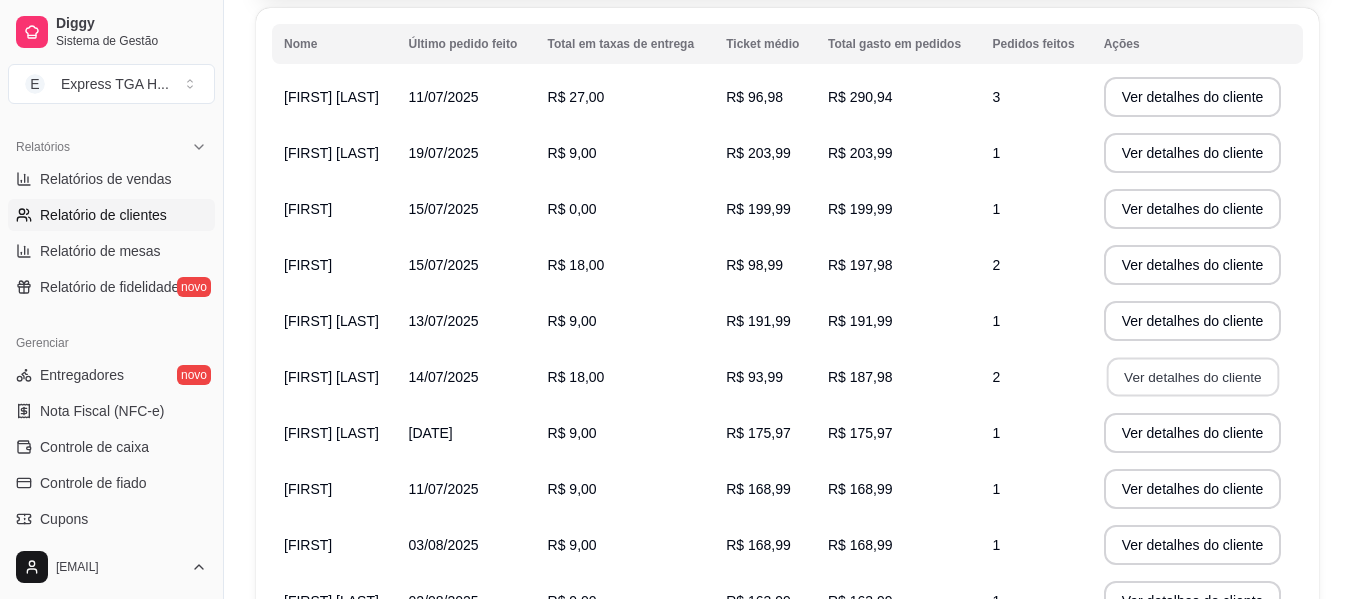 click on "Ver detalhes do cliente" at bounding box center (1192, 377) 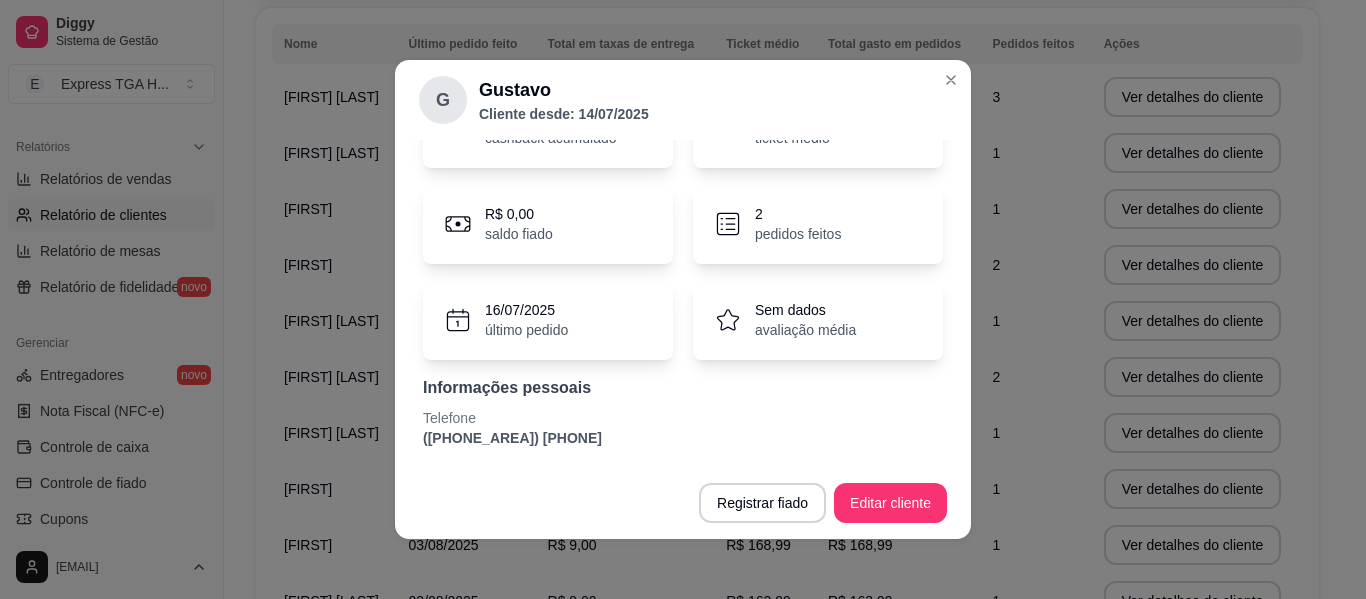 scroll, scrollTop: 125, scrollLeft: 0, axis: vertical 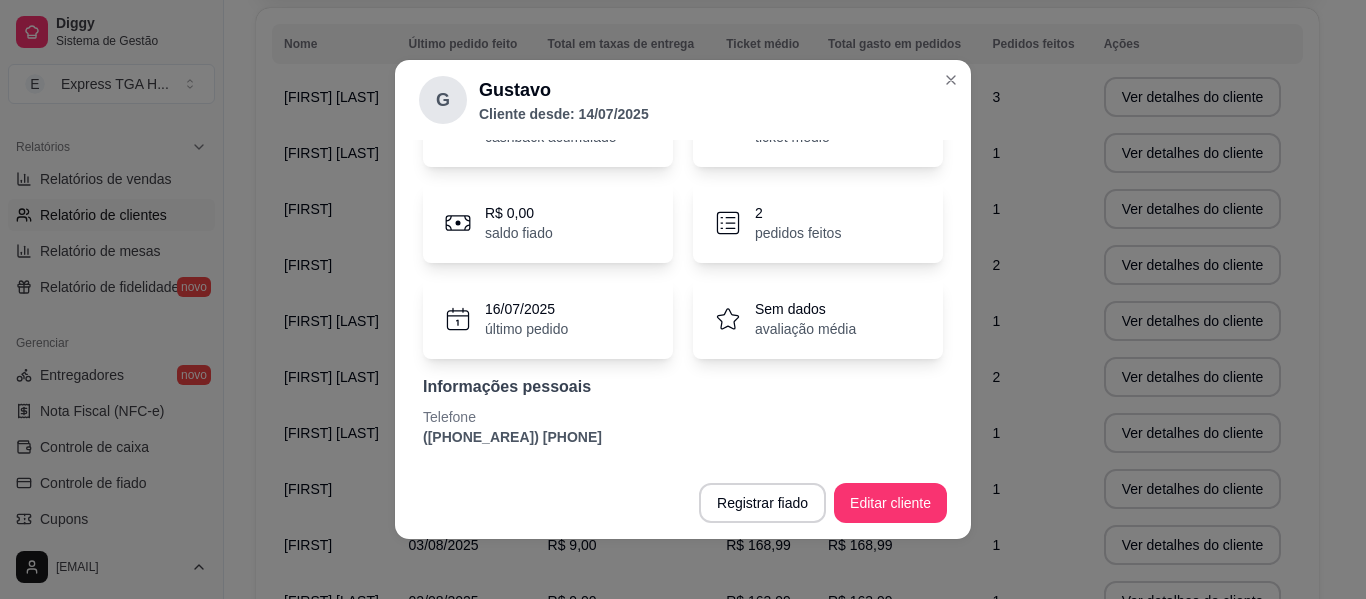 click on "R$ 0,00 cashback acumulado R$ 93,99 ticket médio R$ 0,00 saldo fiado 2 pedidos feitos [DATE] último pedido Sem dados avaliação média Informações pessoais Telefone ([PHONE_AREA]) [PHONE]" at bounding box center (683, 267) 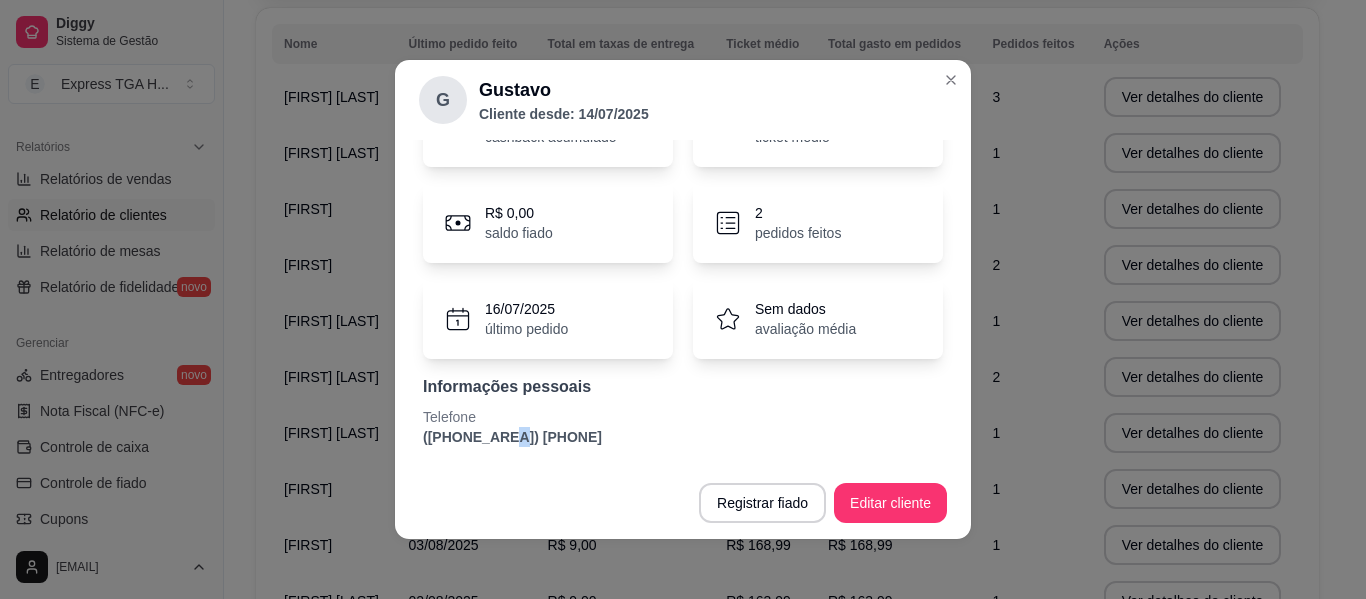 click on "([PHONE_AREA]) [PHONE]" at bounding box center (683, 437) 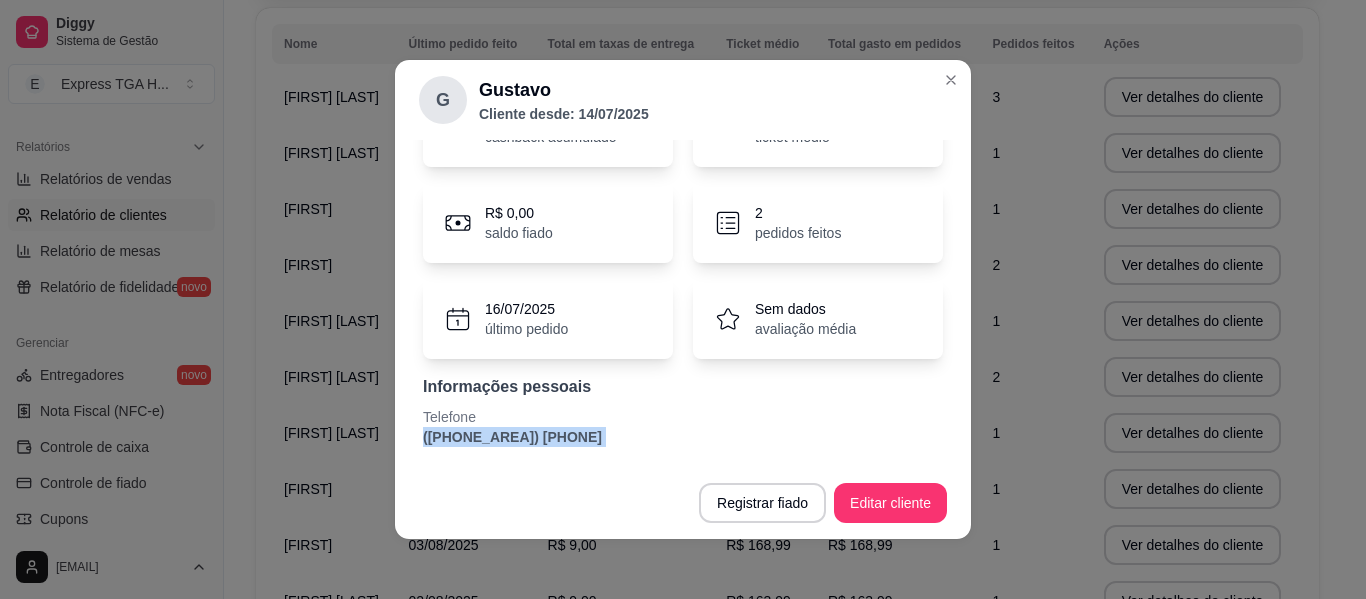 click on "([PHONE_AREA]) [PHONE]" at bounding box center (683, 437) 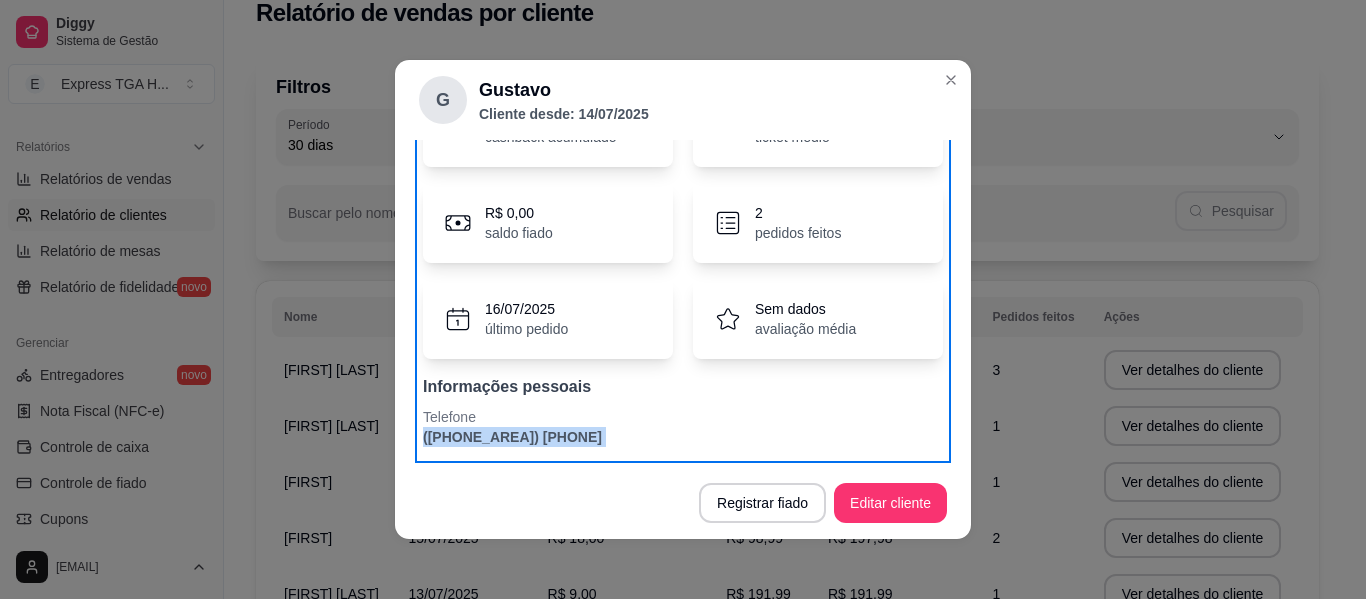 scroll, scrollTop: 300, scrollLeft: 0, axis: vertical 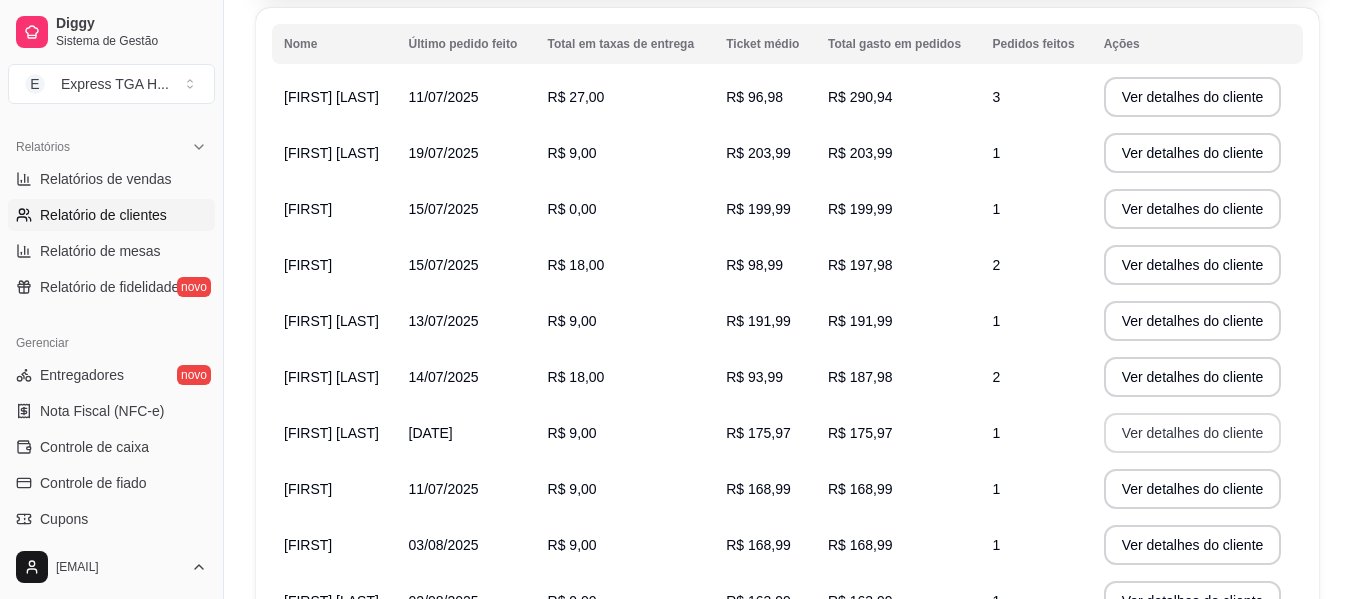 click on "Ver detalhes do cliente" at bounding box center [1193, 433] 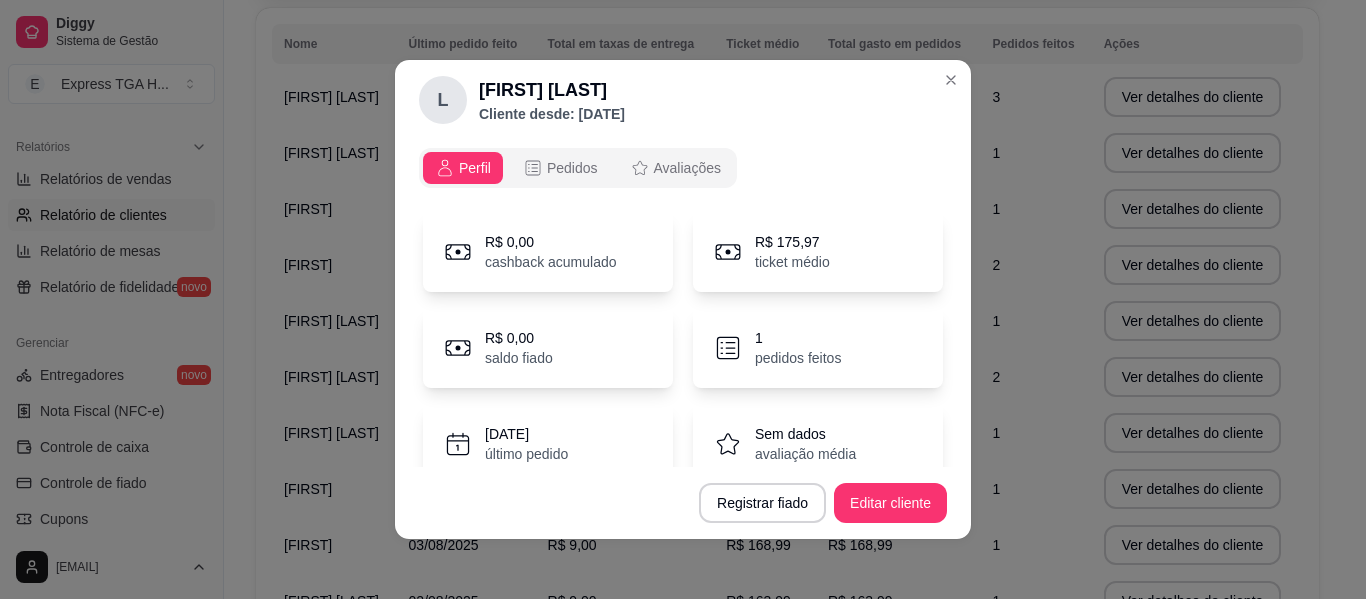 scroll, scrollTop: 125, scrollLeft: 0, axis: vertical 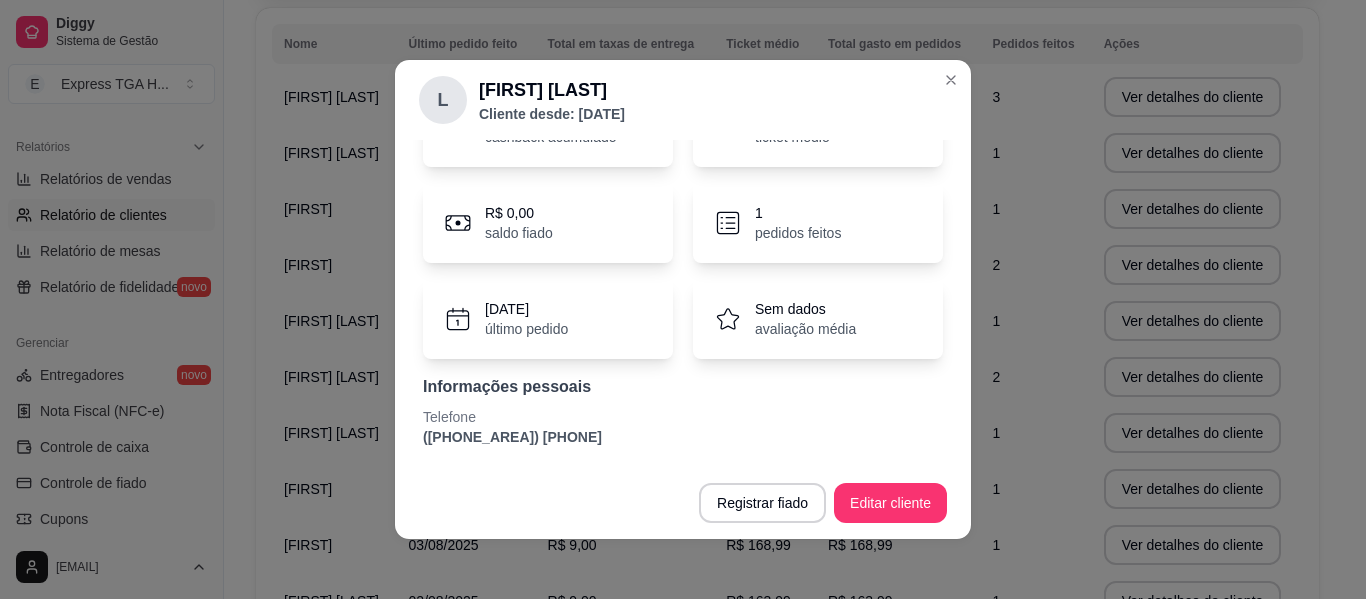 click on "([PHONE_AREA]) [PHONE]" at bounding box center [683, 437] 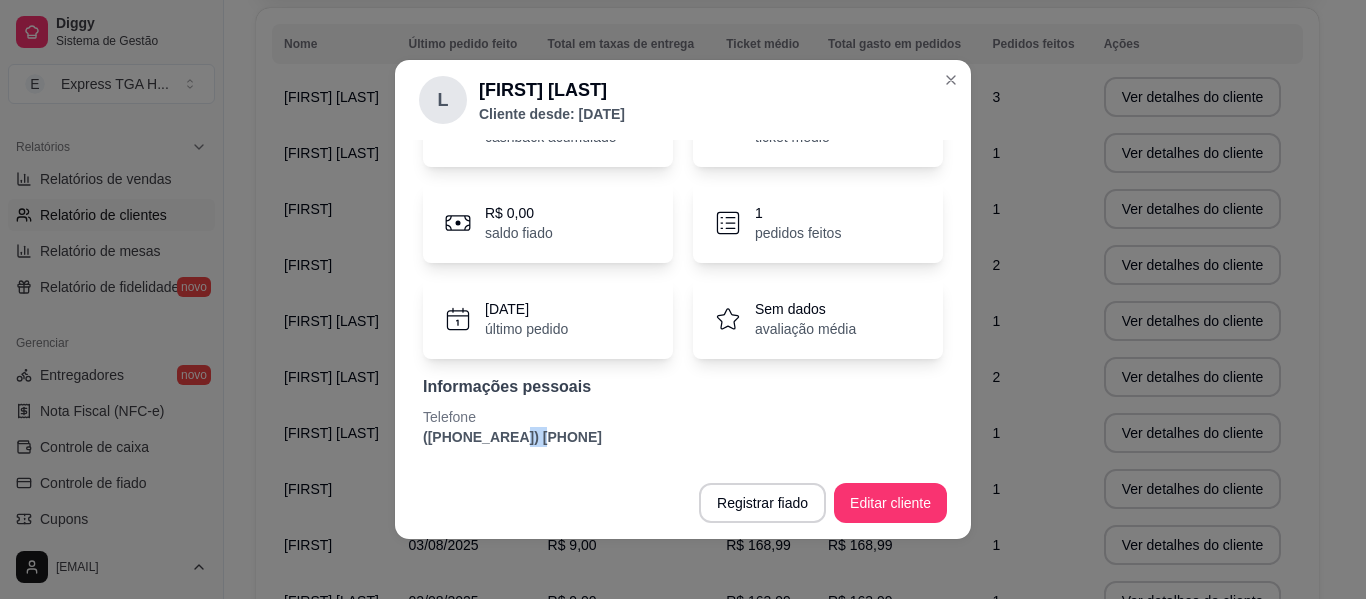 click on "([PHONE_AREA]) [PHONE]" at bounding box center (683, 437) 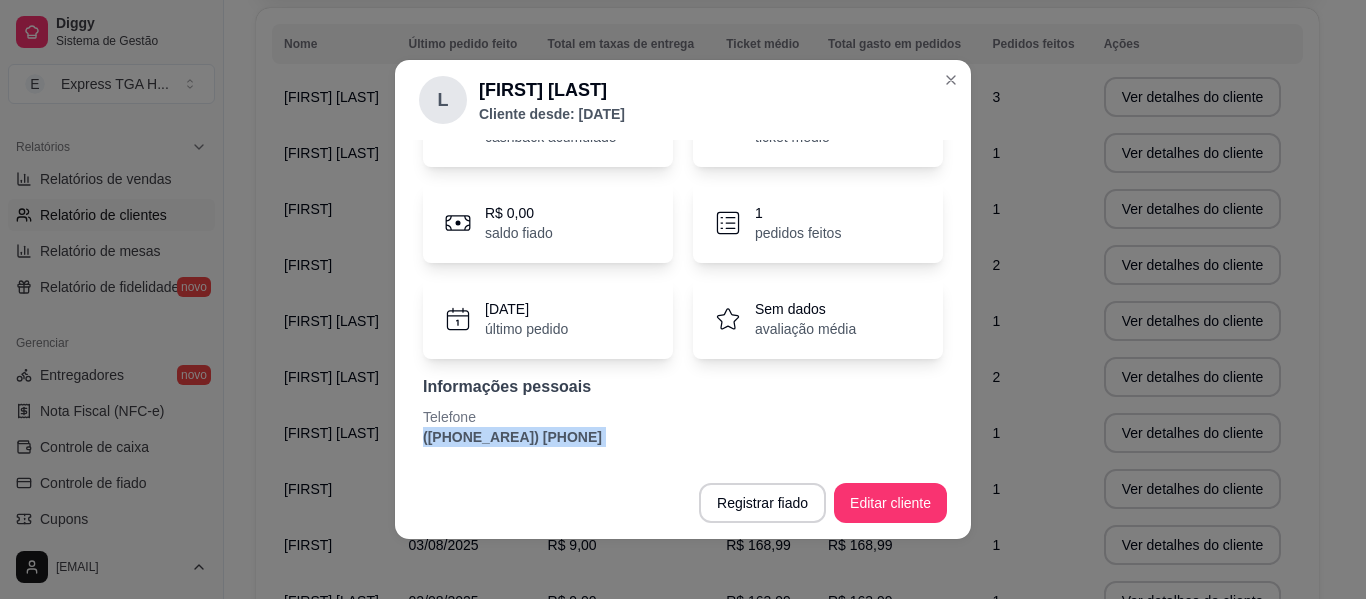 click on "([PHONE_AREA]) [PHONE]" at bounding box center (683, 437) 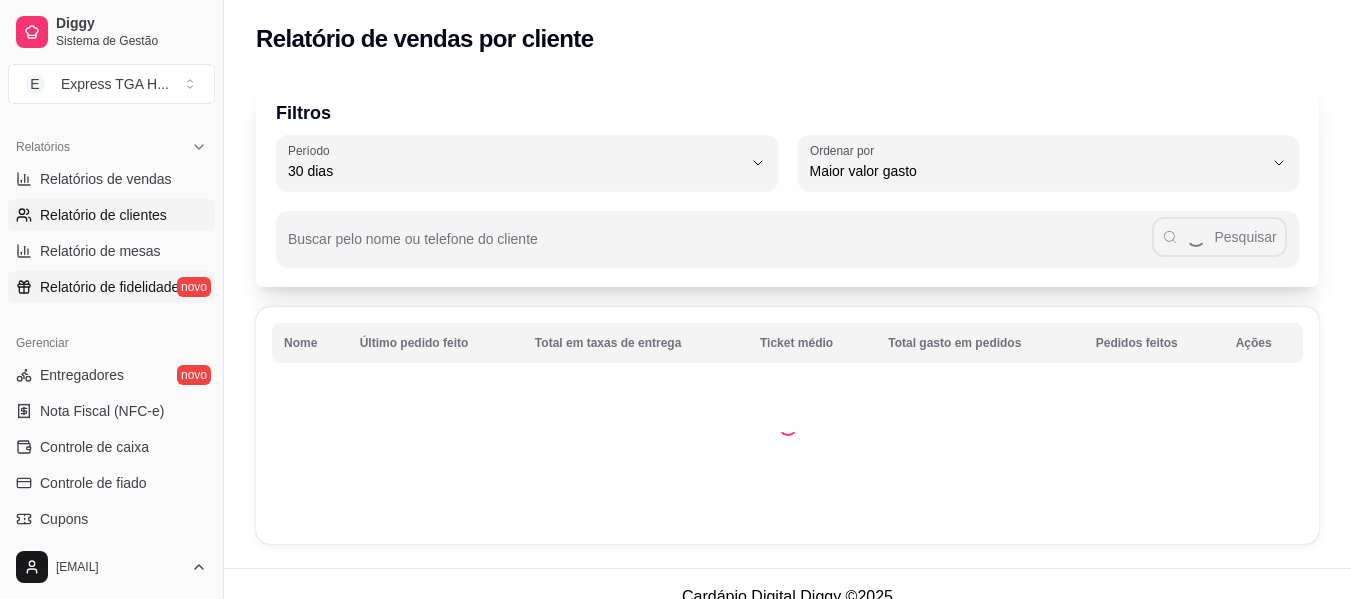 scroll, scrollTop: 0, scrollLeft: 0, axis: both 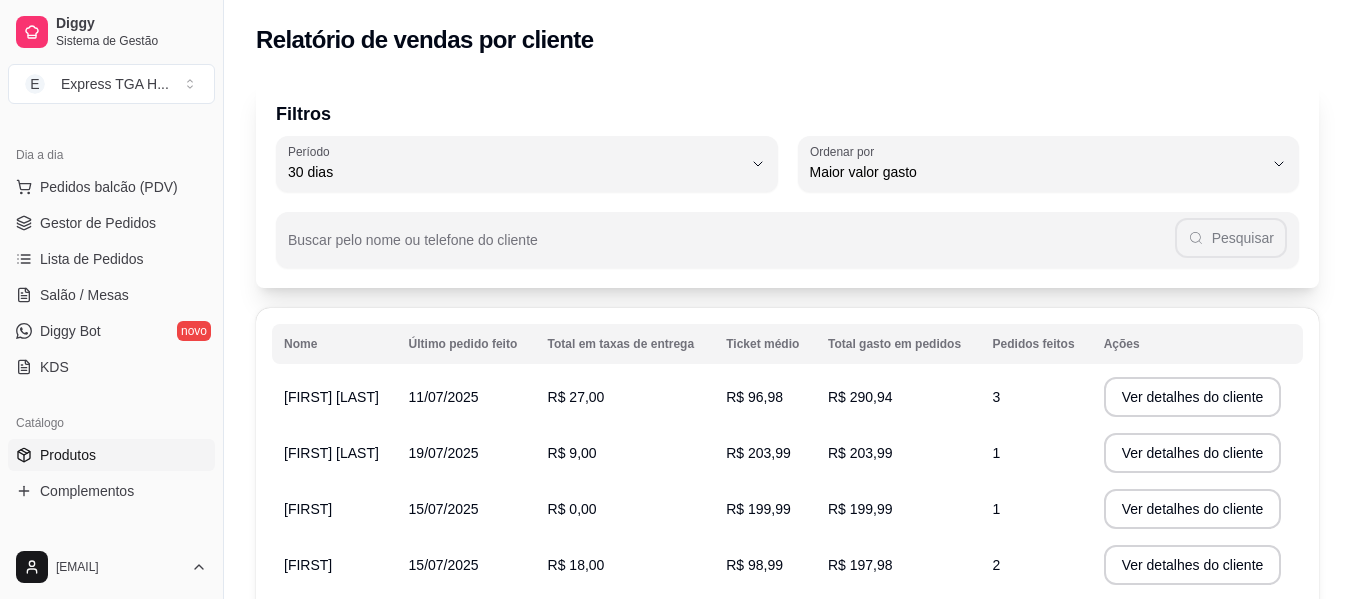click on "Produtos" at bounding box center [68, 455] 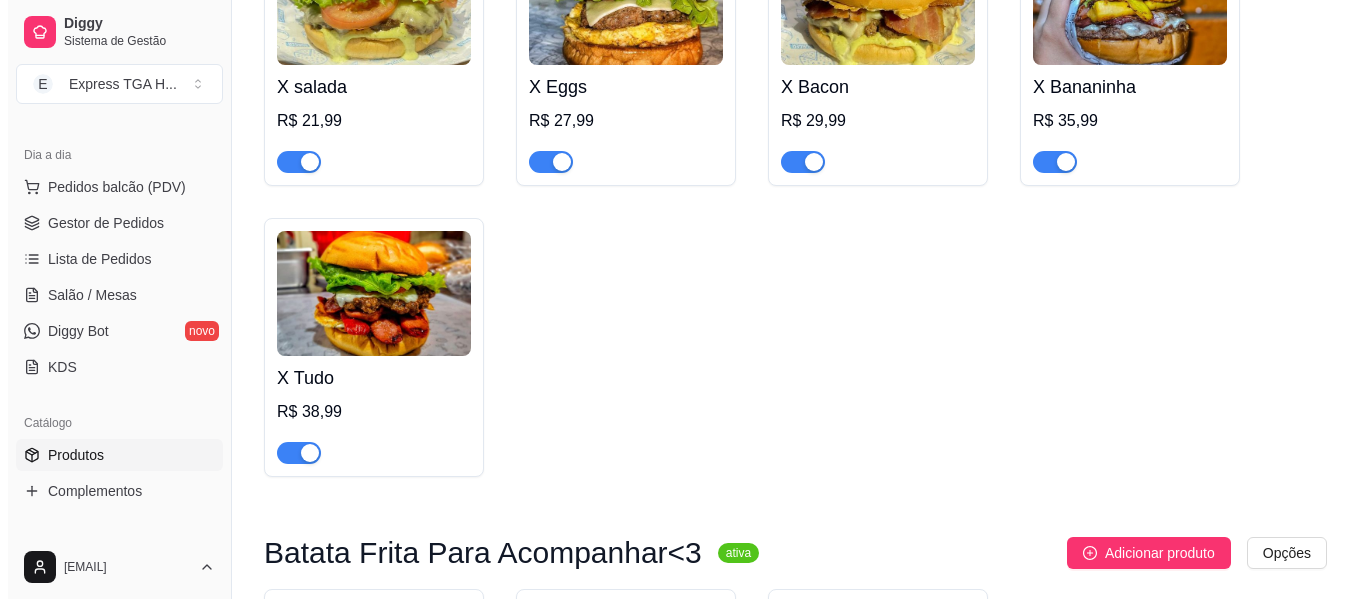 scroll, scrollTop: 2000, scrollLeft: 0, axis: vertical 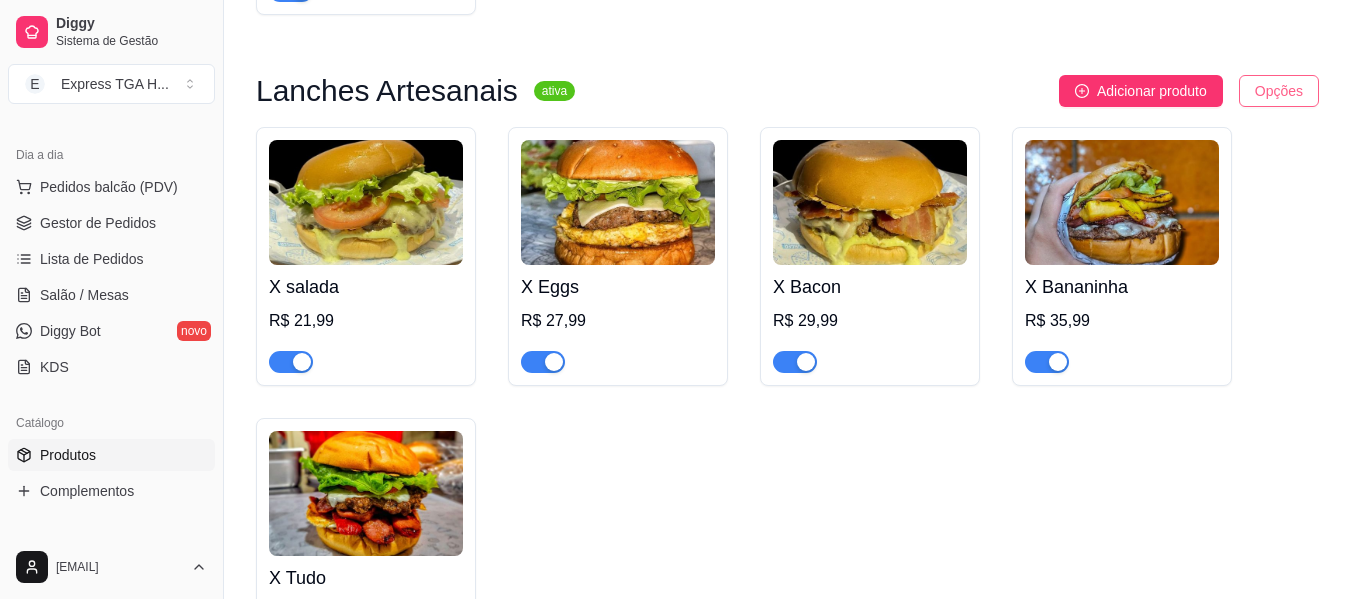 click on "Sistema de Gestão E Express TGA H ... Loja  aberta Diggy Pro até 24/08 Acesso Rápido Dashboard Dia a dia Pedidos balcão (PDV) Gestor de Pedidos Lista de Pedidos Salão / Mesas Diggy Bot novo KDS Catálogo Produtos Complementos Relatórios Relatórios de vendas Relatório de clientes Relatório de mesas Relatório de fidelidade novo Gerenciar Entregadores novo Nota Fiscal (NFC-e) Controle de caixa Controle de fiado Cupons Clientes Estoque Configurações Diggy Planos Precisa de ajuda? [EMAIL] Toggle Sidebar Sistema de Gestão Diggy Produtos Adicionar categoria Reodernar categorias Aqui você cadastra e gerencia seu produtos e categorias Sextou com oferta! pausada Adicionar produto Opções X Eggs   R$ 27,99 R$ 22,99 X calabresa   R$ 28,99 R$ 20,99 4 X Salada Especial + Guaraná 1L   R$ 131,99 R$ 123,99 X Tudo   R$ 38,99 R$ 29,99 COMBOS COM REFRI NA OFERTA pausada Adicionar produto Opções X bananinha   R$ 35,99 R$ 28,99 2 X Bacon Especial + 2 Guaraná lata    R$ 119,99" at bounding box center [675, -1701] 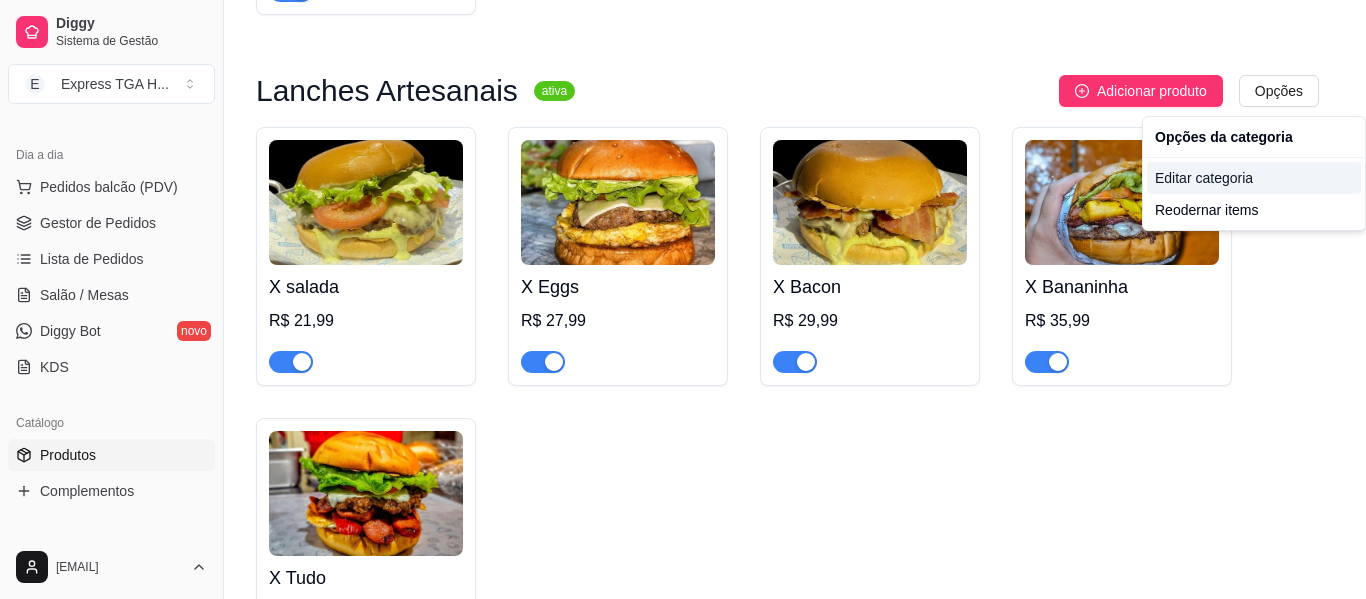 click on "Editar categoria" at bounding box center (1254, 178) 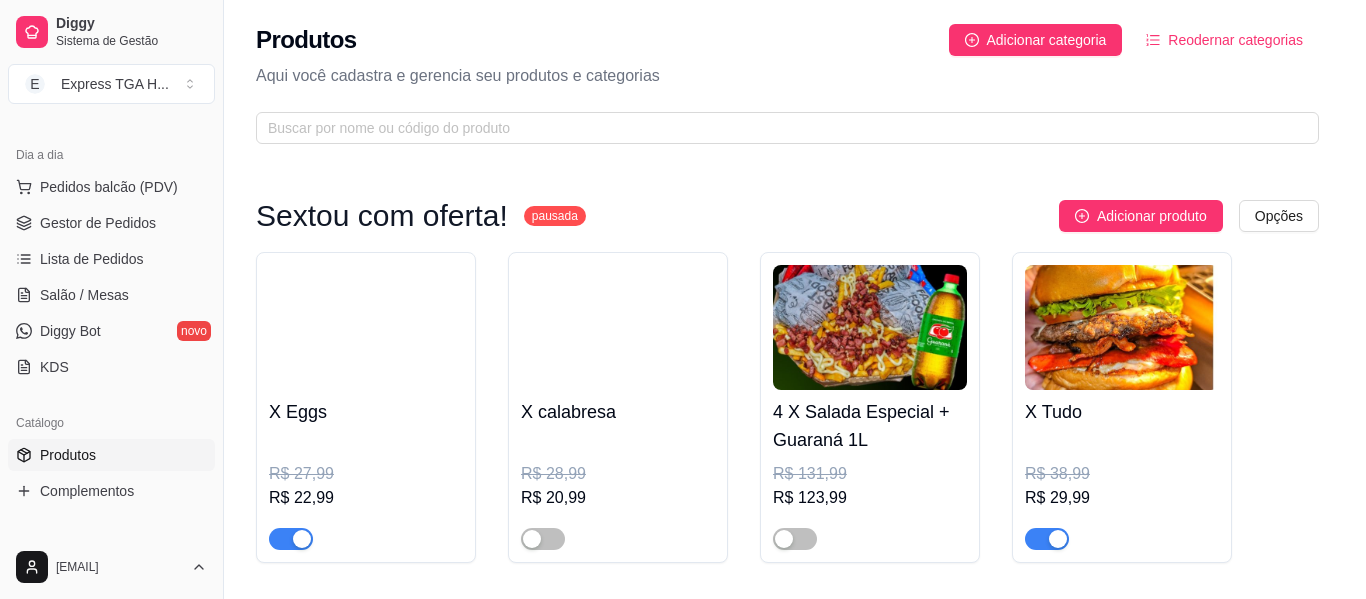 scroll, scrollTop: 0, scrollLeft: 0, axis: both 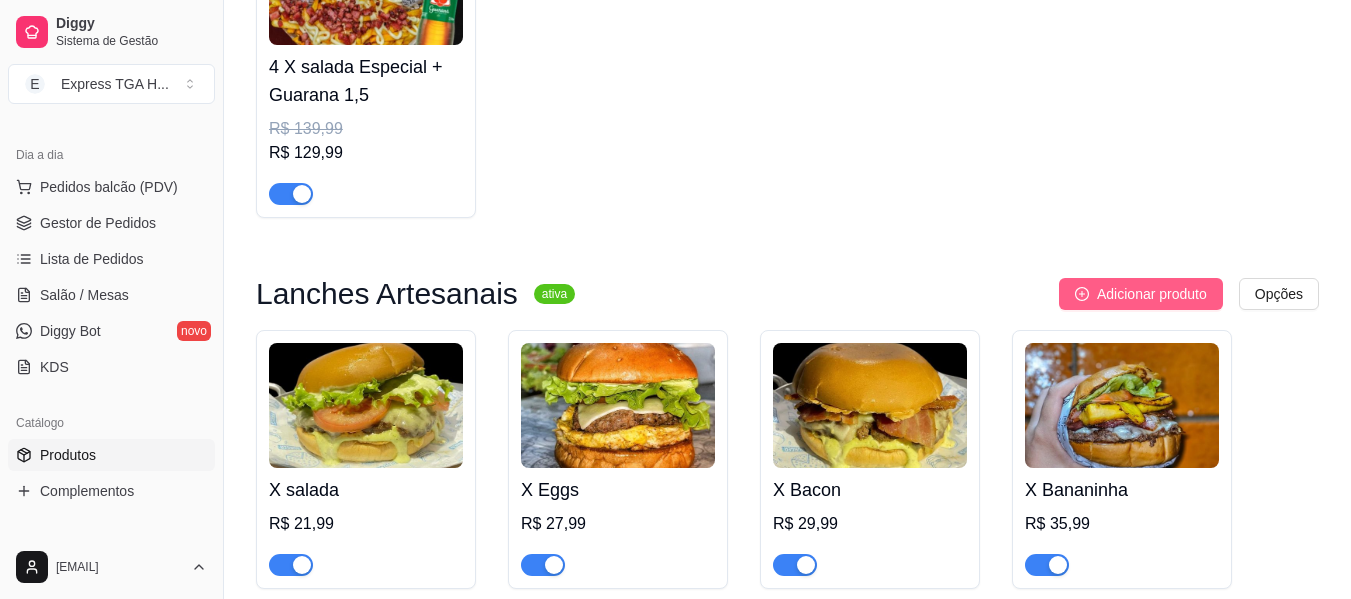 click on "Adicionar produto" at bounding box center [1152, 294] 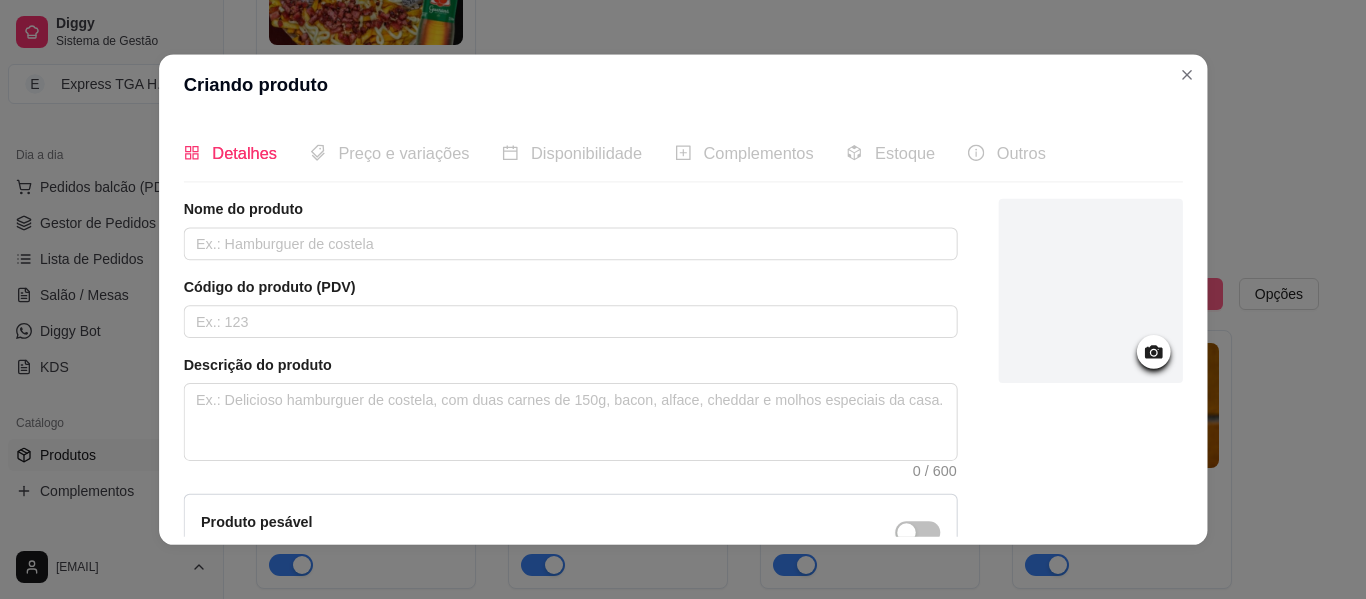 type 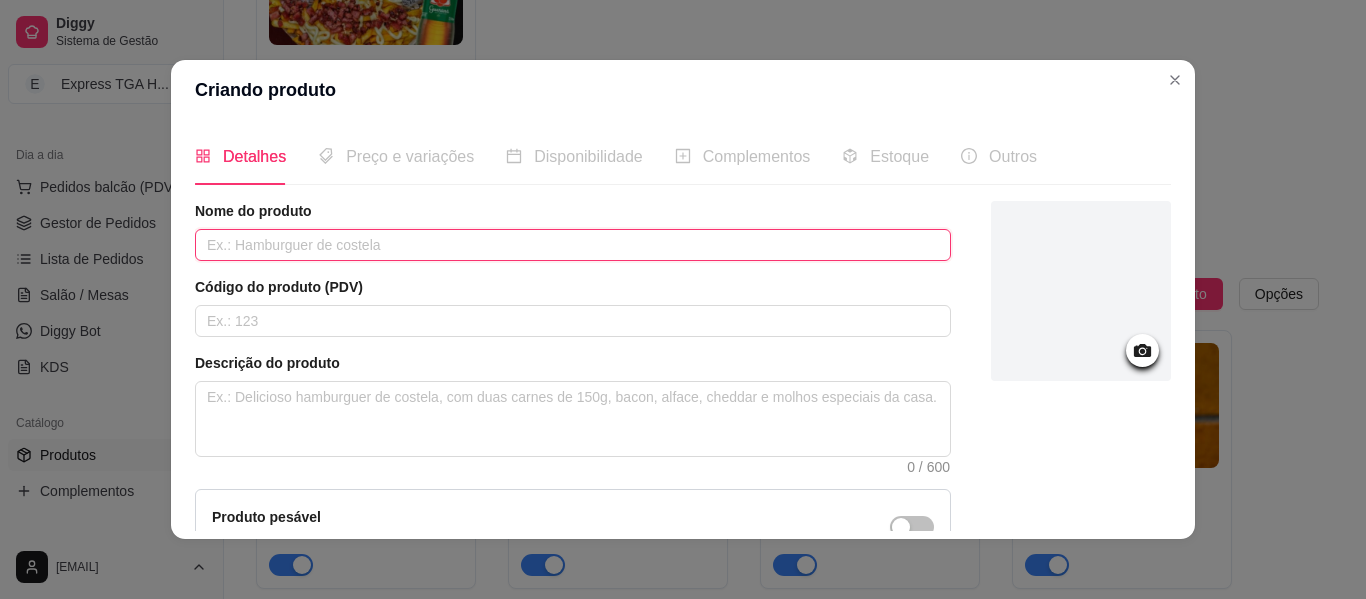 click at bounding box center (573, 245) 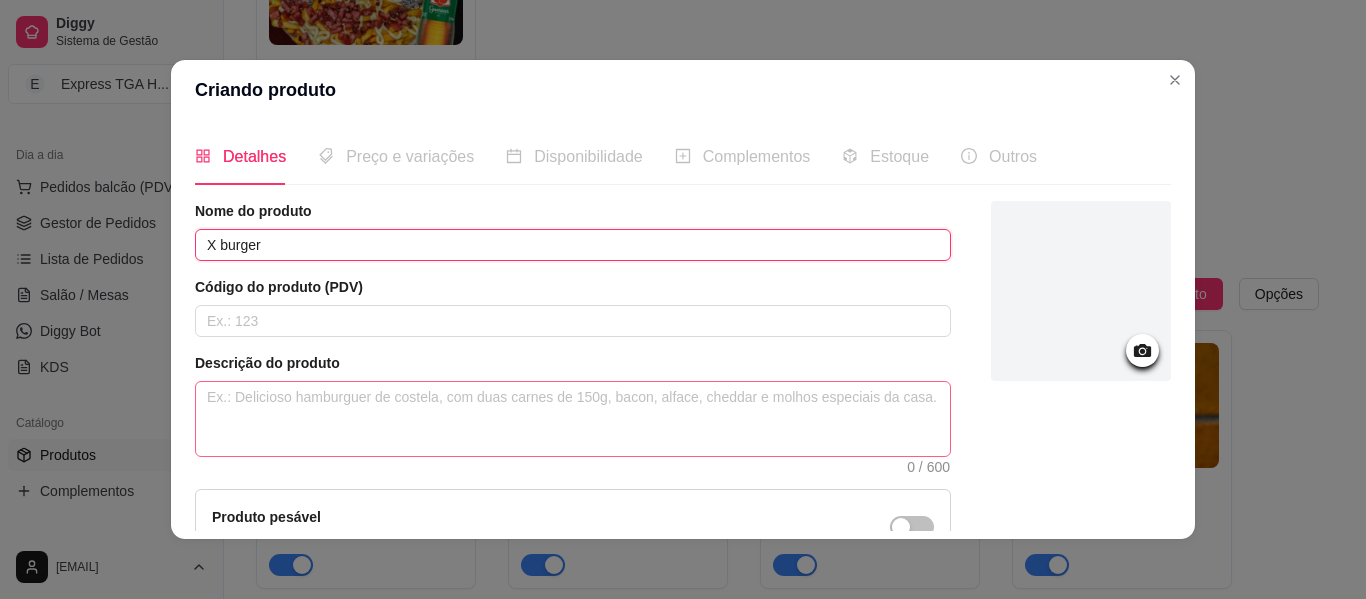 type on "X burger" 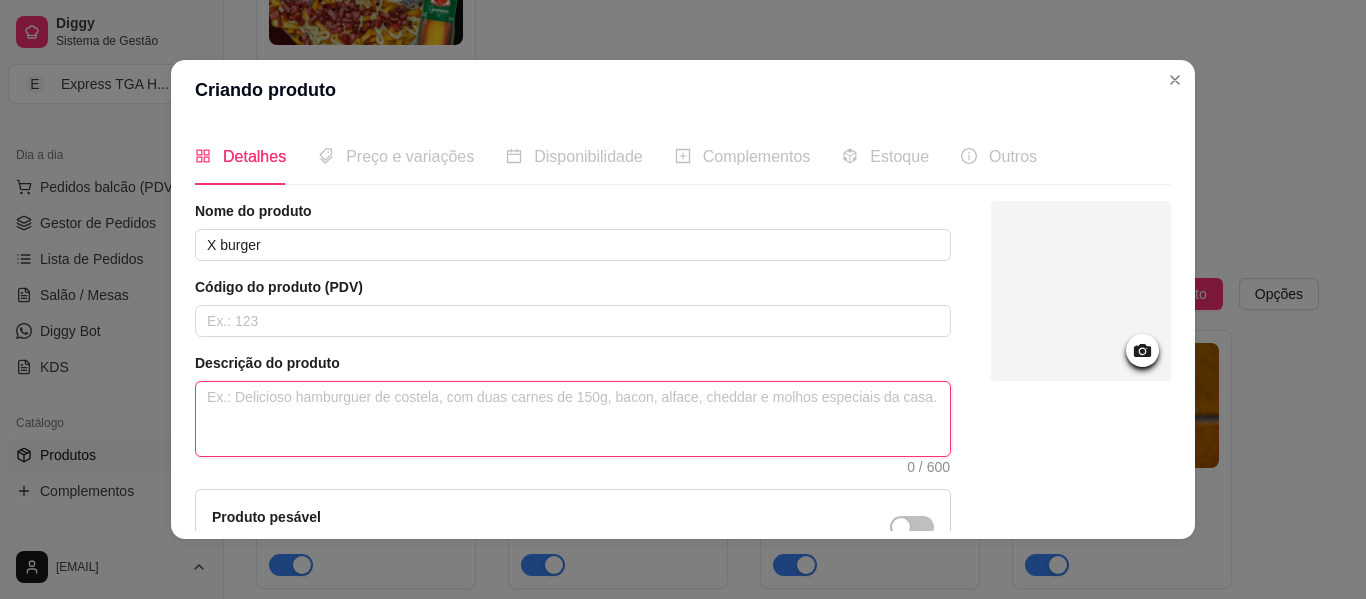 click at bounding box center [573, 419] 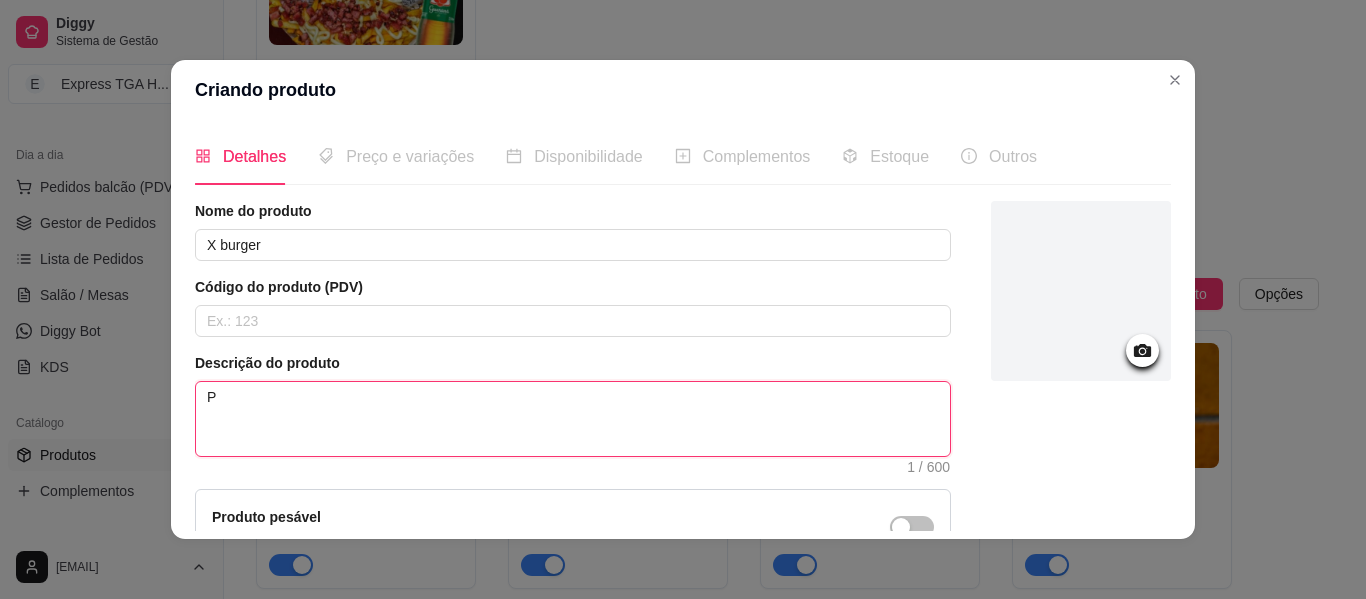 type on "Pã" 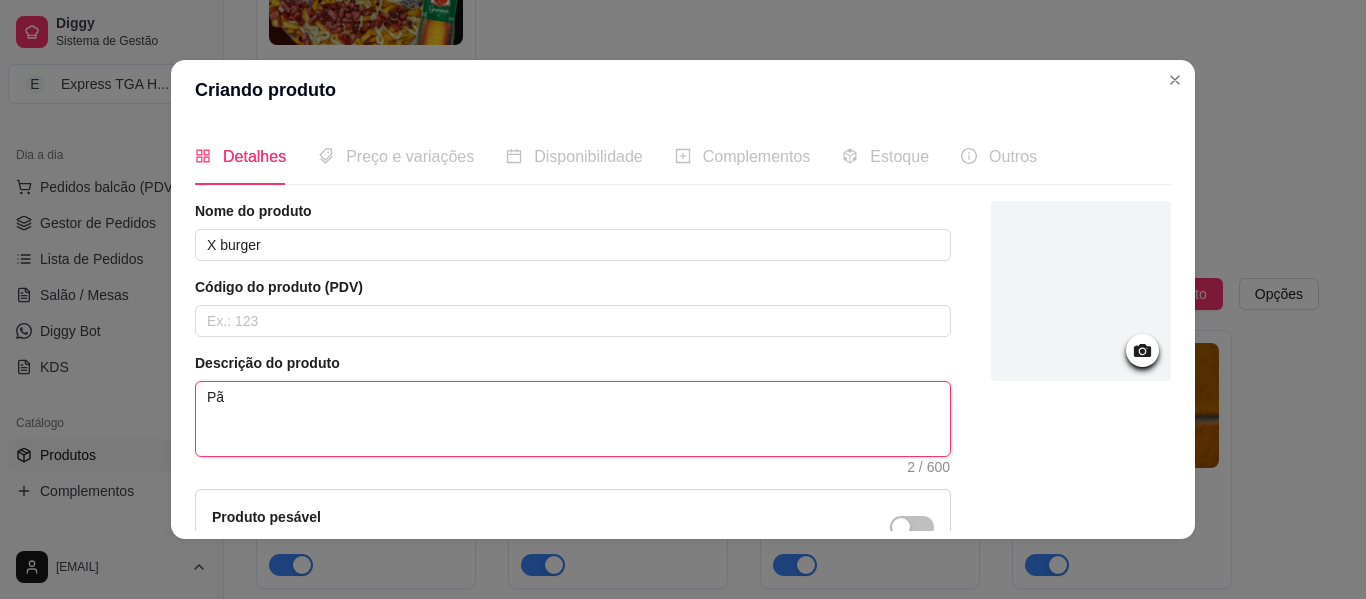 type on "Pãp" 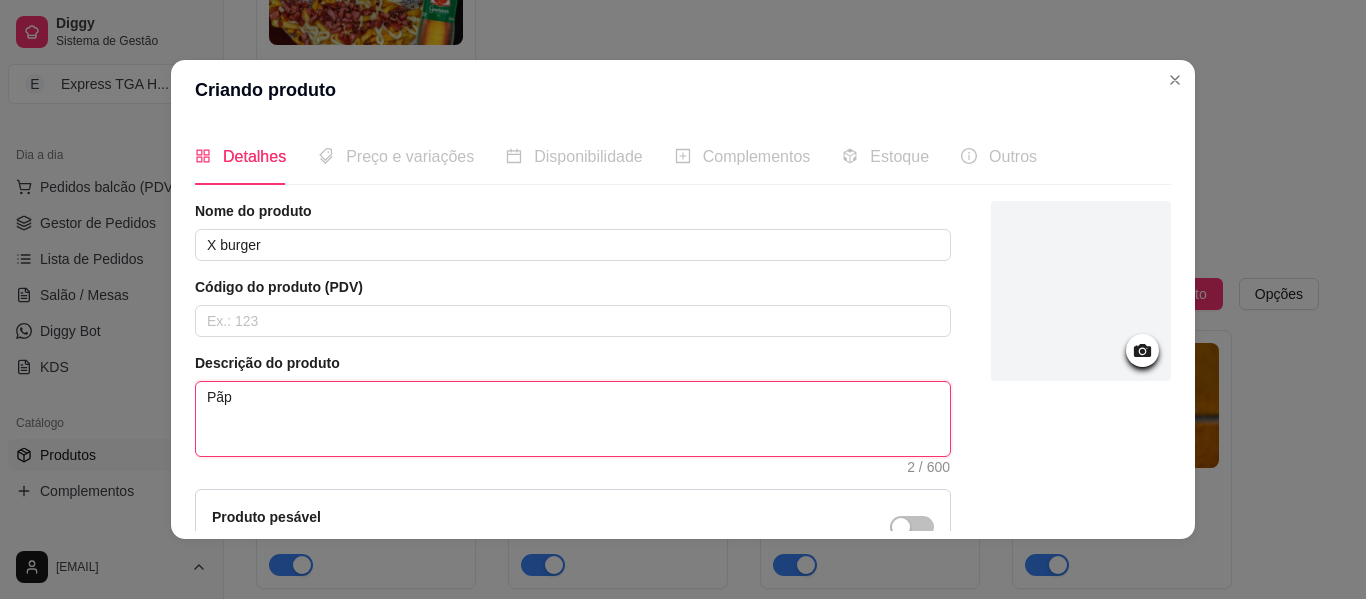 type on "Pã" 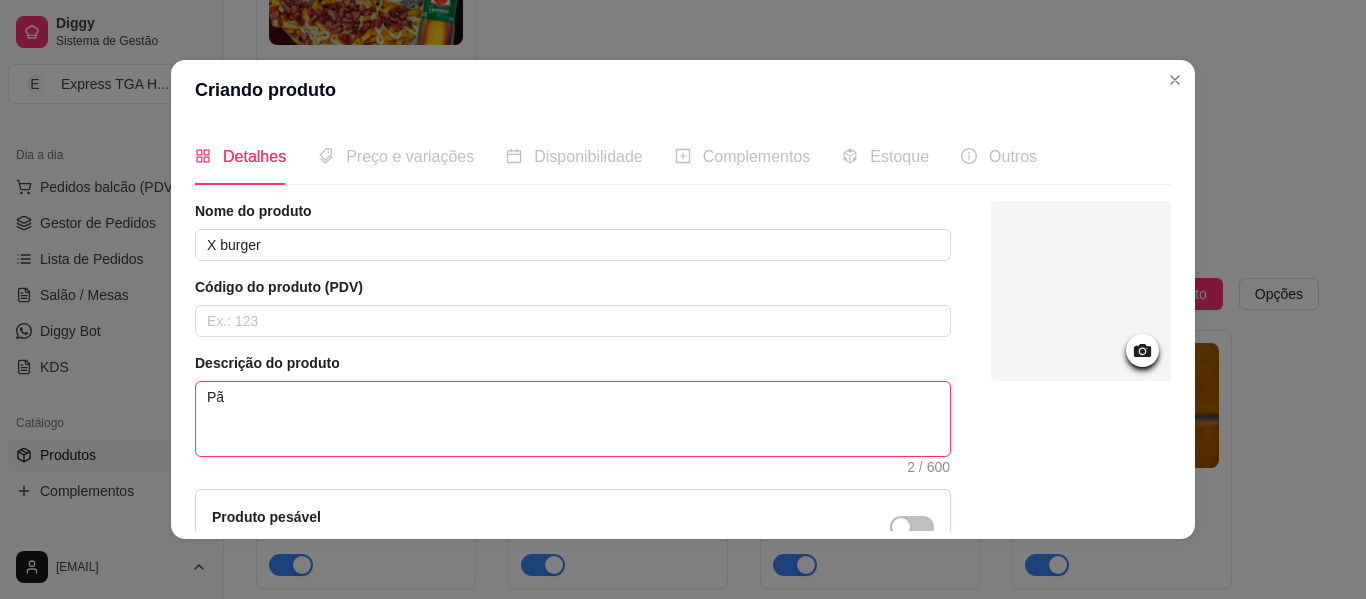 type on "Pão" 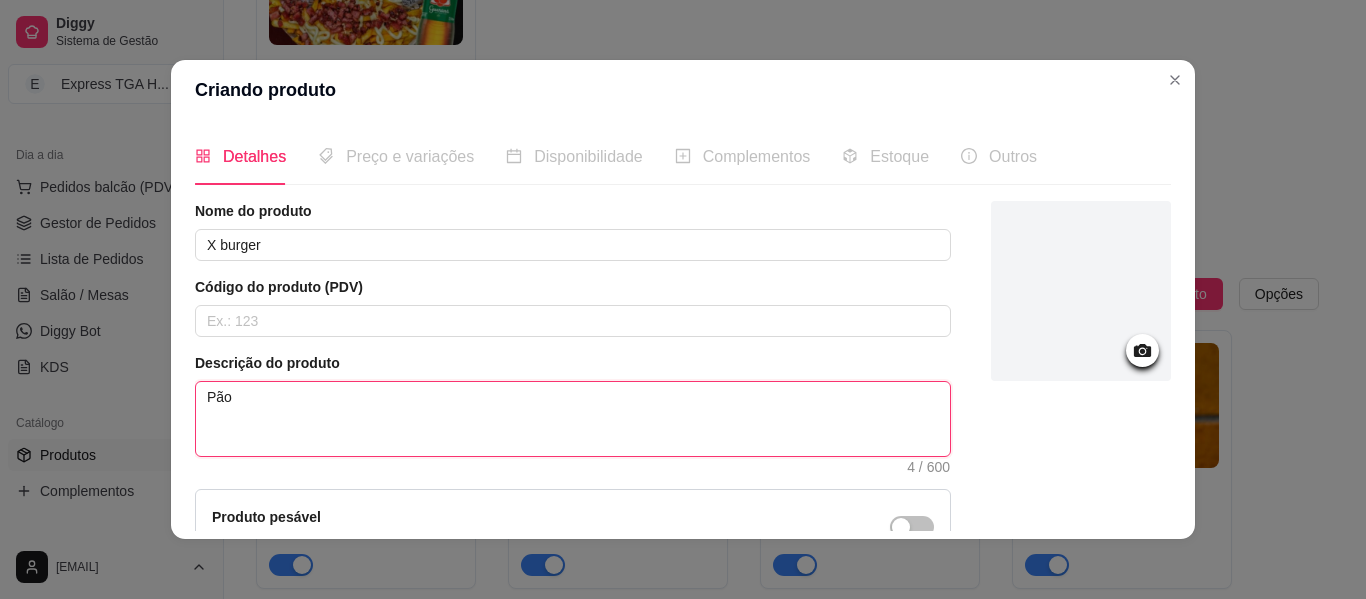 type on "Pão," 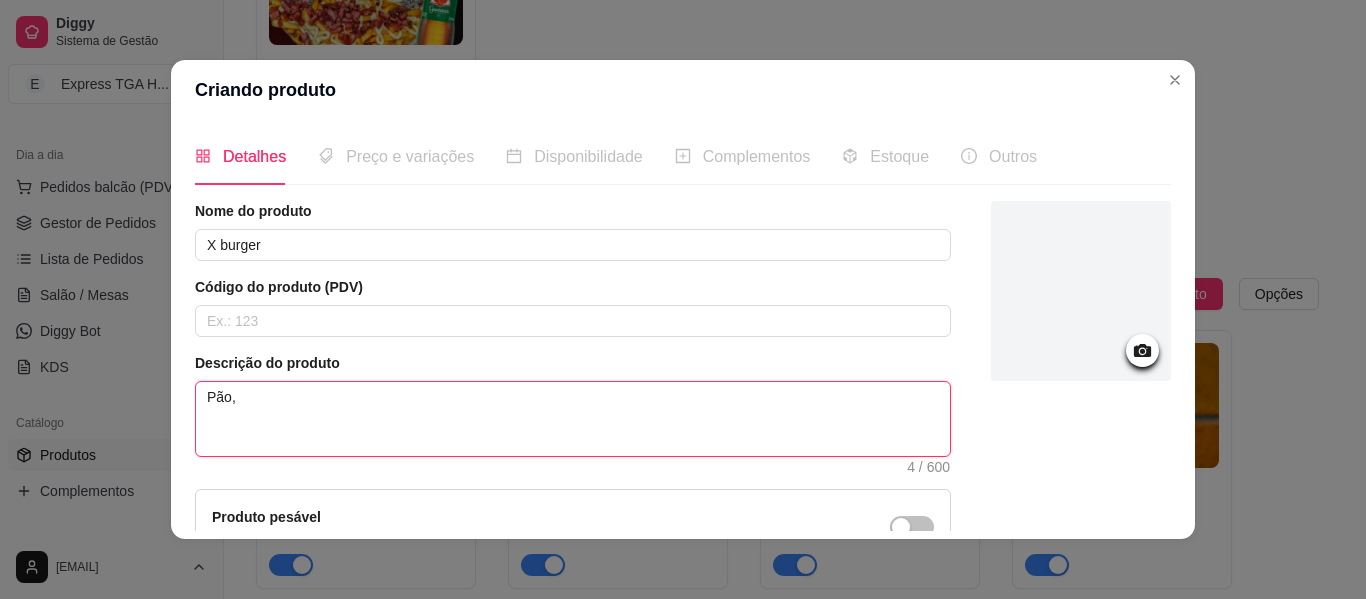 type on "Pão," 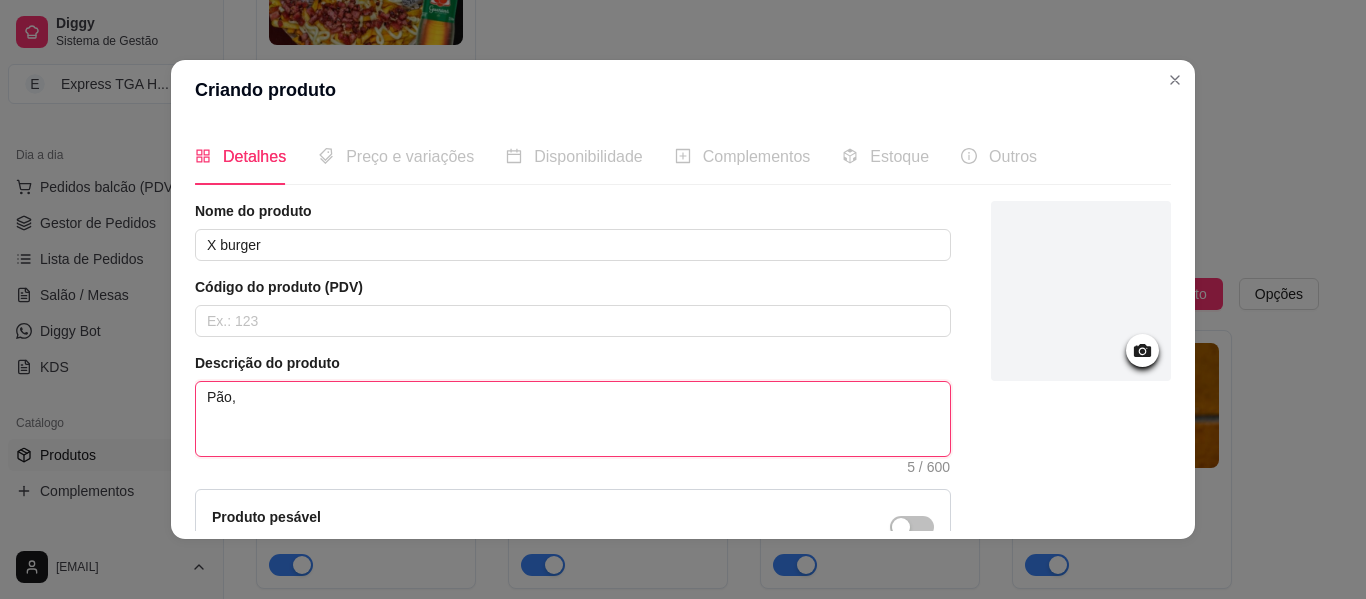 type on "Pão, c" 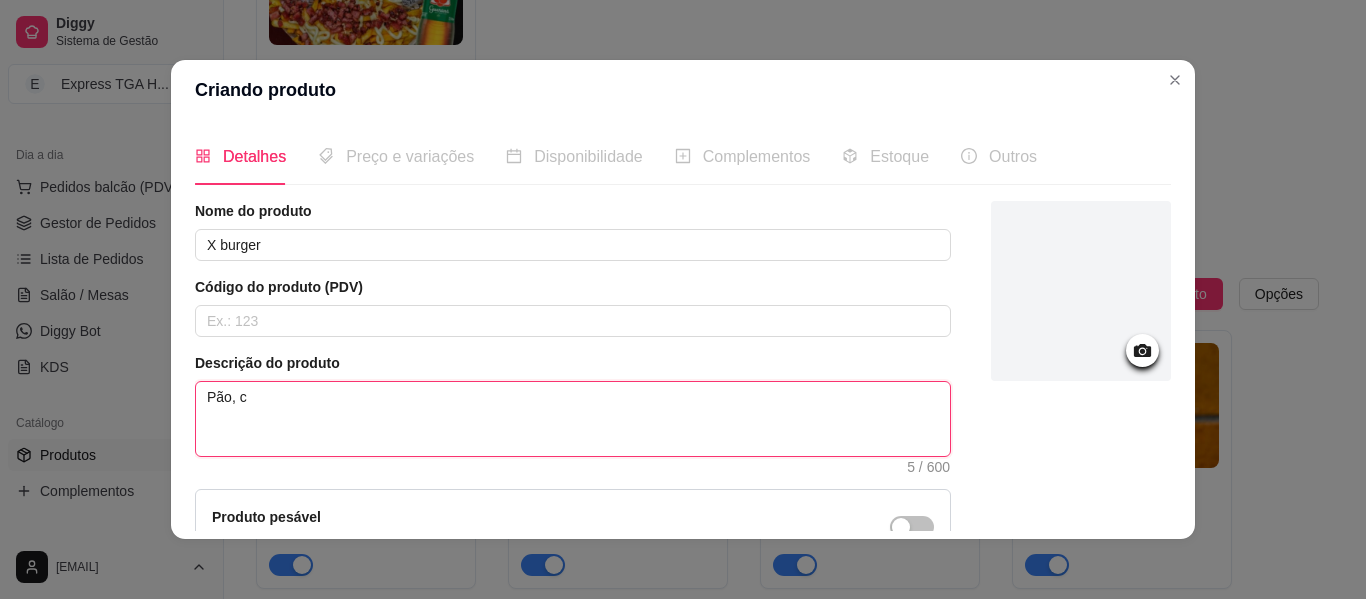 type on "Pão, ca" 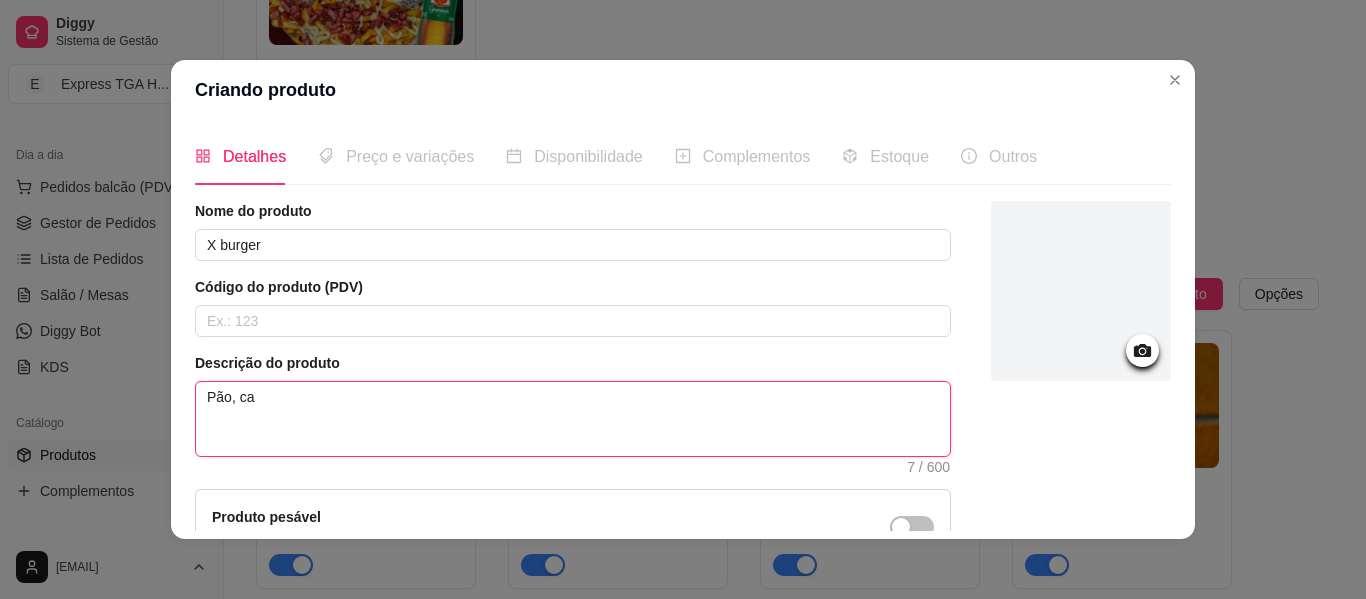 type on "Pão, car" 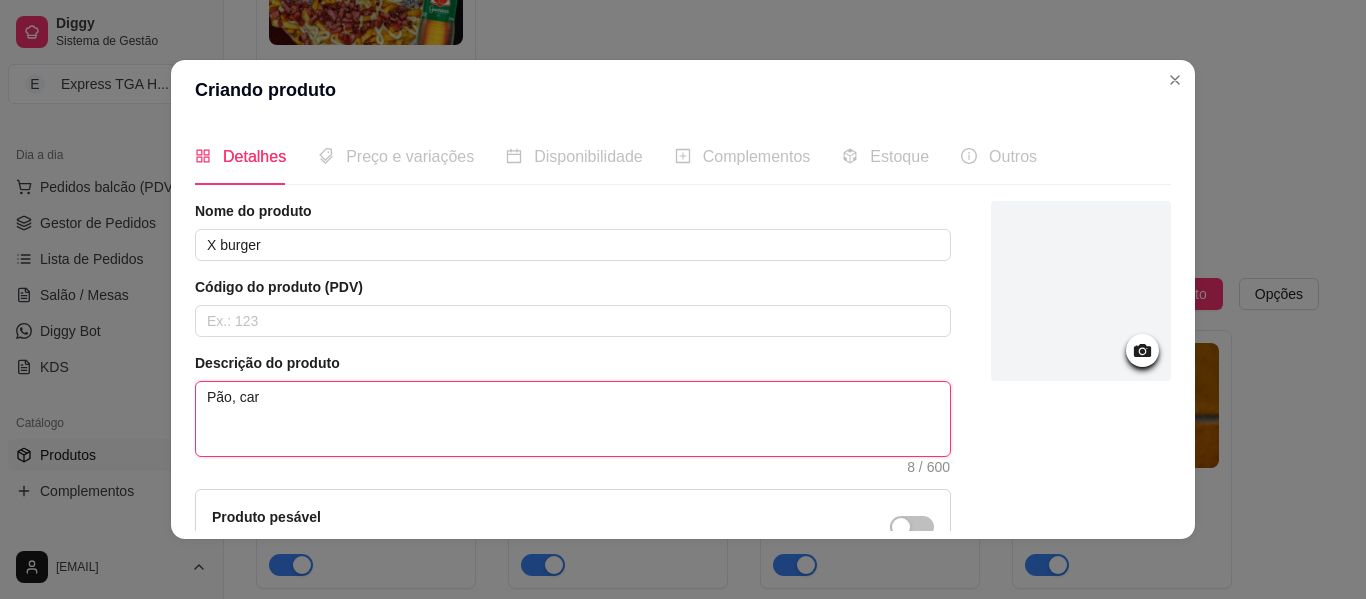 type on "Pão, carm" 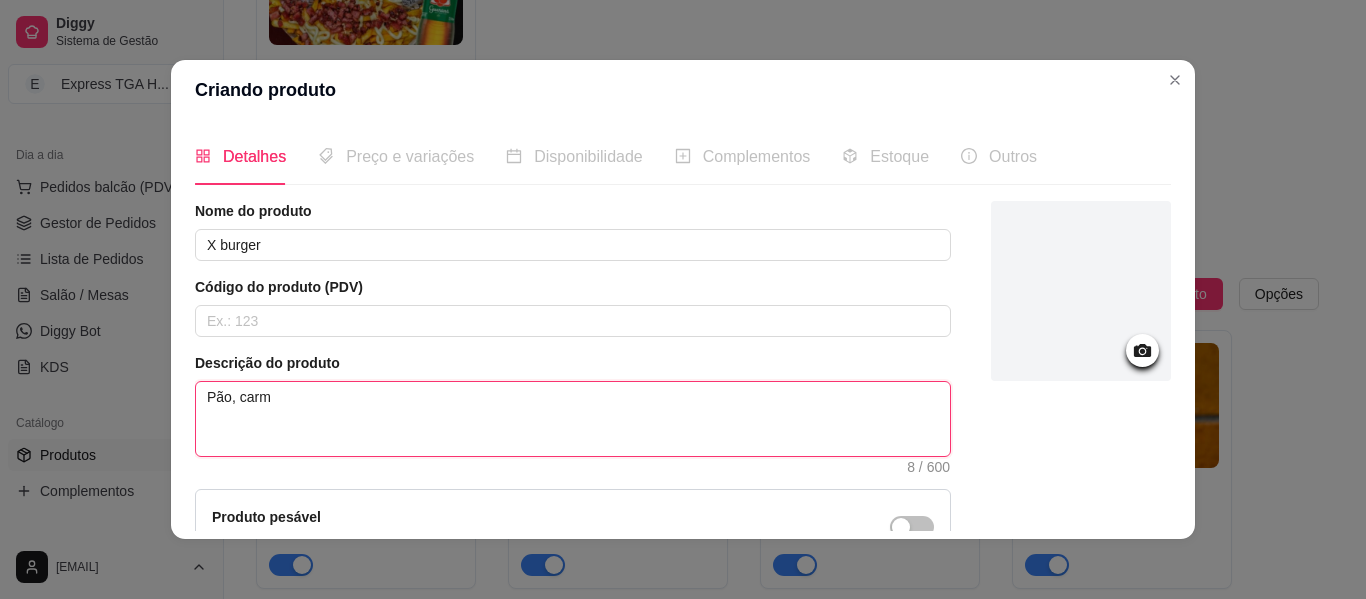 type on "Pão, carmn" 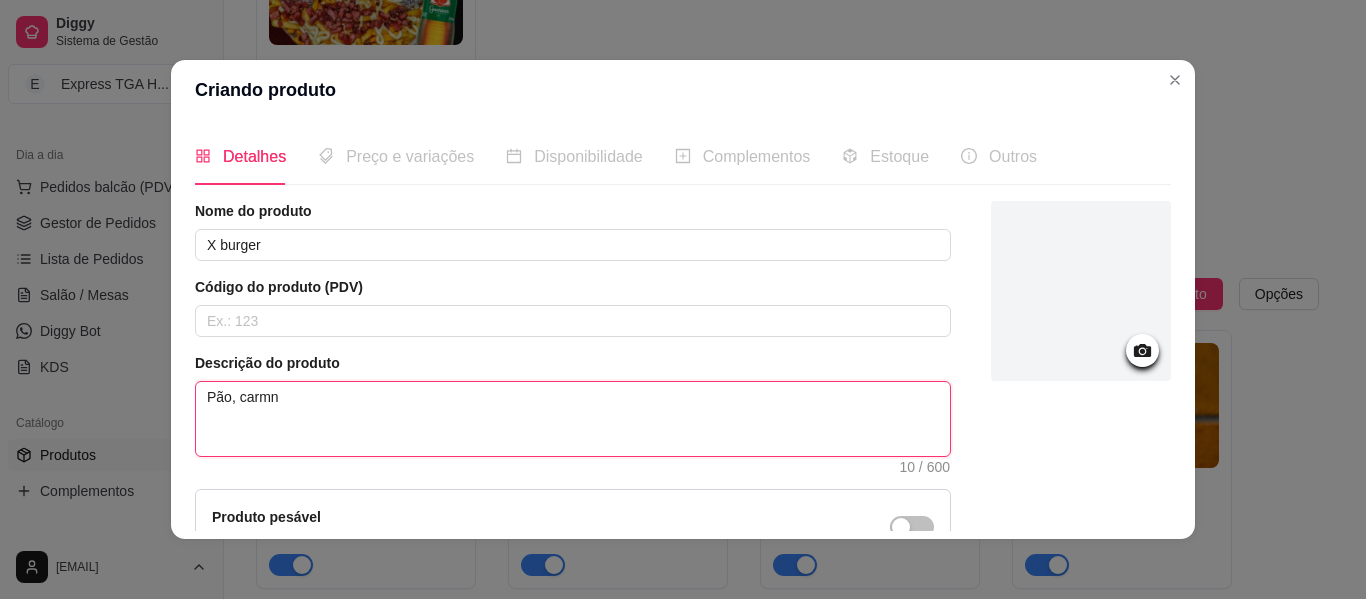 type on "Pão, carm" 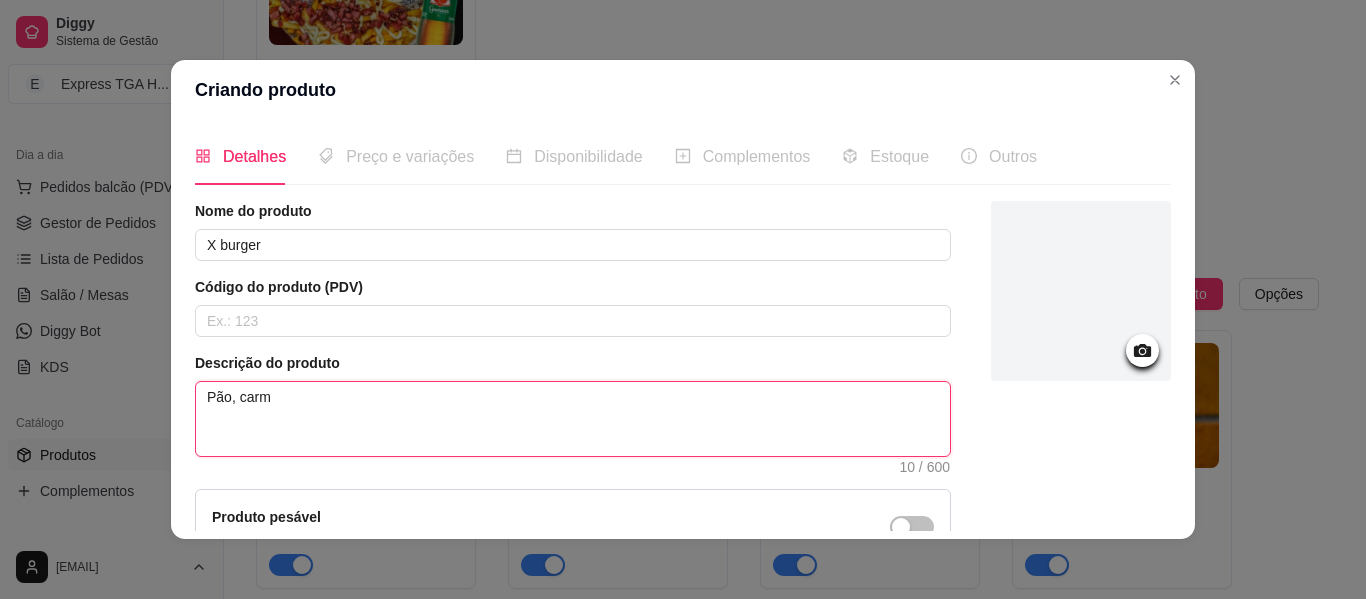 type 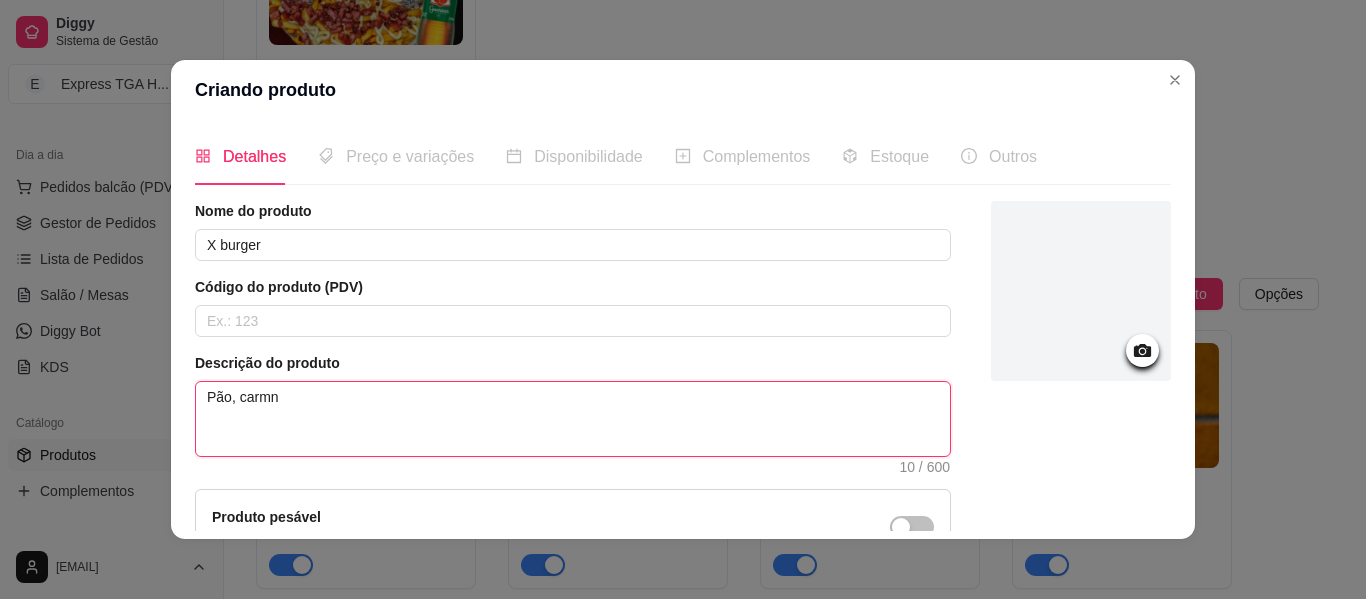 type on "Pão, carmne" 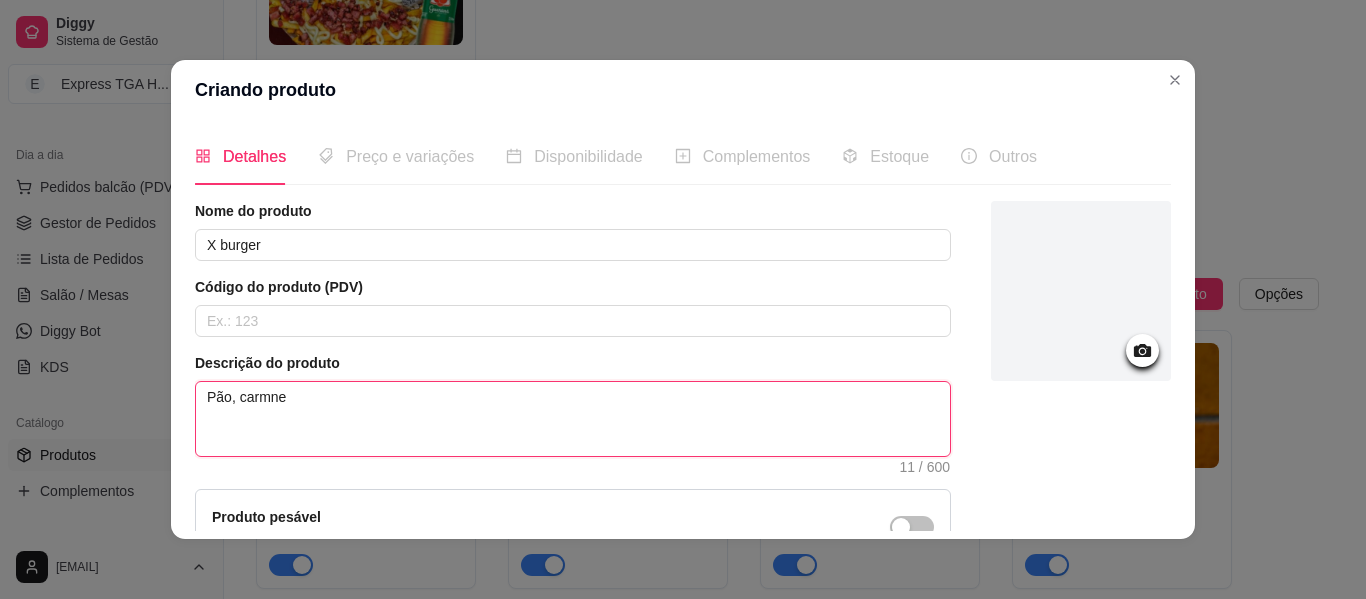 type on "Pão, carmn" 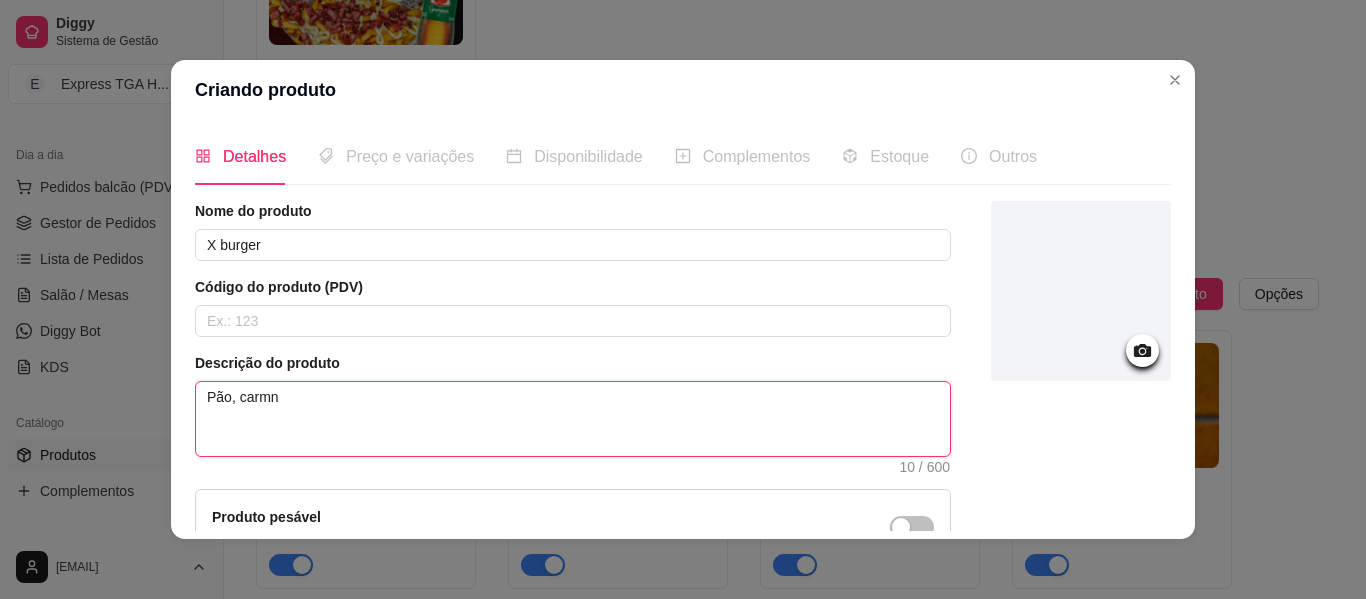 type on "Pão, carm" 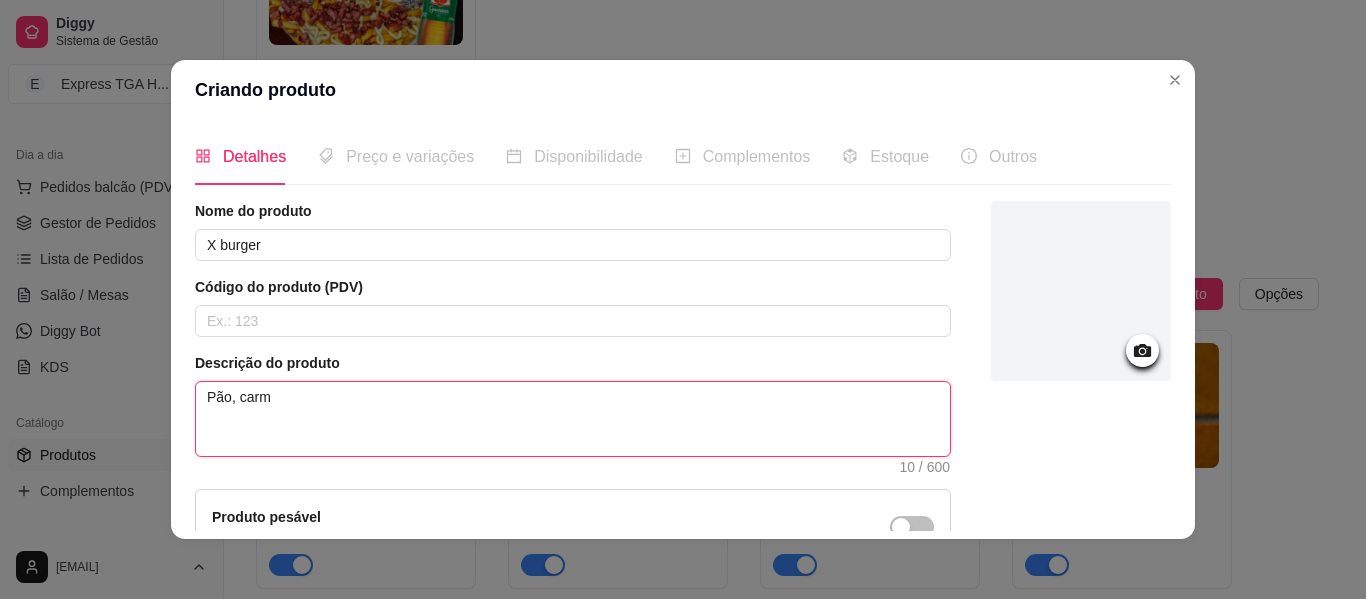 type on "Pão, carme" 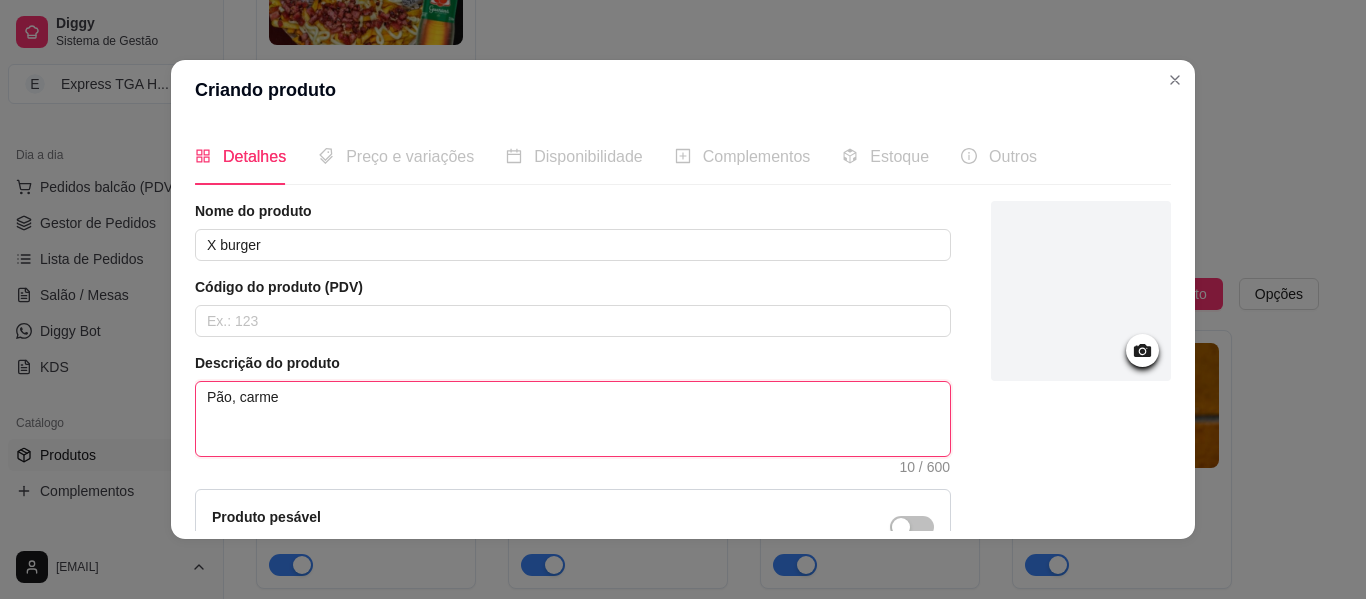type on "Pão, carme" 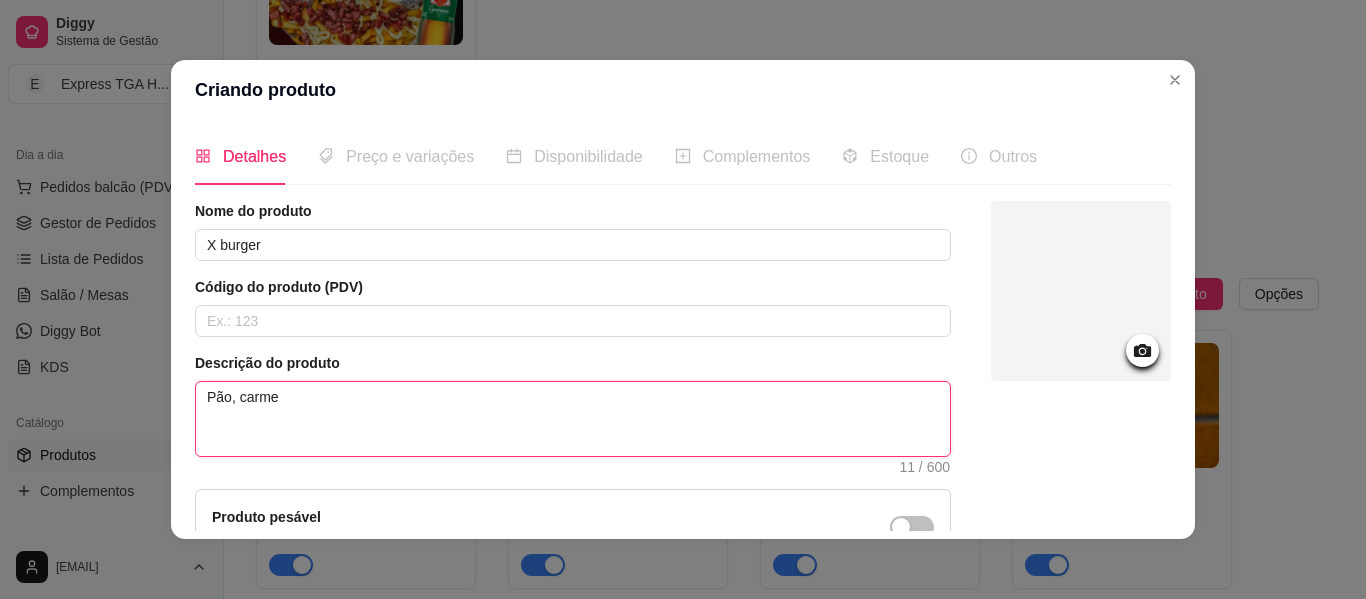 type on "Pão, carme" 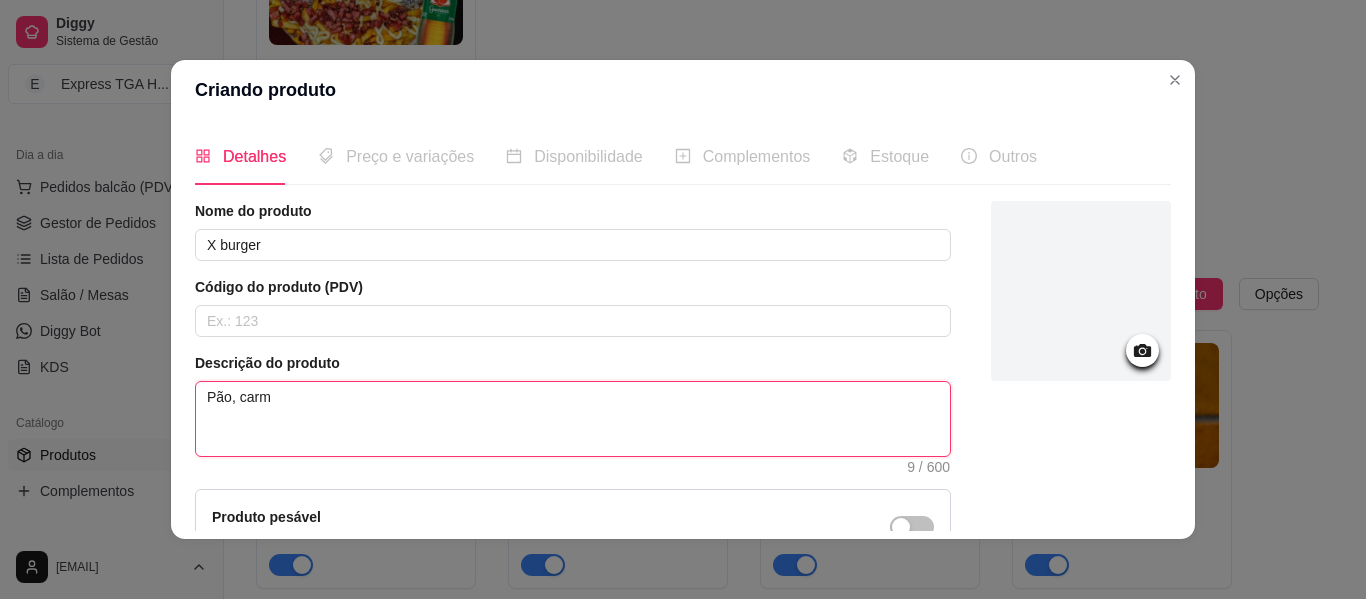 type on "Pão, car" 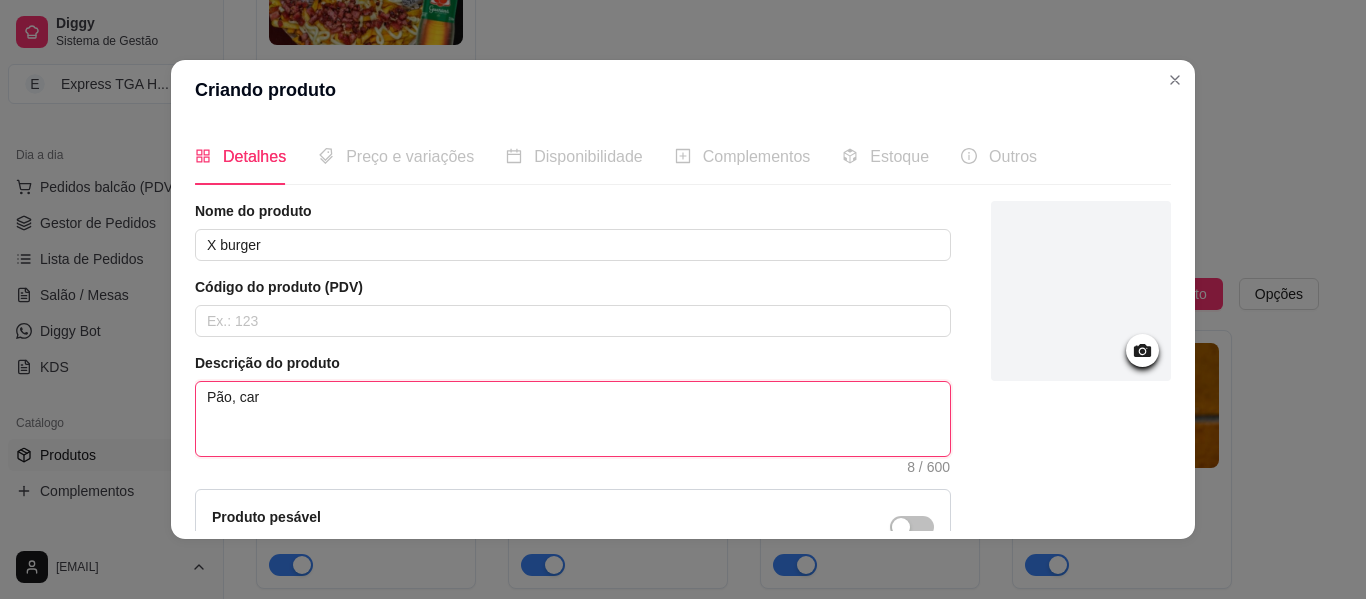 type on "Pão, ca" 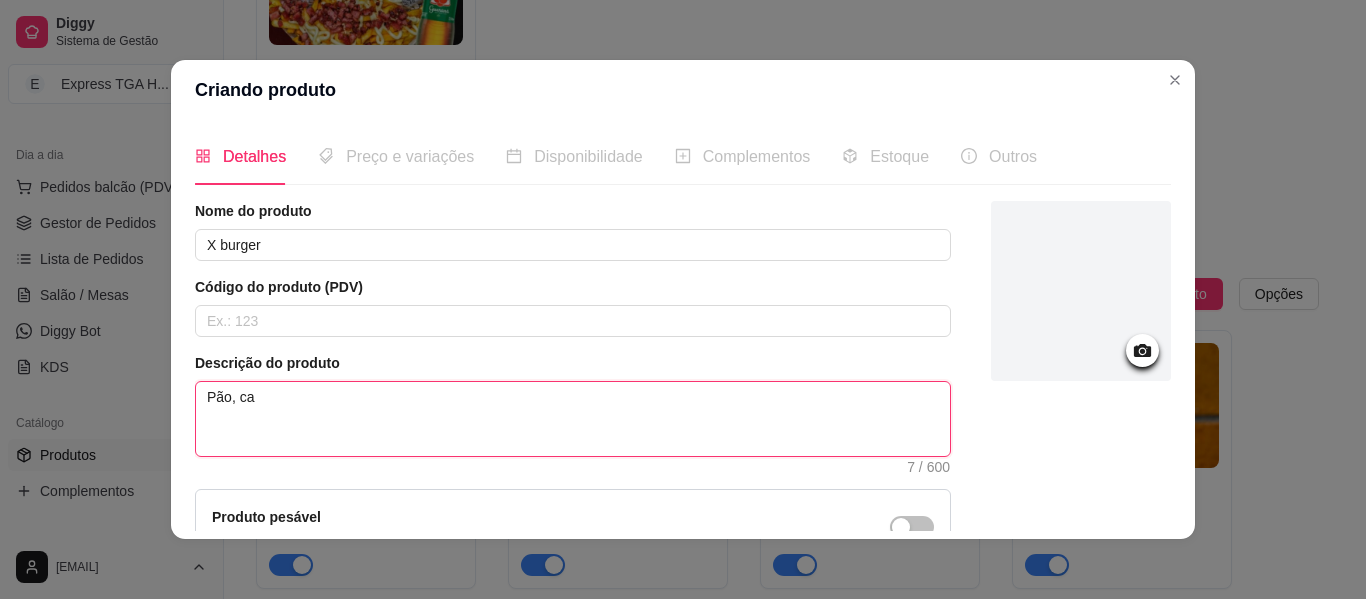 type on "Pão, car" 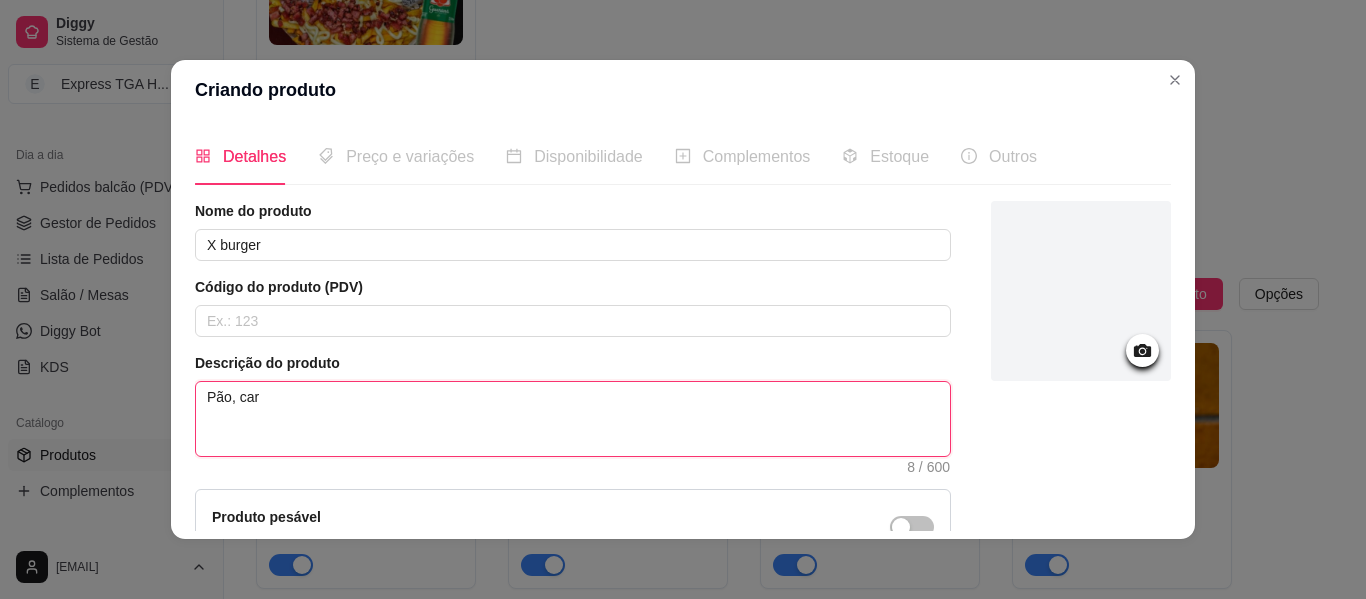 type on "Pão, carn" 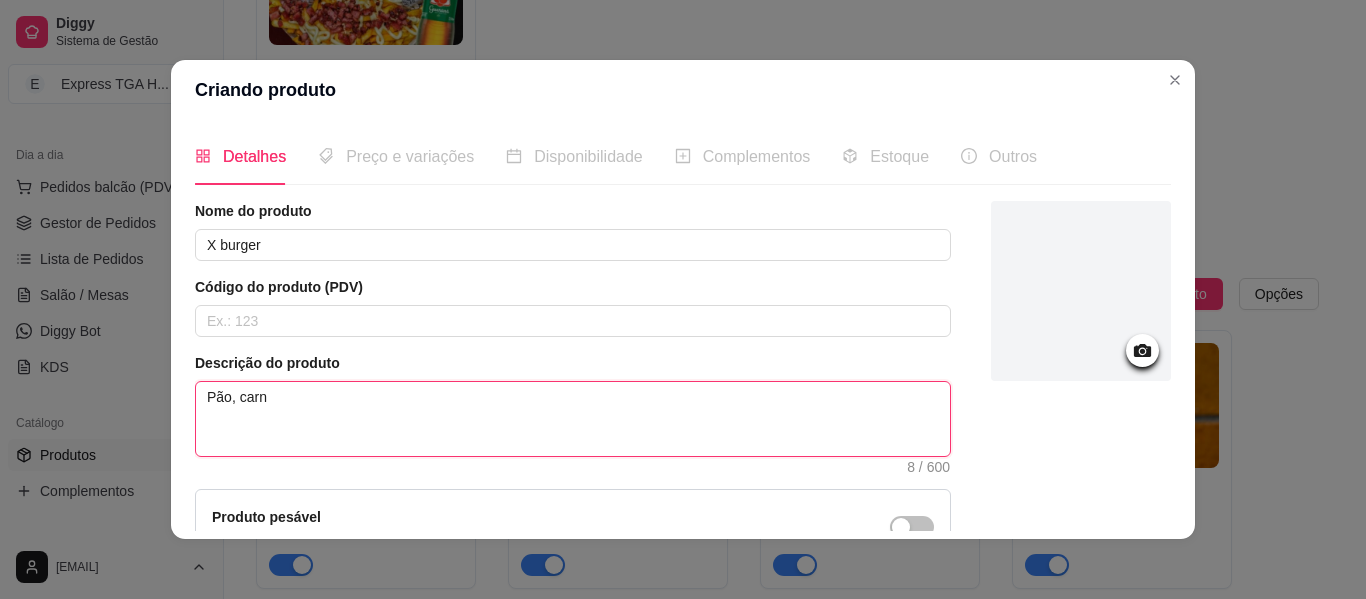 type on "Pão, carne" 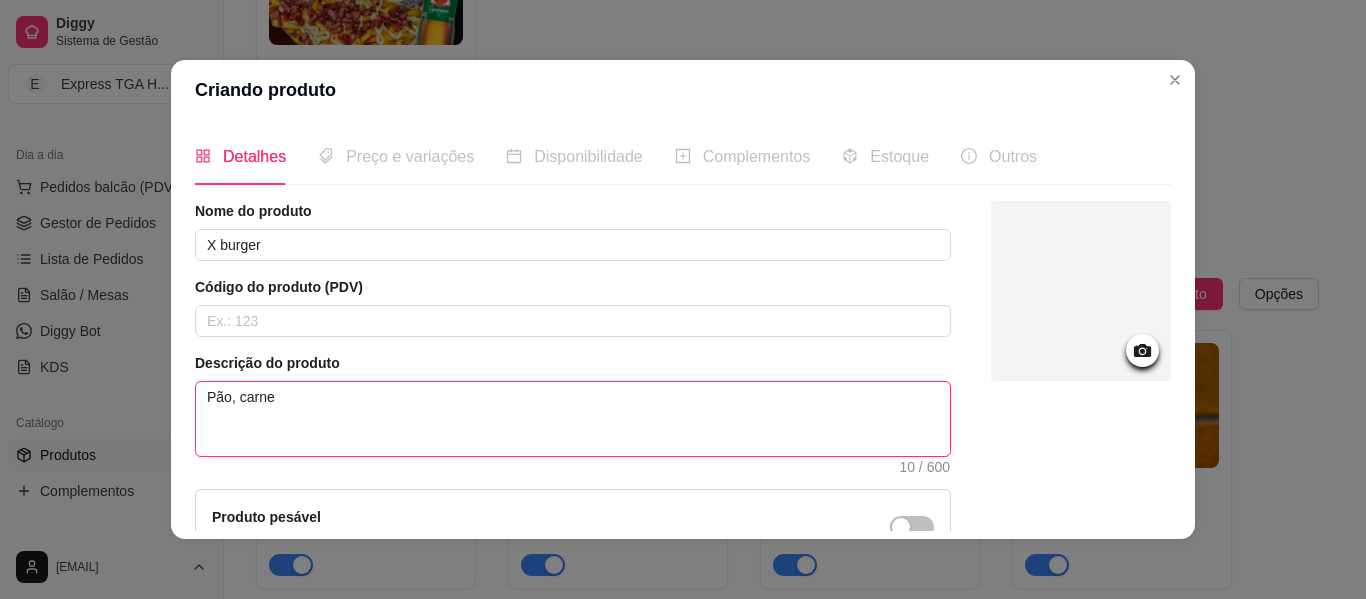 type on "Pão, carne" 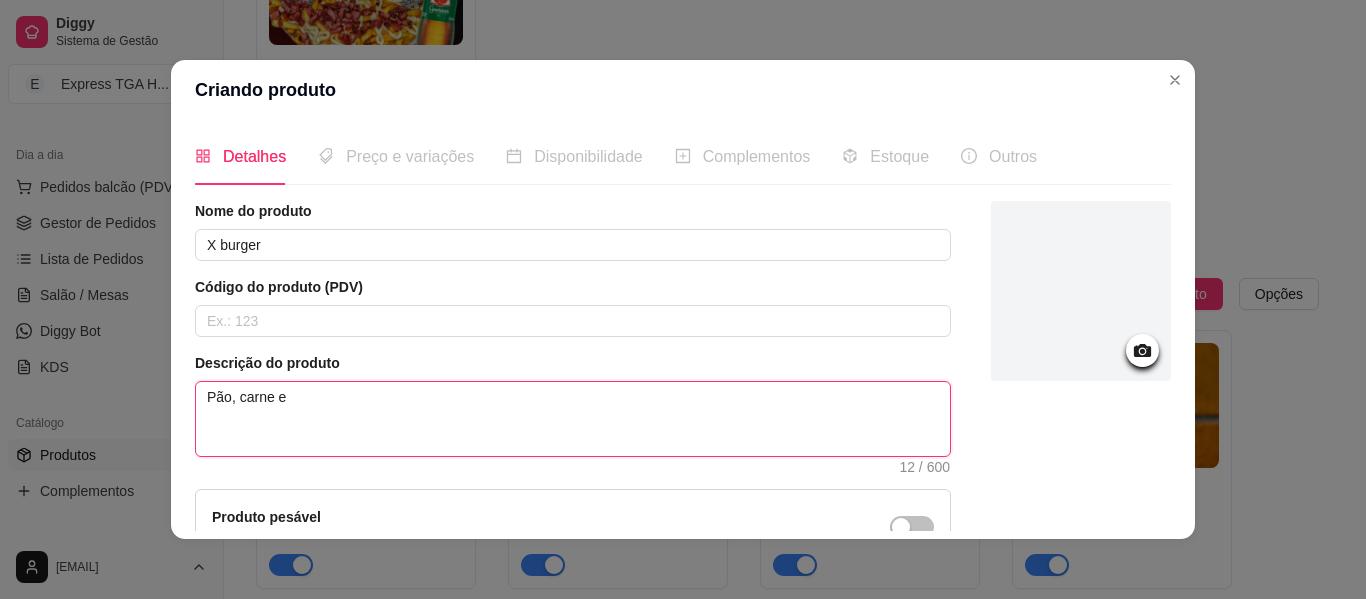 type on "Pão, carne e" 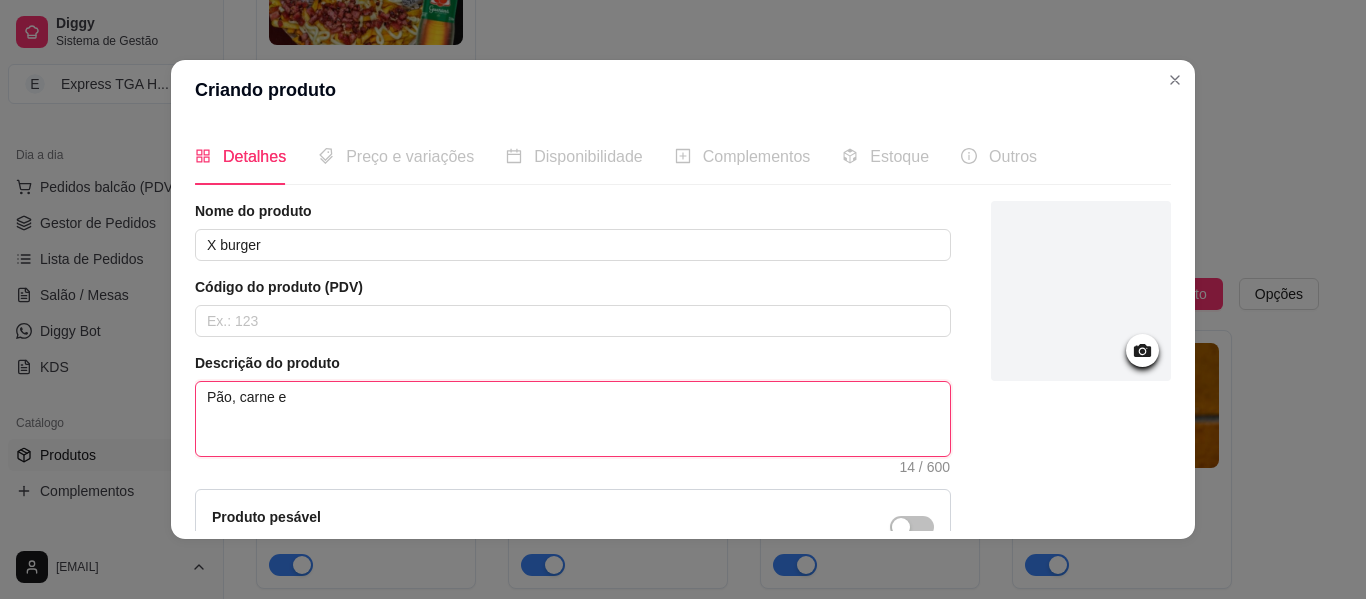 type on "Pão, carne e Q" 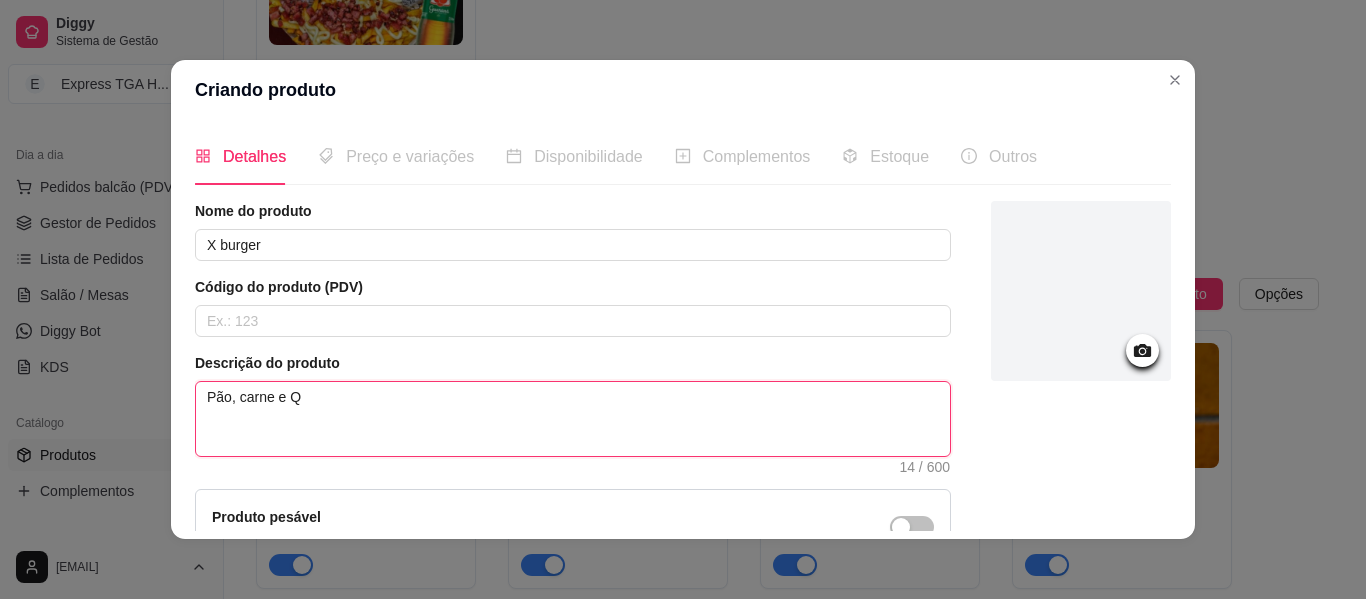 type on "Pão, carne e Qu" 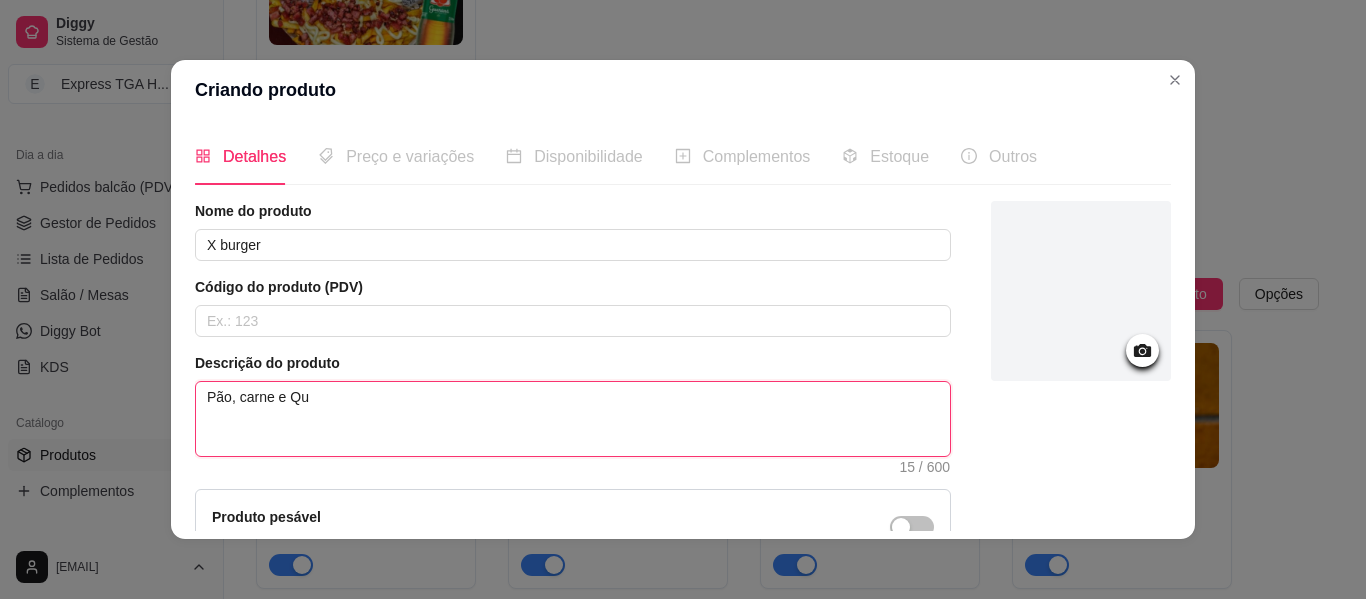 type on "Pão, carne e Que" 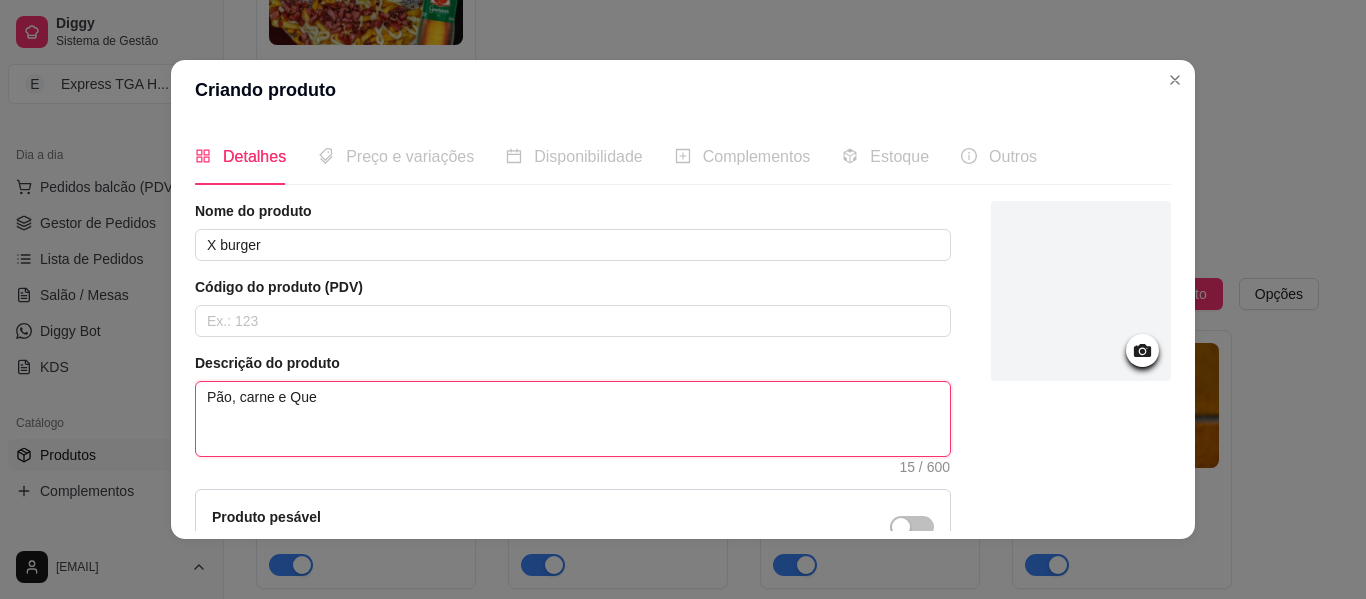 type on "Pão, carne e Quei" 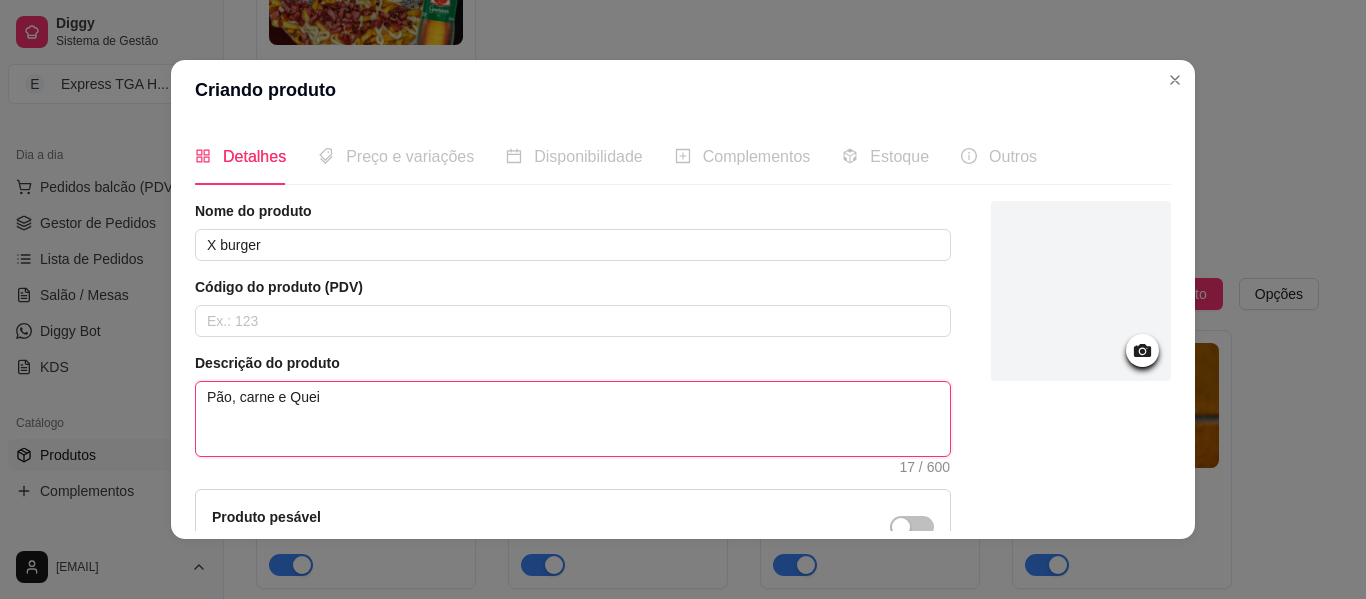 type on "Pão, carne e Queio" 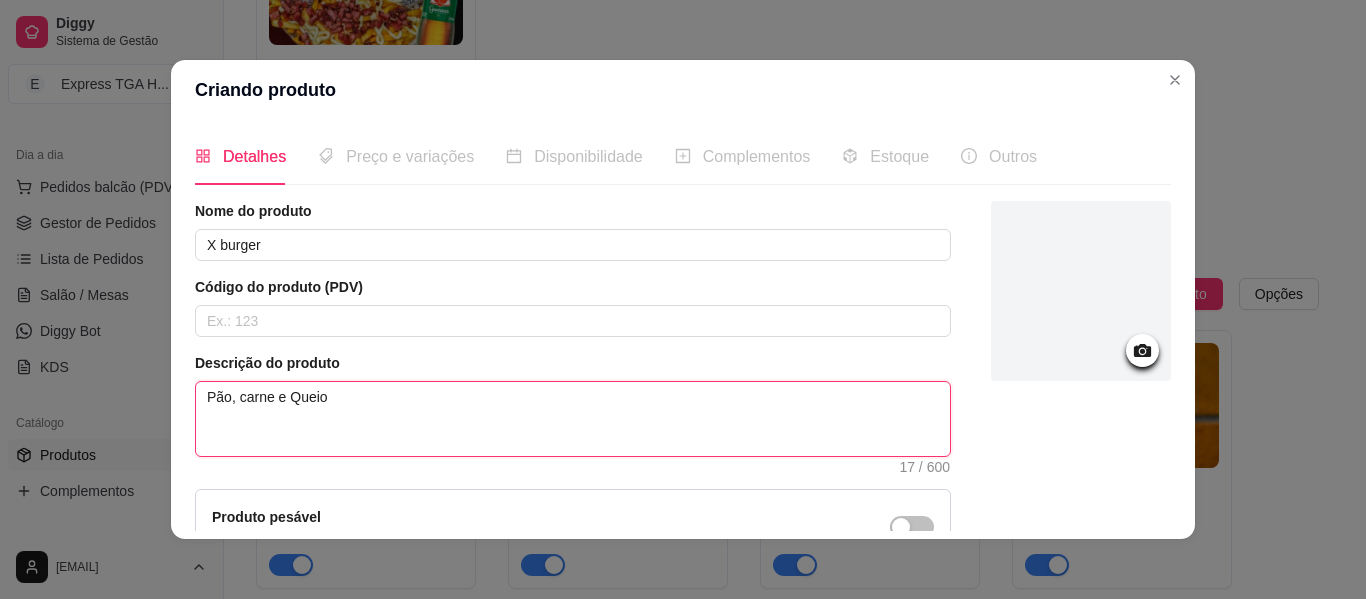 type 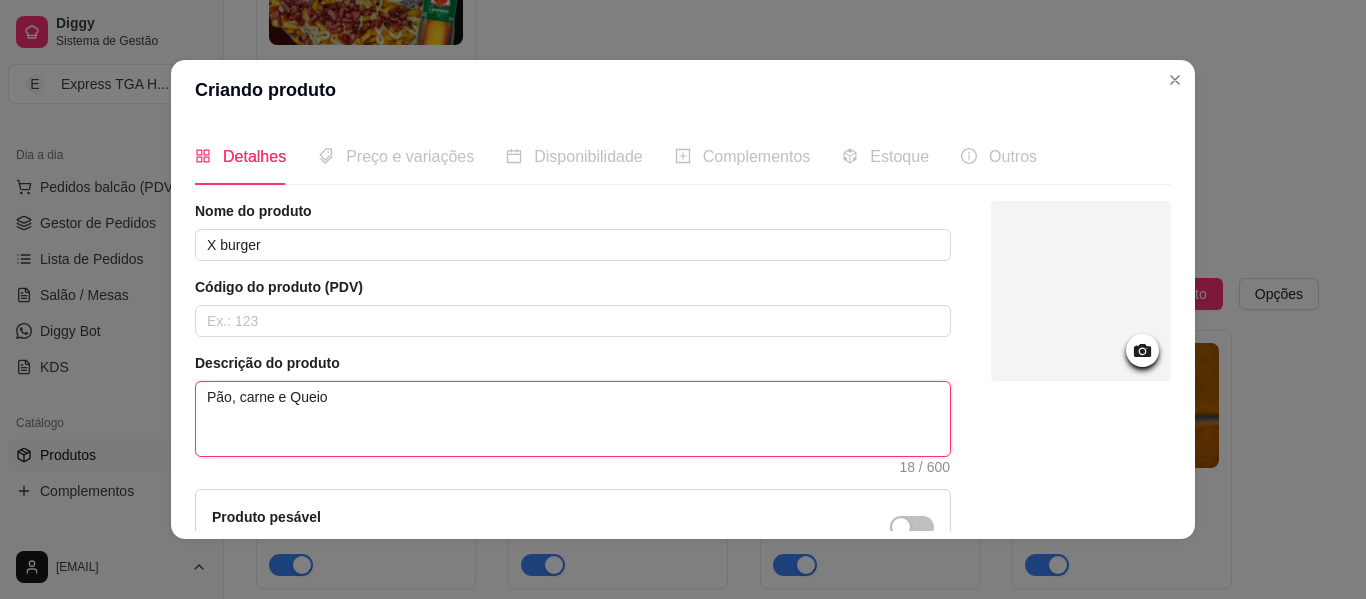 type on "Pão, carne e Queioj" 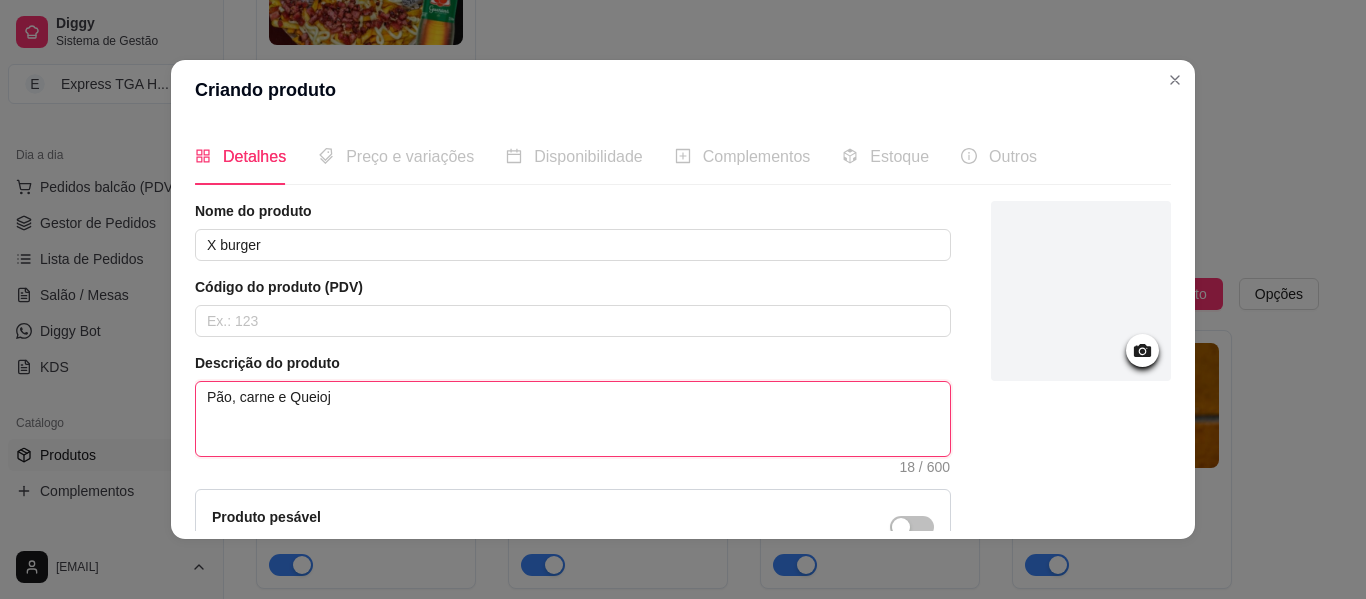 type on "Pão, carne e Queiojo" 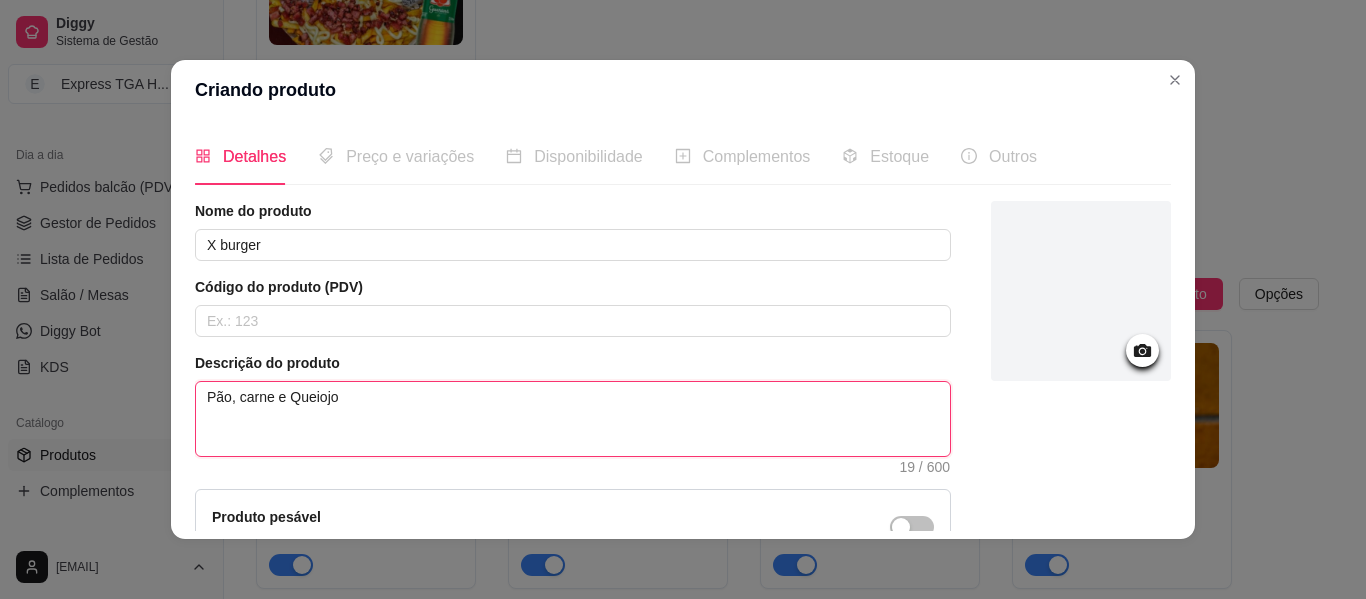 type on "Pão, carne e Queioj" 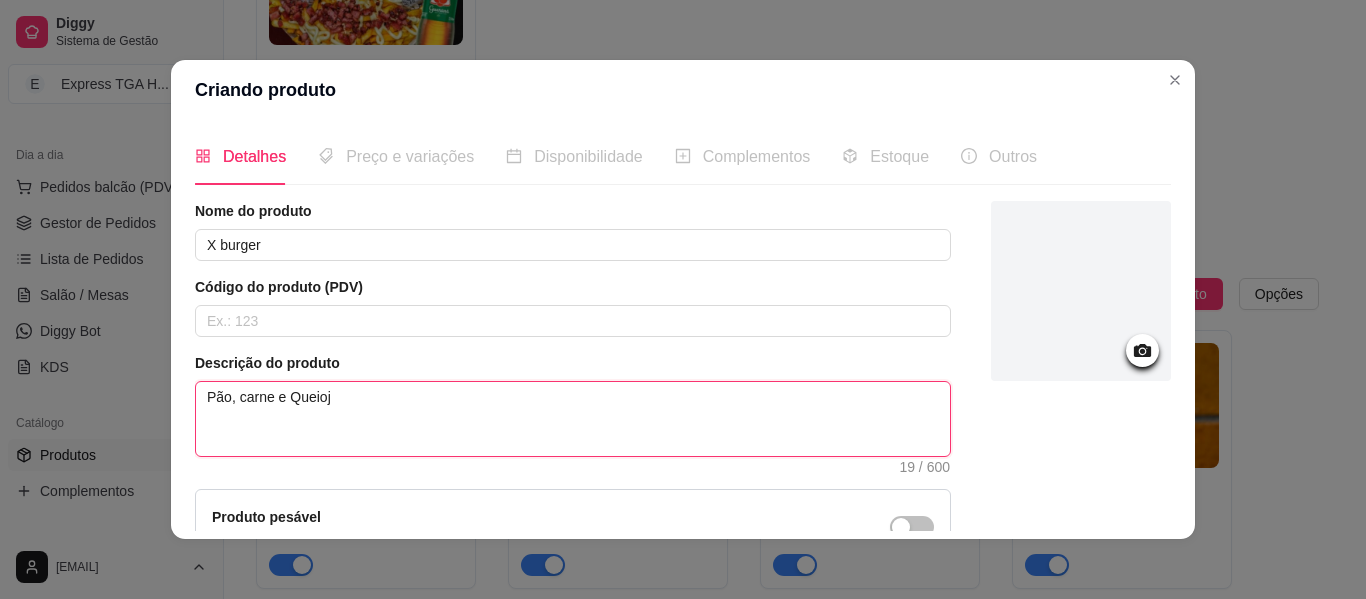 type on "Pão, carne e Queio" 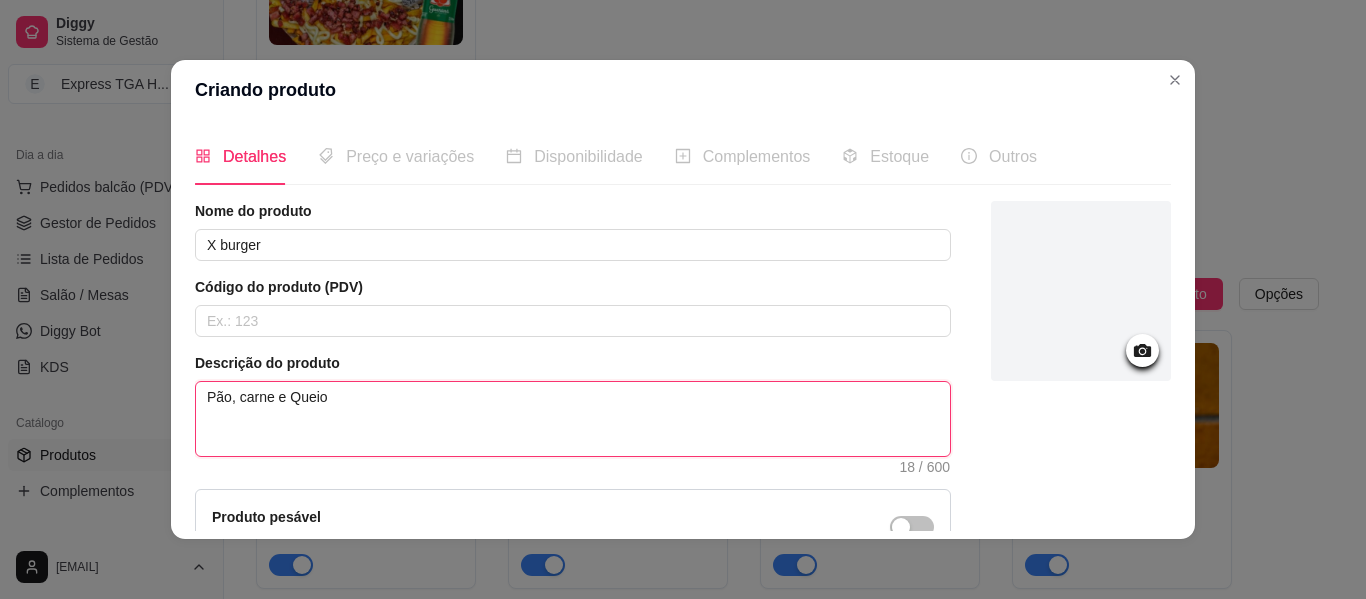type on "Pão, carne e Quei" 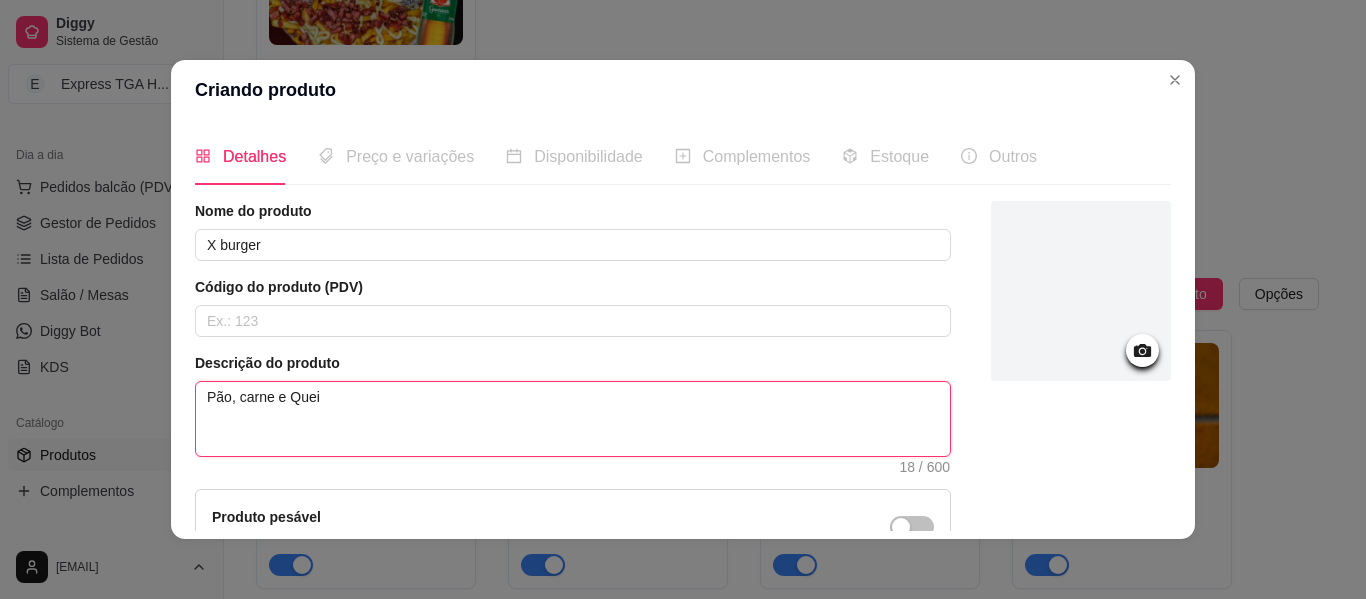type on "Pão, carne e Queij" 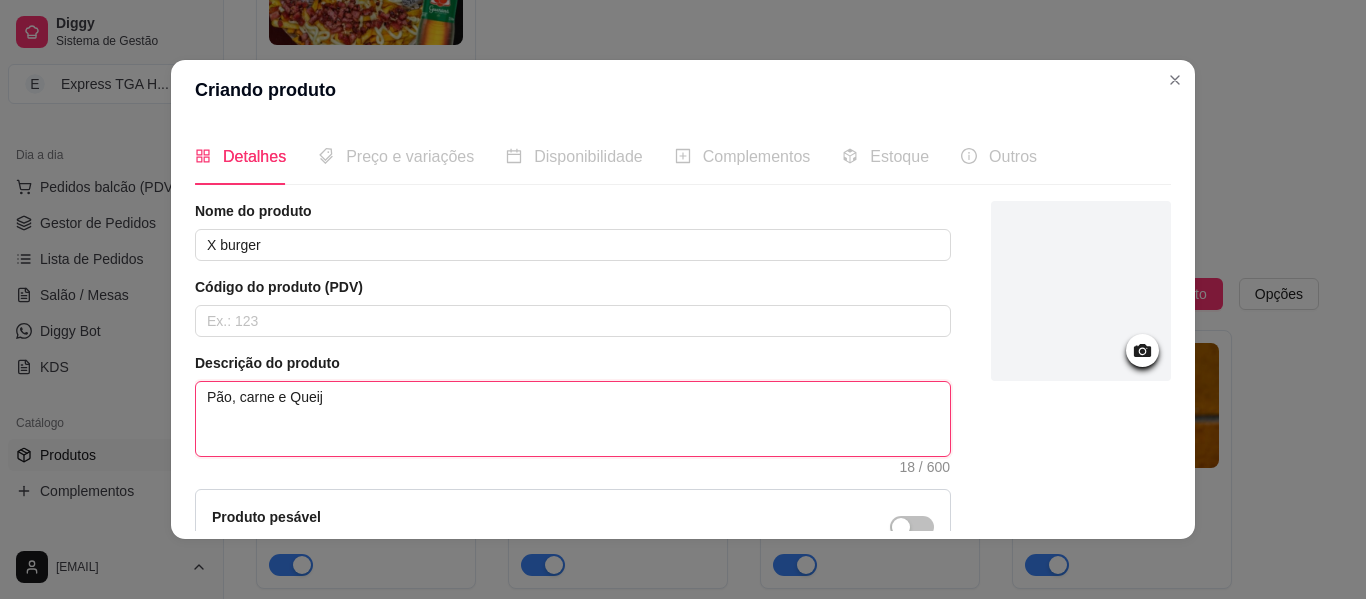 type on "Pão, carne e Queijo" 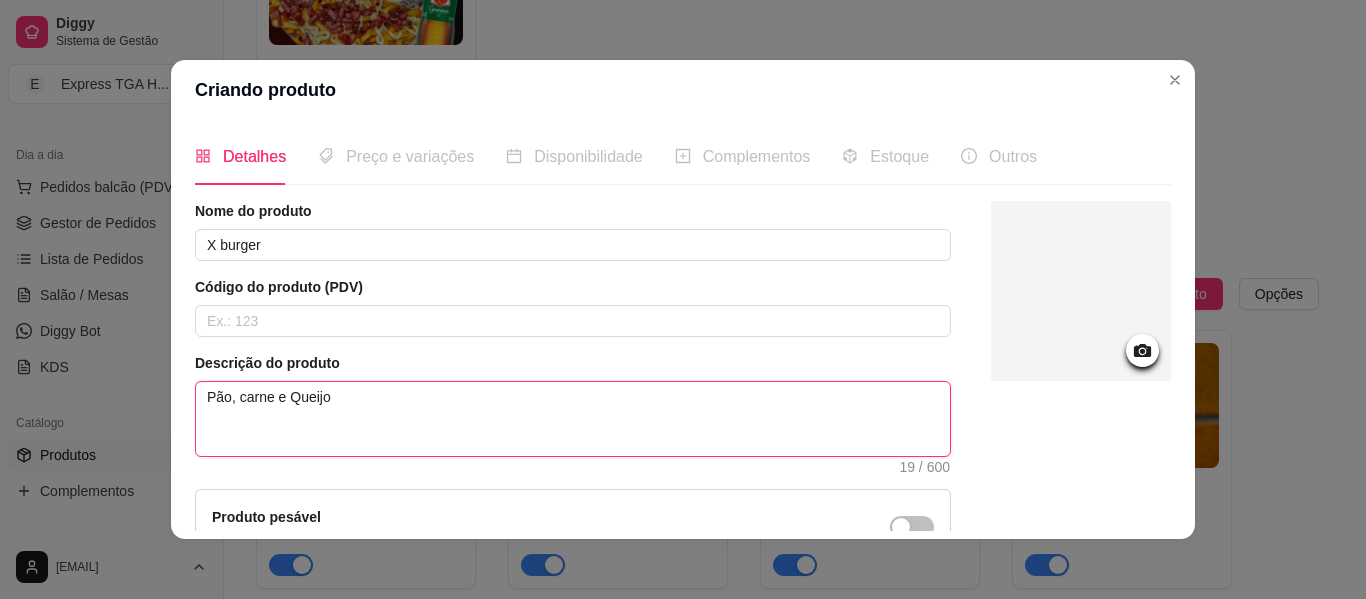 type on "Pão, carne e Queijo" 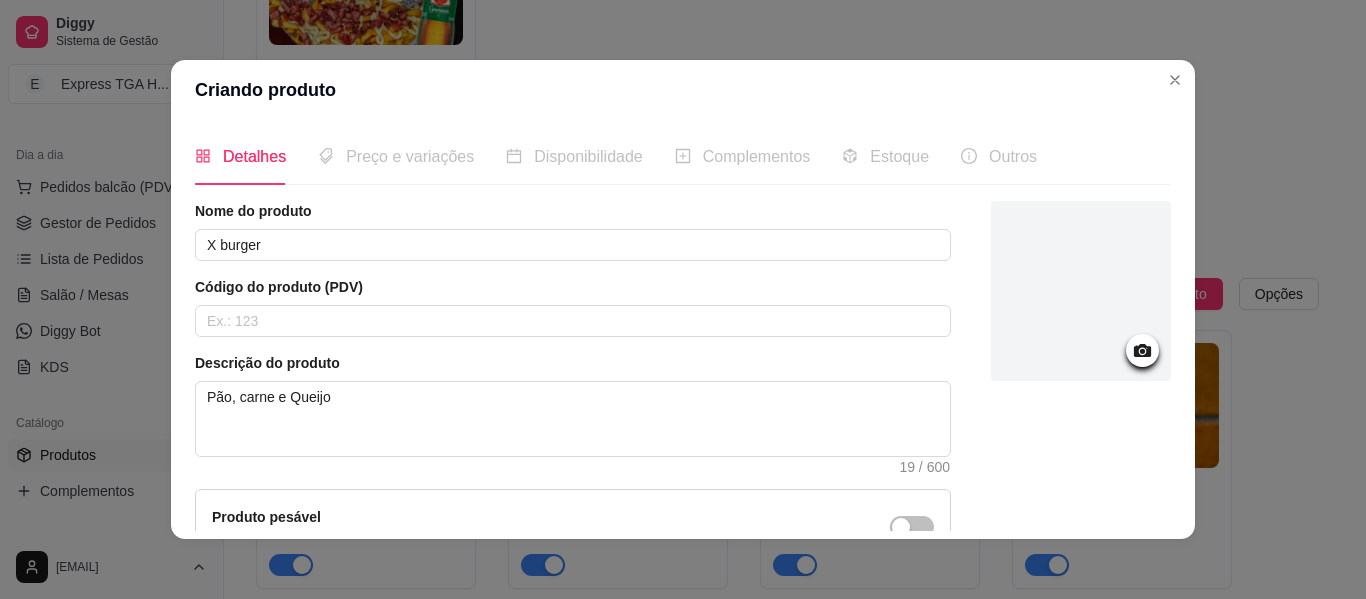 click at bounding box center [1081, 429] 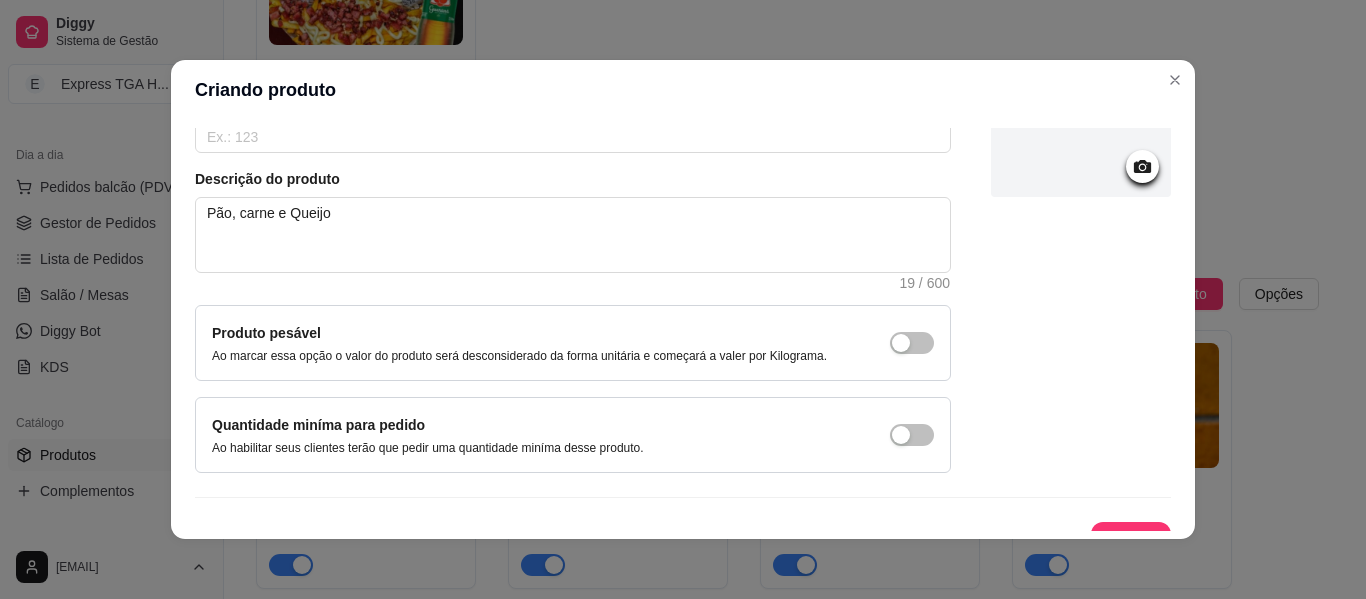 scroll, scrollTop: 215, scrollLeft: 0, axis: vertical 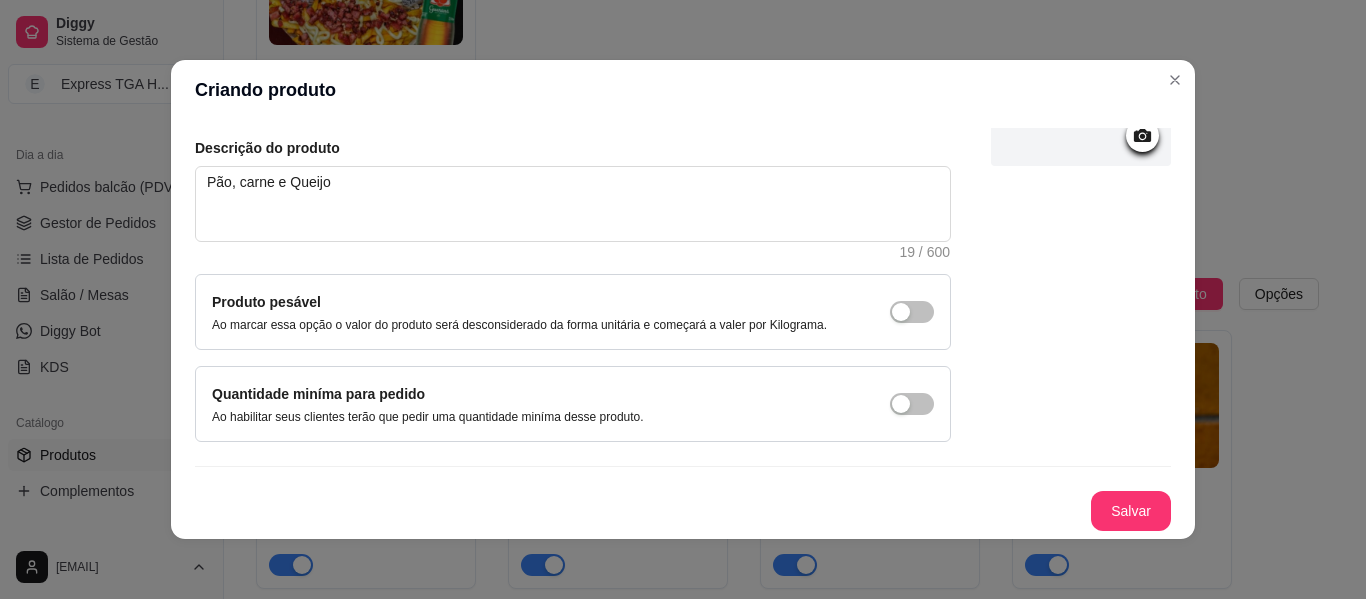 click on "Nome do produto X burger Código do produto (PDV) Descrição do produto Pão, carne e Queijo 19 / 600 Produto pesável Ao marcar essa opção o valor do produto será desconsiderado da forma unitária e começará a valer por Kilograma. Quantidade miníma para pedido Ao habilitar seus clientes terão que pedir uma quantidade miníma desse produto. Salvar" at bounding box center (683, 258) 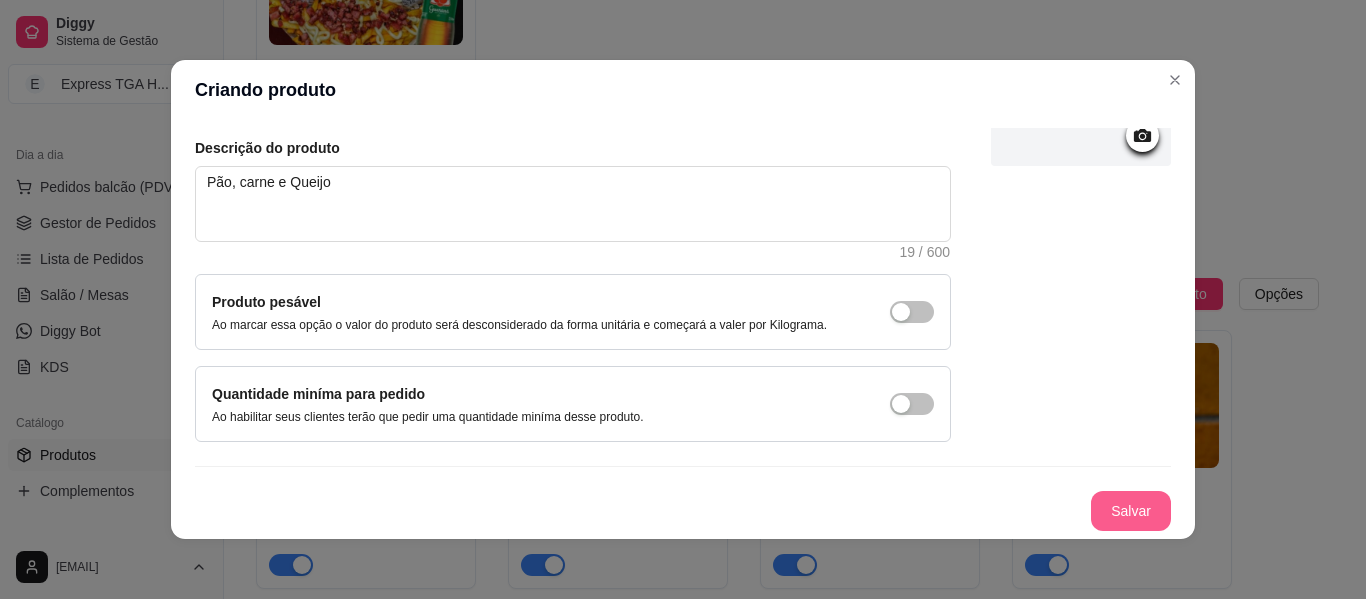 click on "Salvar" at bounding box center (1131, 511) 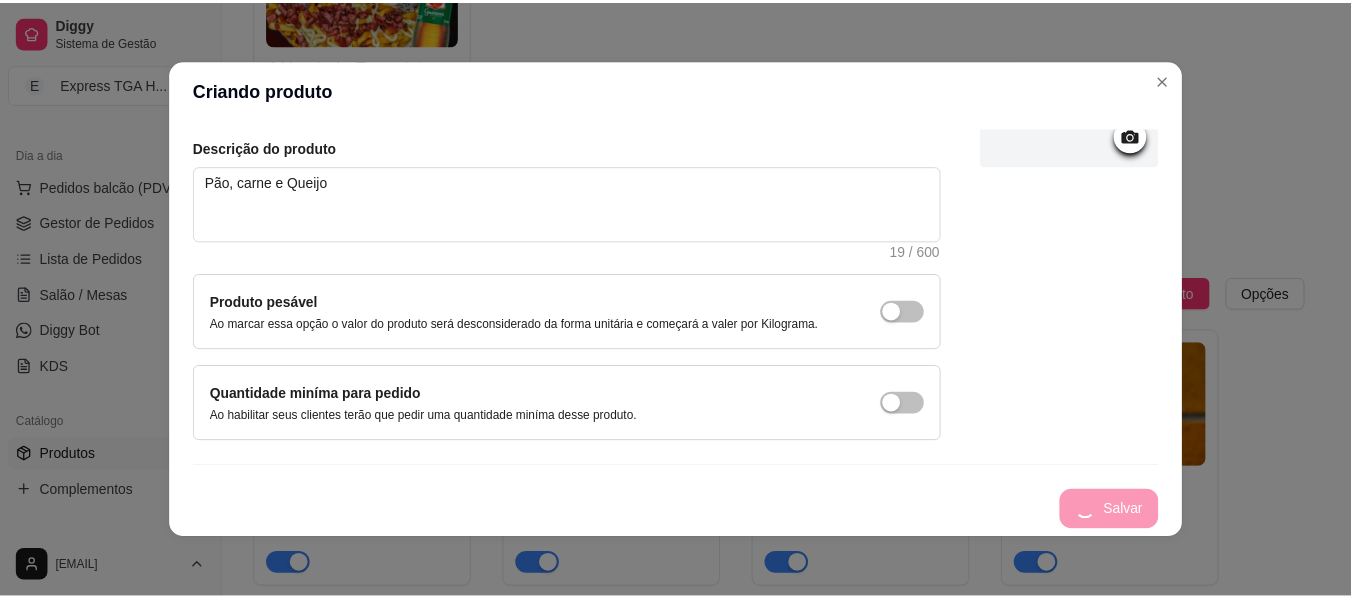 scroll, scrollTop: 0, scrollLeft: 0, axis: both 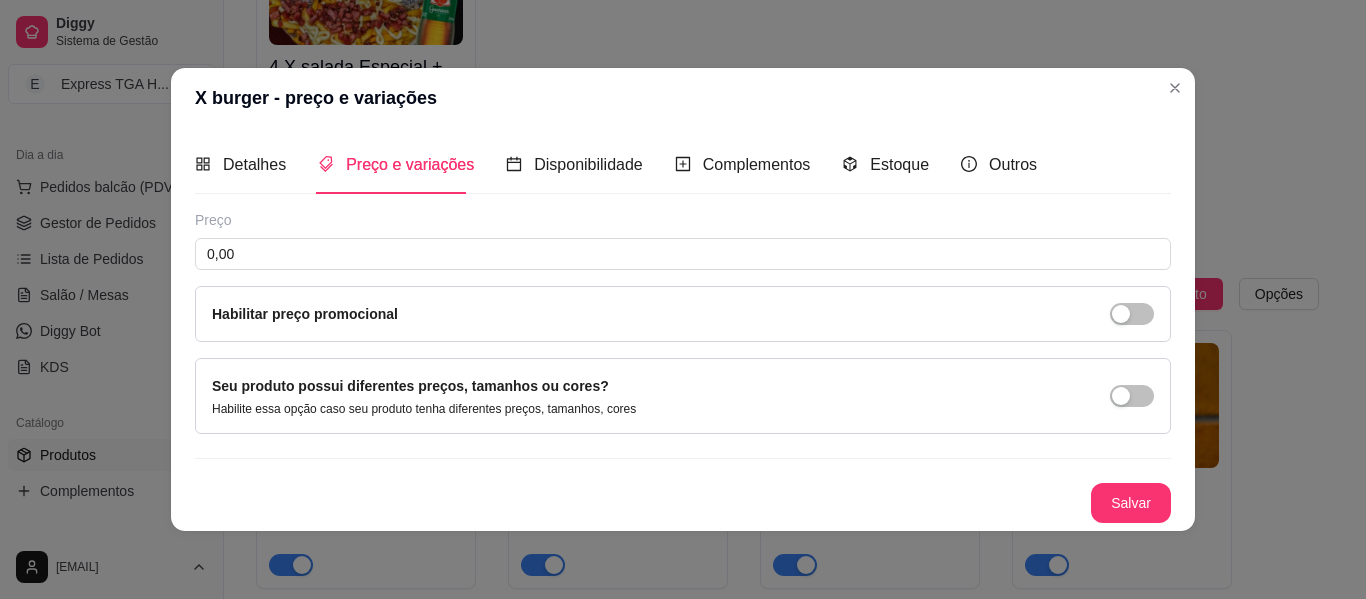 type 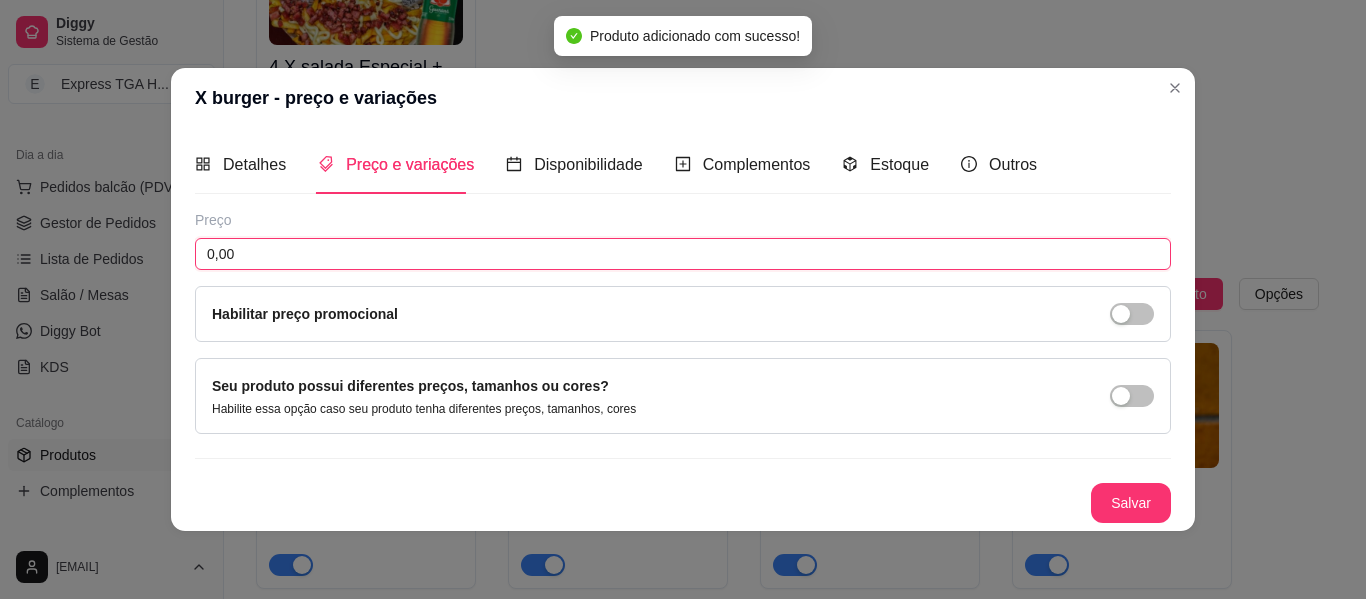 click on "0,00" at bounding box center [683, 254] 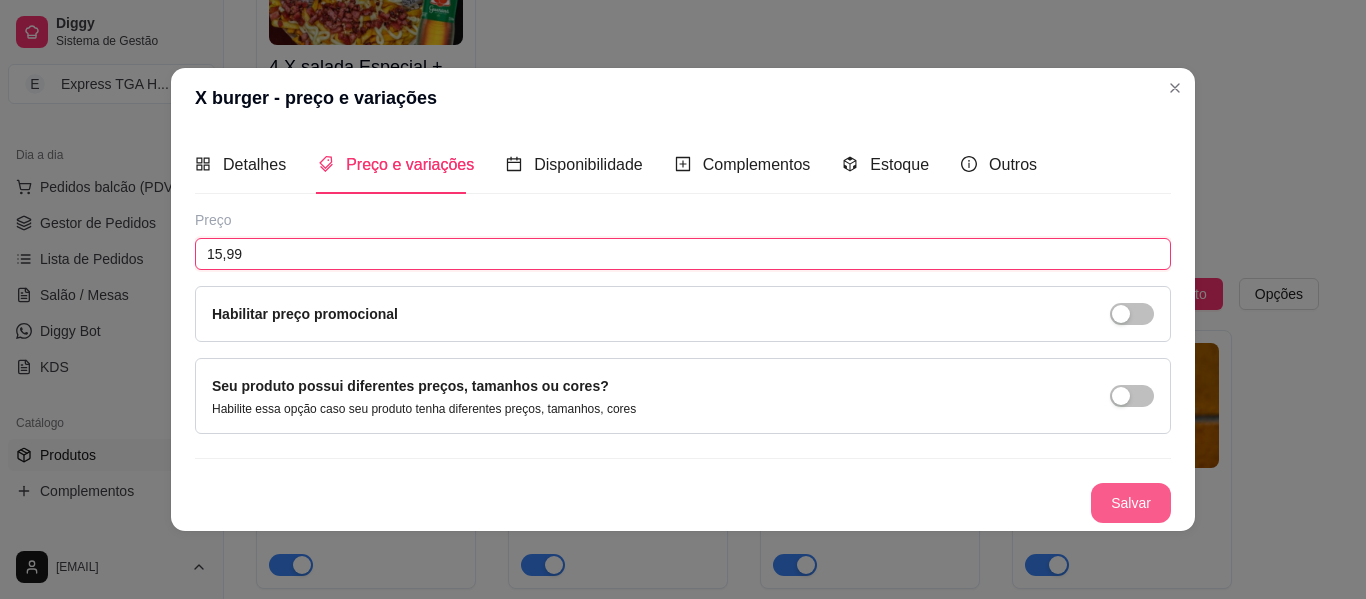 type on "15,99" 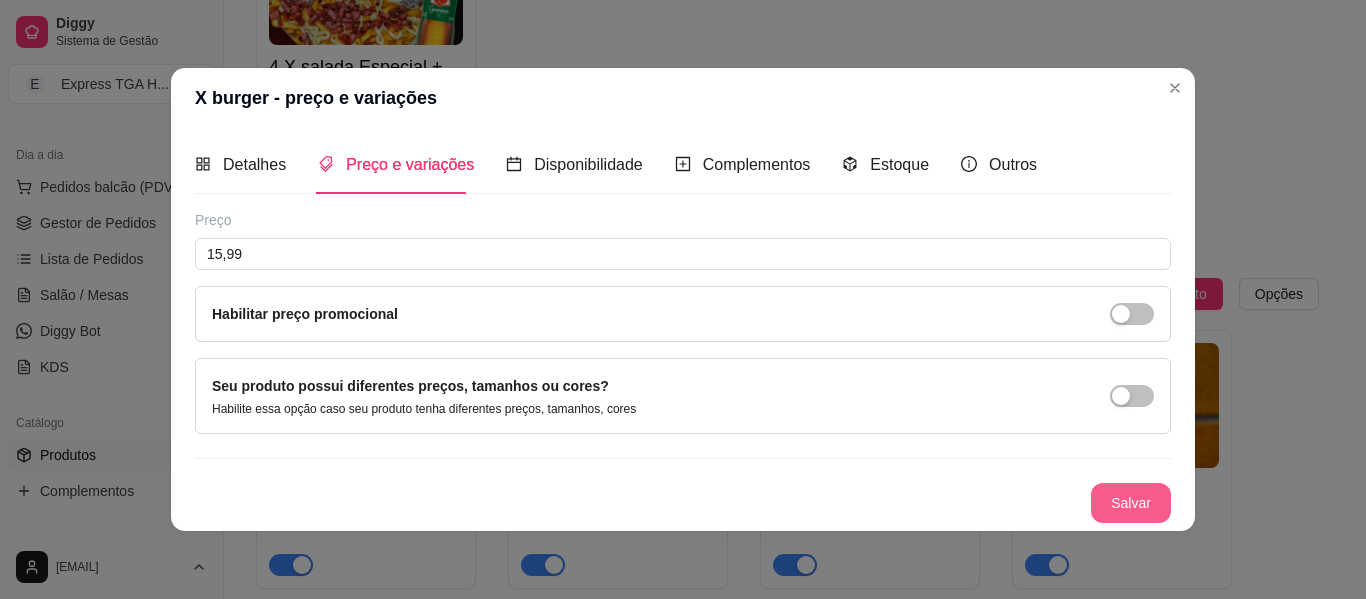 click on "Salvar" at bounding box center (1131, 503) 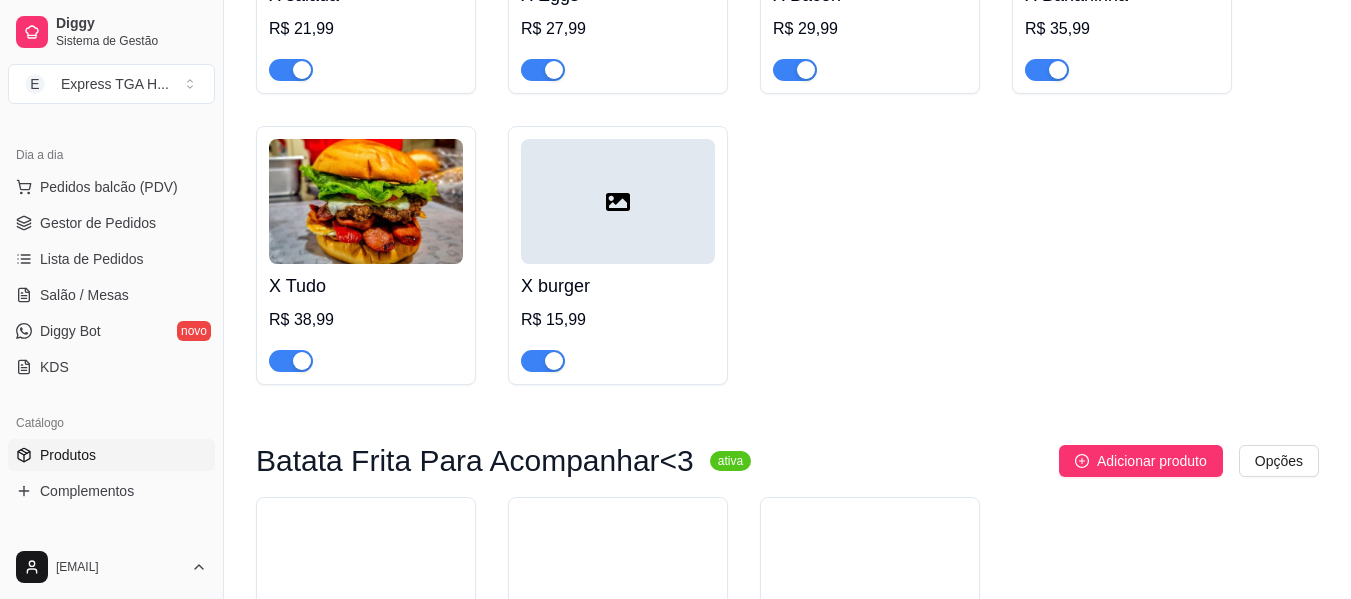 scroll, scrollTop: 2297, scrollLeft: 0, axis: vertical 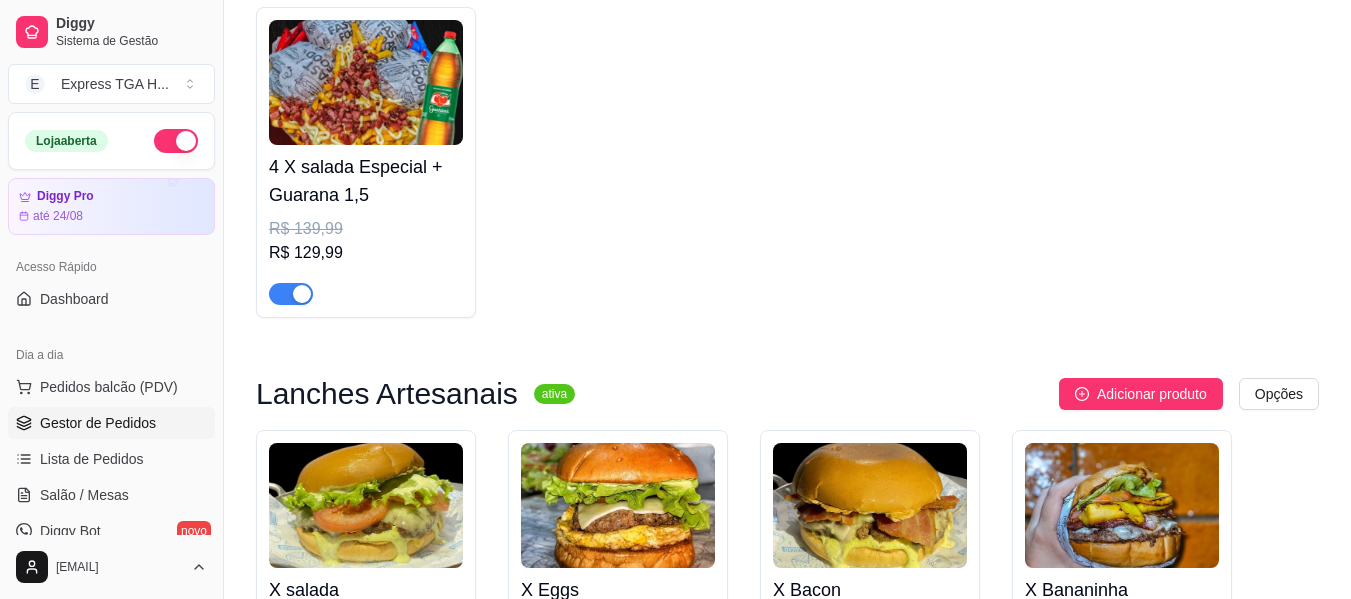 click on "Gestor de Pedidos" at bounding box center (98, 423) 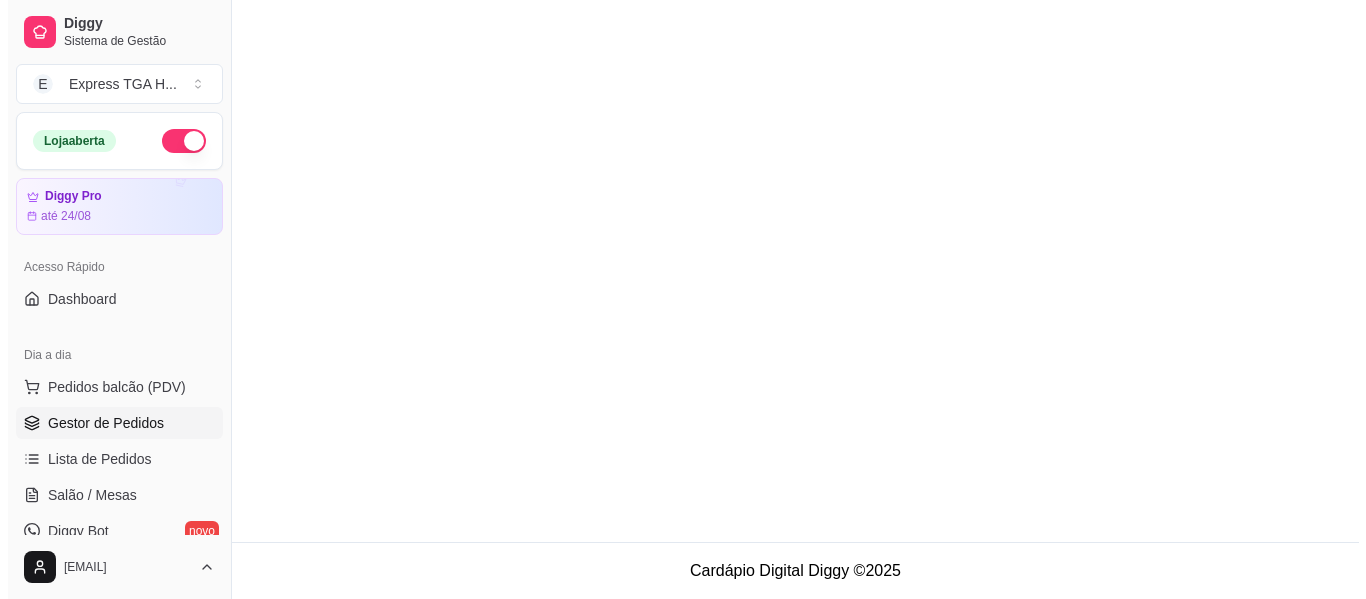 scroll, scrollTop: 0, scrollLeft: 0, axis: both 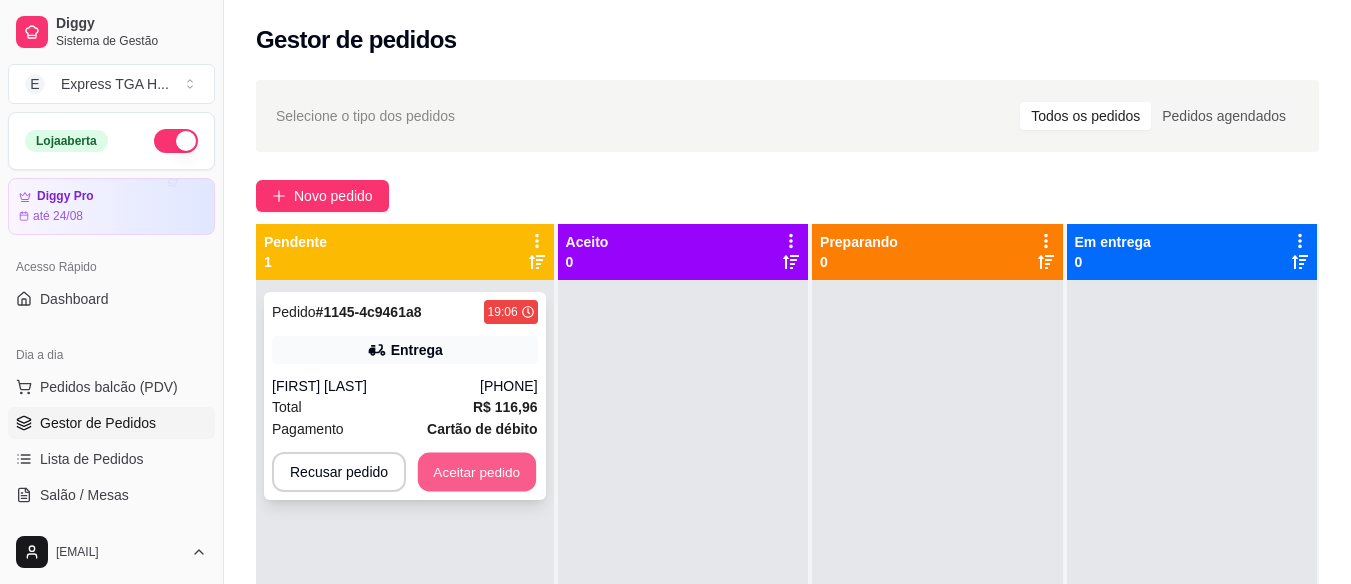 click on "Aceitar pedido" at bounding box center (477, 472) 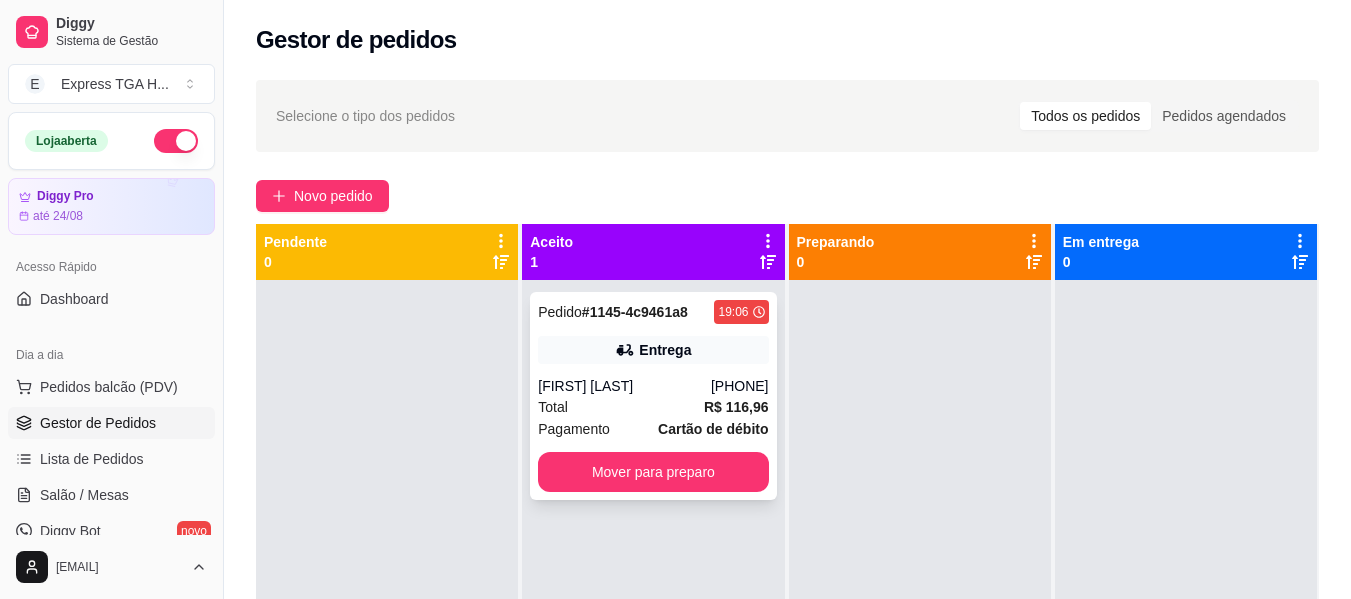 click on "Pedido  # [ORDER_ID] [TIME] Entrega [FIRST] [LAST] ([PHONE_AREA]) [PHONE] Total R$ 116,96 Pagamento Cartão de débito Mover para preparo" at bounding box center [653, 396] 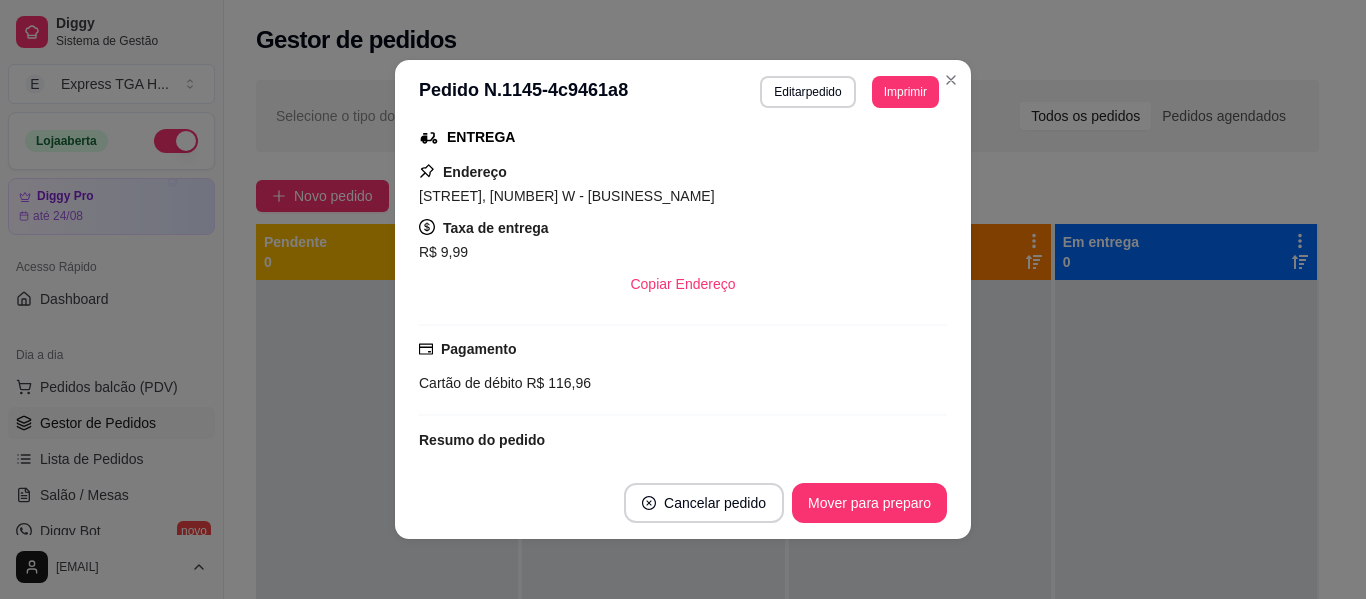 scroll, scrollTop: 574, scrollLeft: 0, axis: vertical 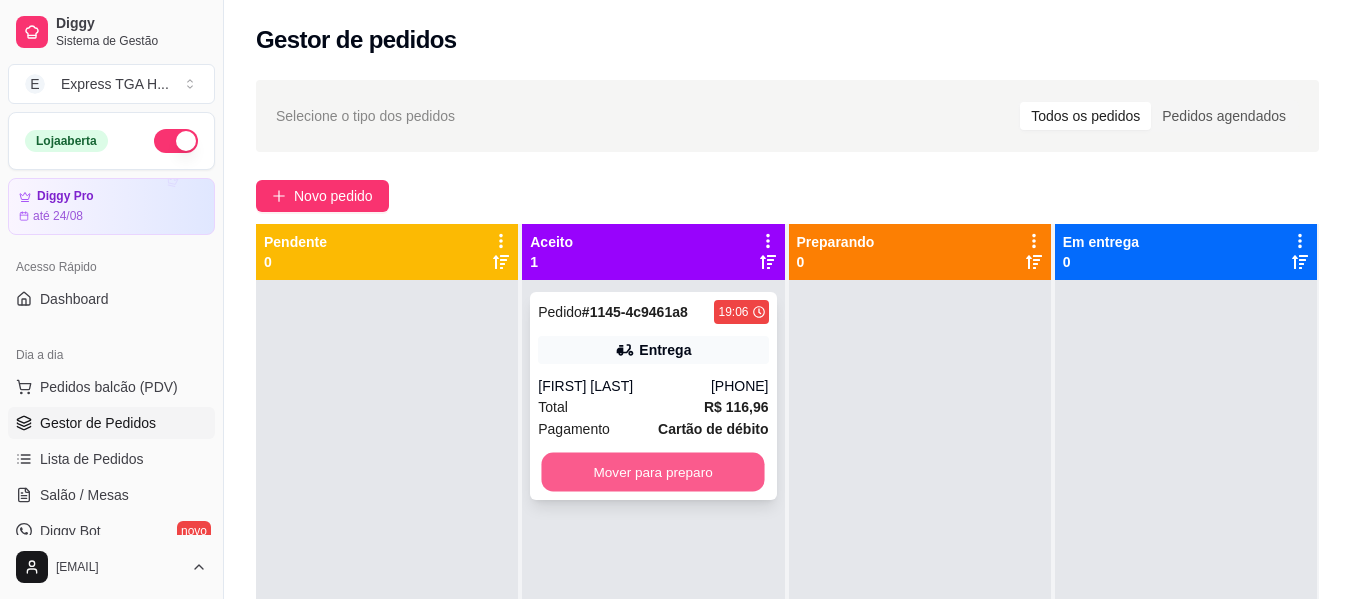 click on "Mover para preparo" at bounding box center [653, 472] 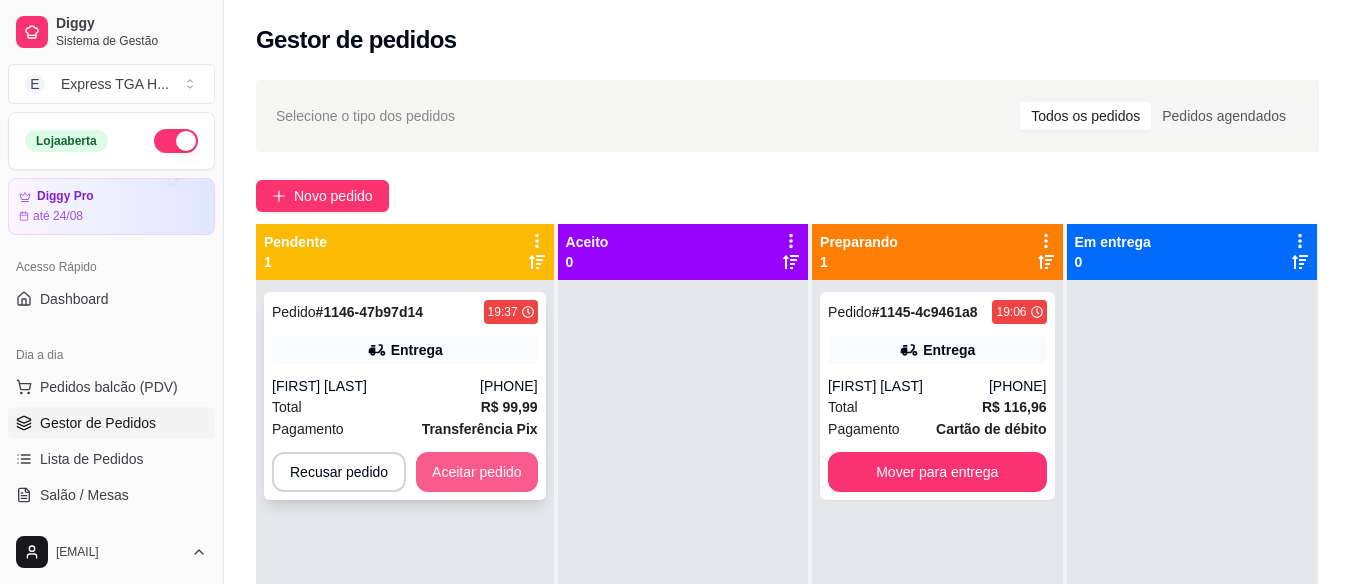 click on "Aceitar pedido" at bounding box center (477, 472) 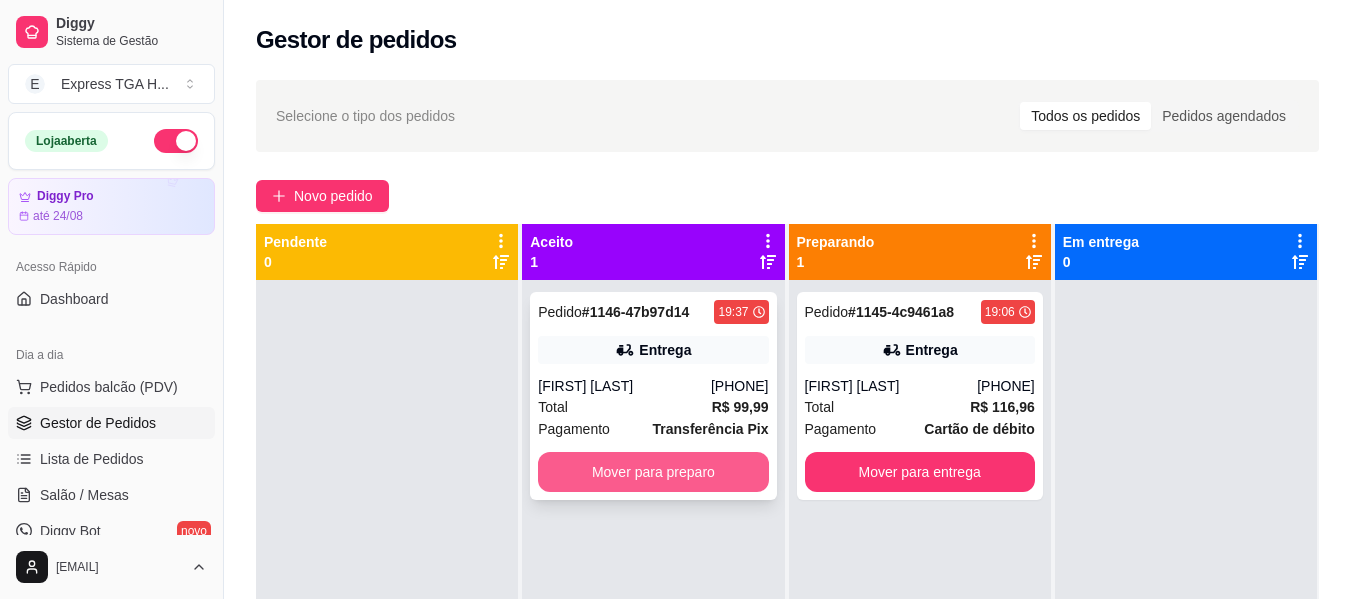 click on "Mover para preparo" at bounding box center (653, 472) 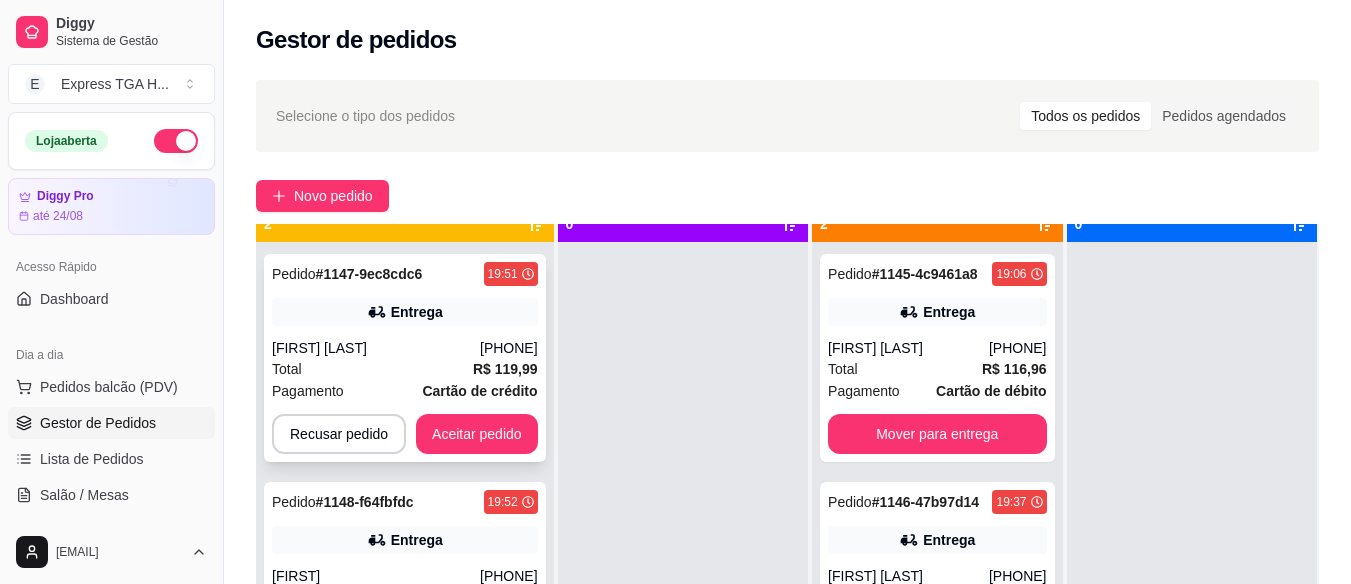 scroll, scrollTop: 56, scrollLeft: 0, axis: vertical 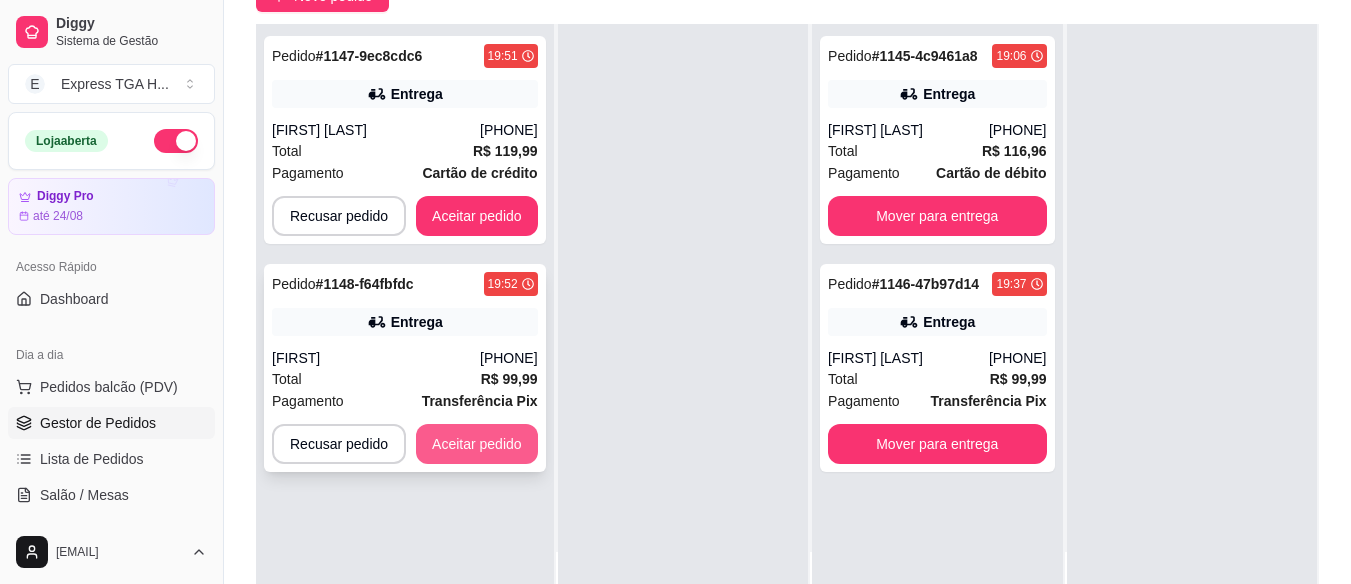 click on "Aceitar pedido" at bounding box center (477, 444) 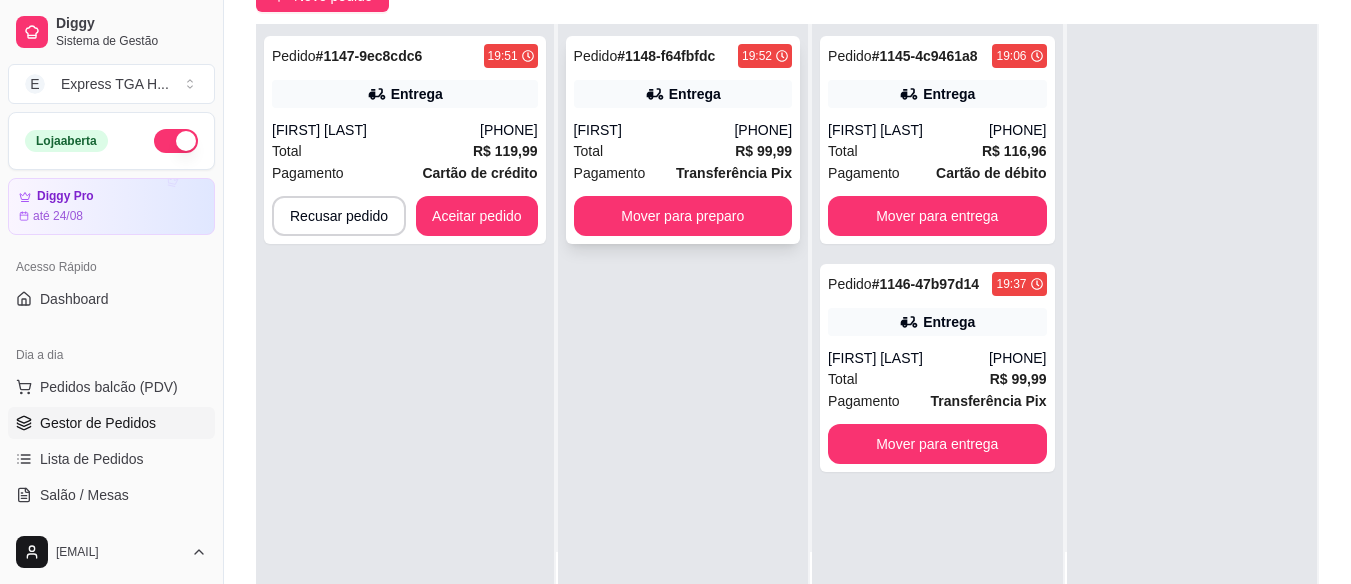 click on "R$ 99,99" at bounding box center [763, 151] 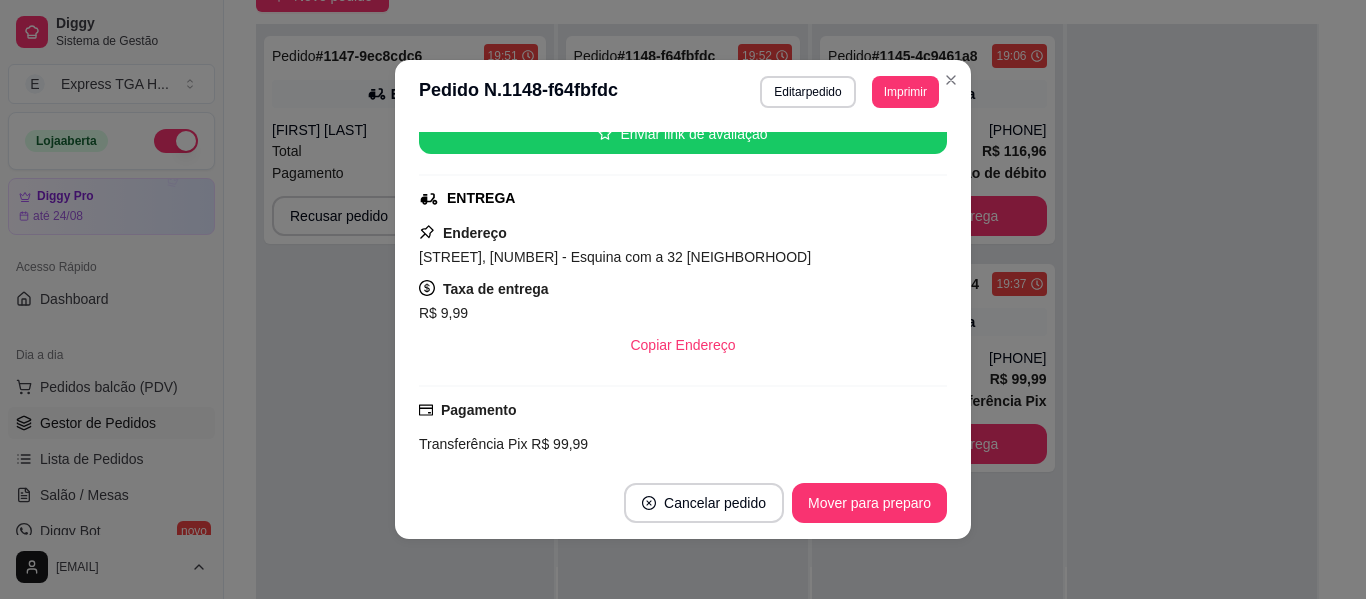 scroll, scrollTop: 300, scrollLeft: 0, axis: vertical 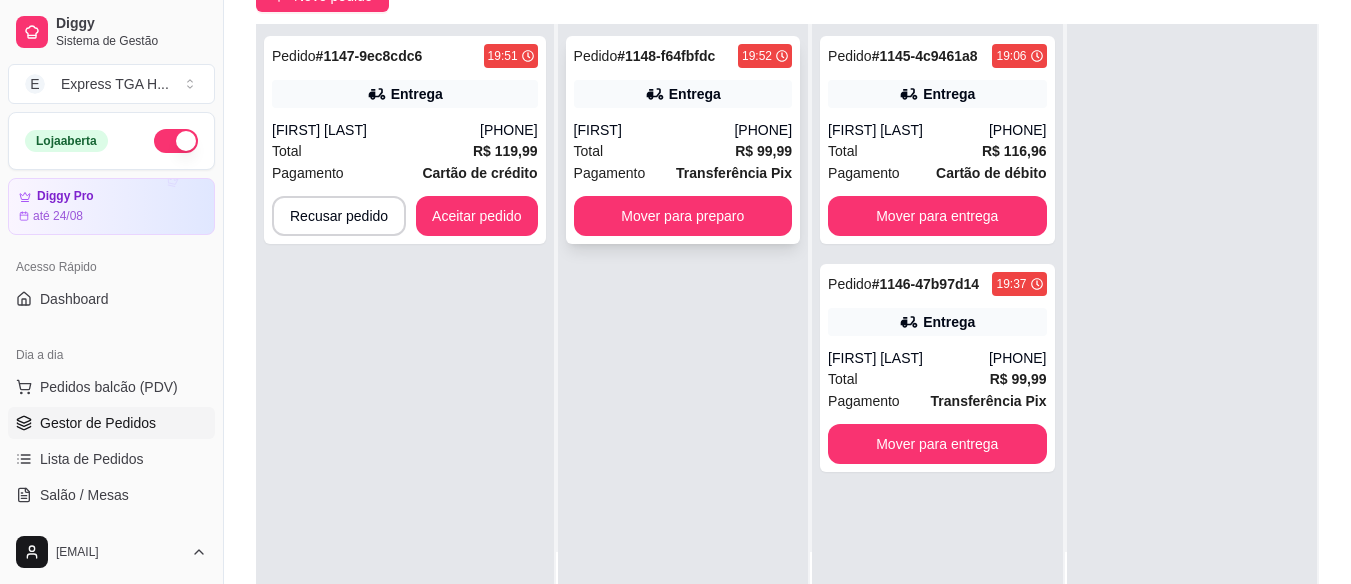 click on "Total R$ 99,99" at bounding box center [683, 151] 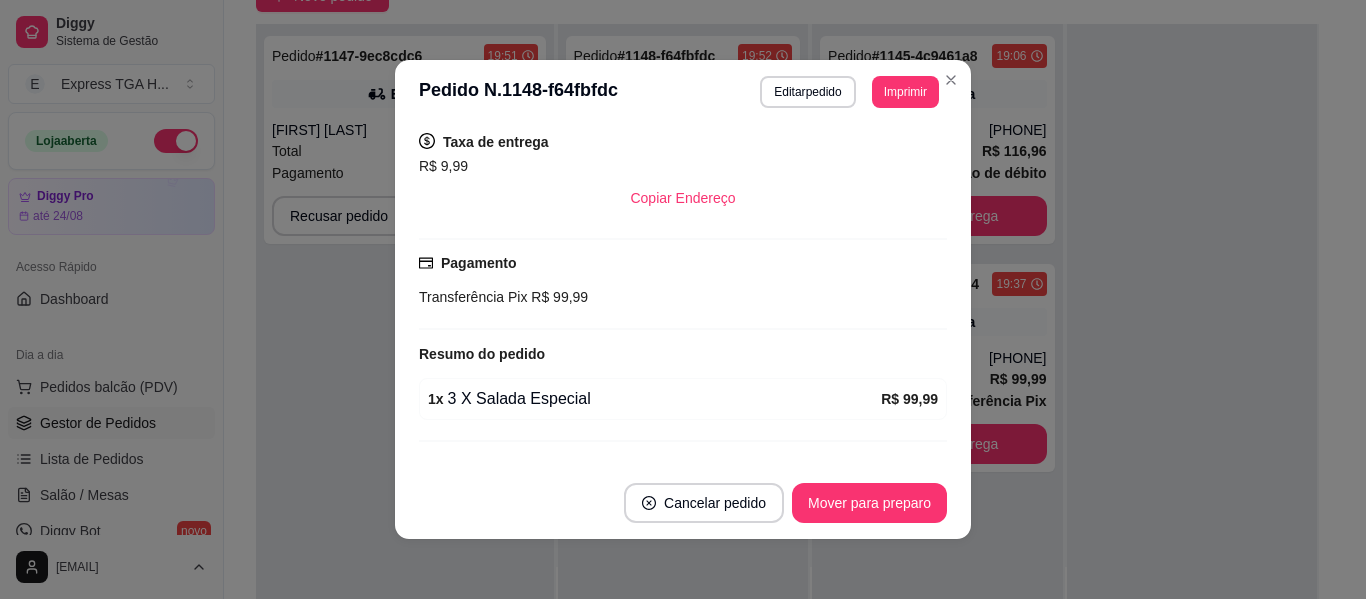 scroll, scrollTop: 450, scrollLeft: 0, axis: vertical 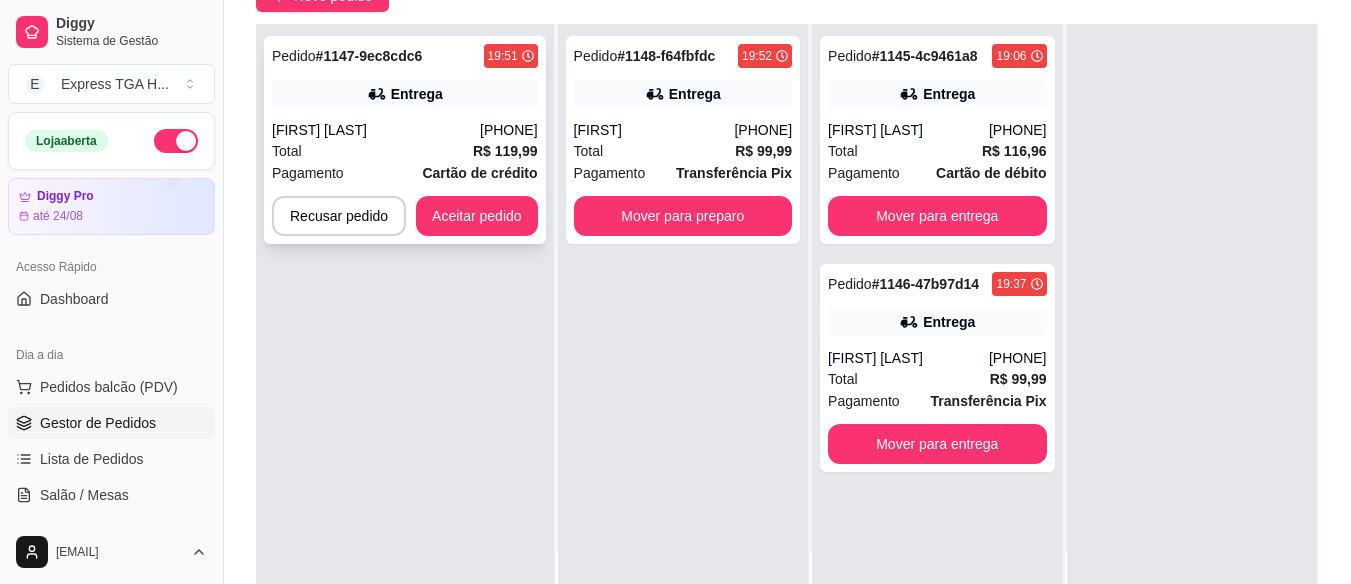click on "[FIRST] [LAST]" at bounding box center (376, 130) 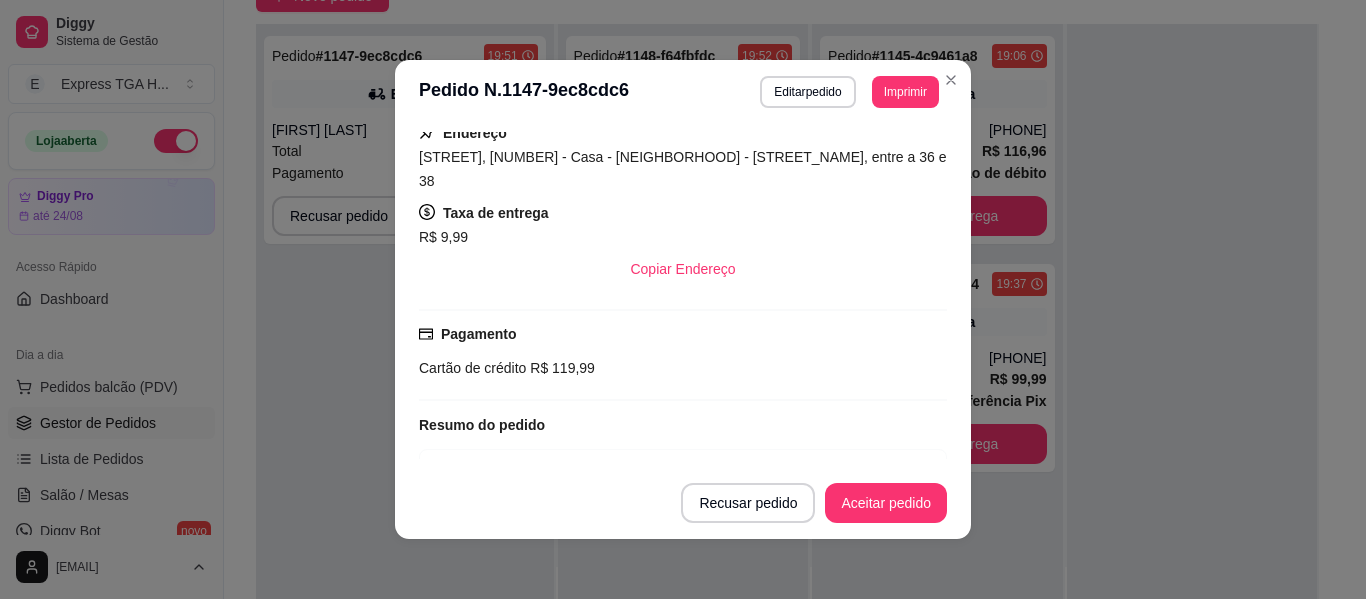 scroll, scrollTop: 400, scrollLeft: 0, axis: vertical 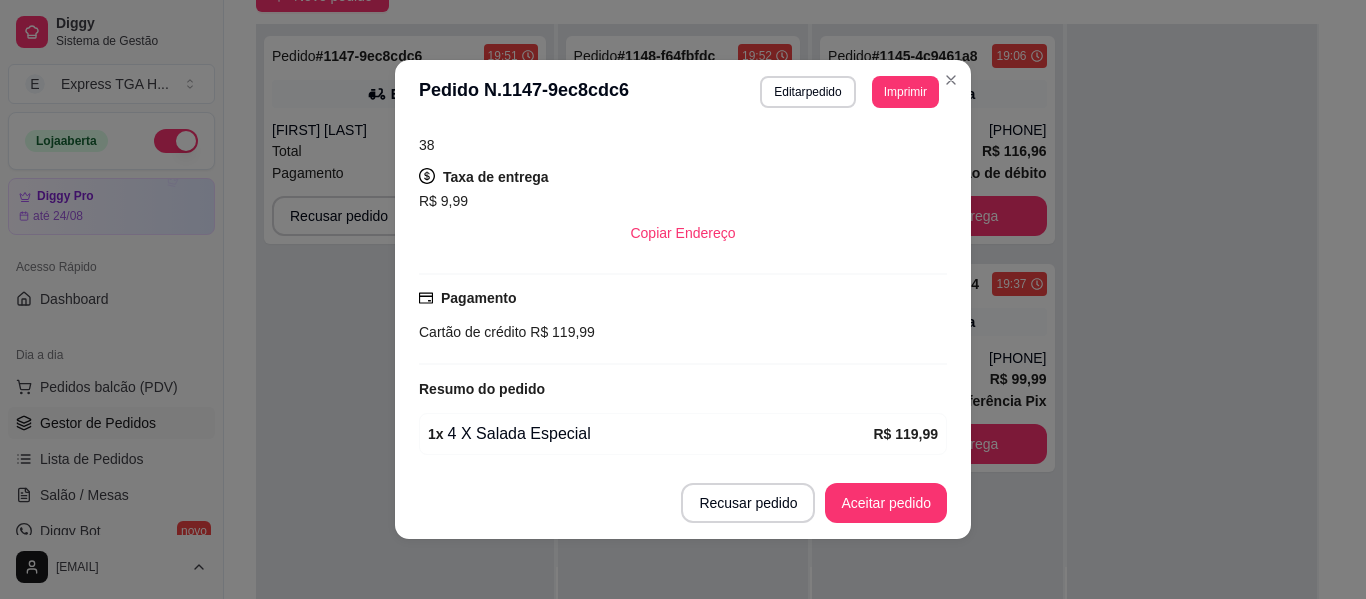 click on "Recusar pedido Aceitar pedido" at bounding box center [683, 503] 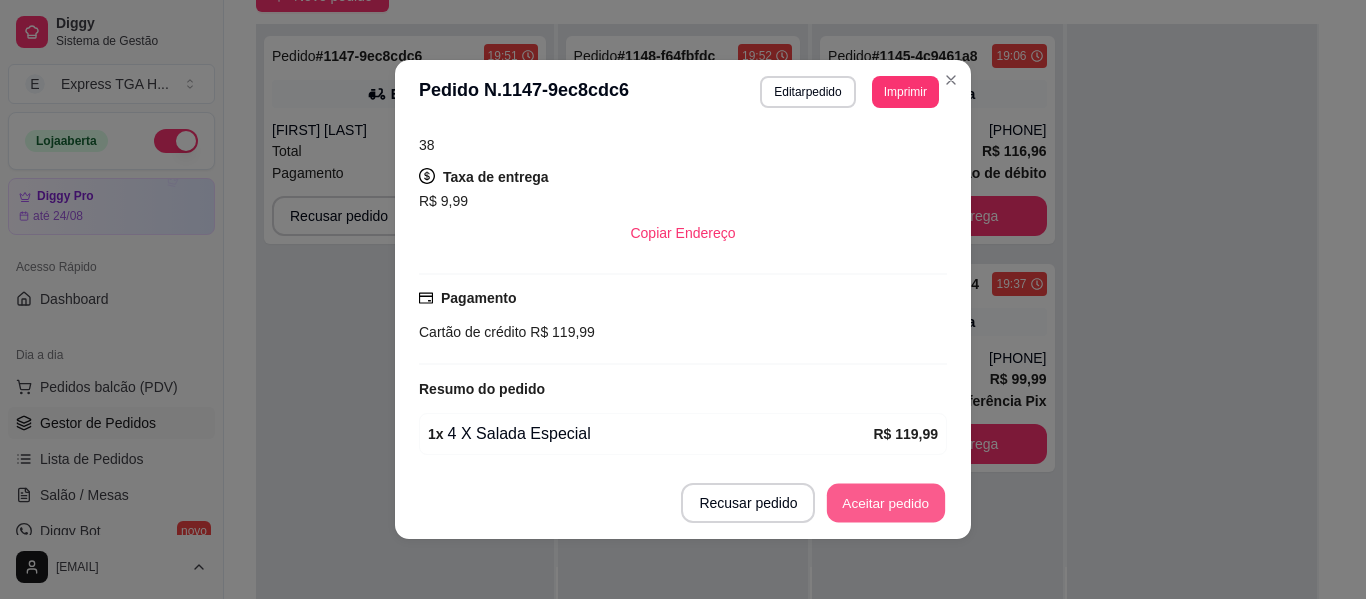 click on "Aceitar pedido" at bounding box center [886, 503] 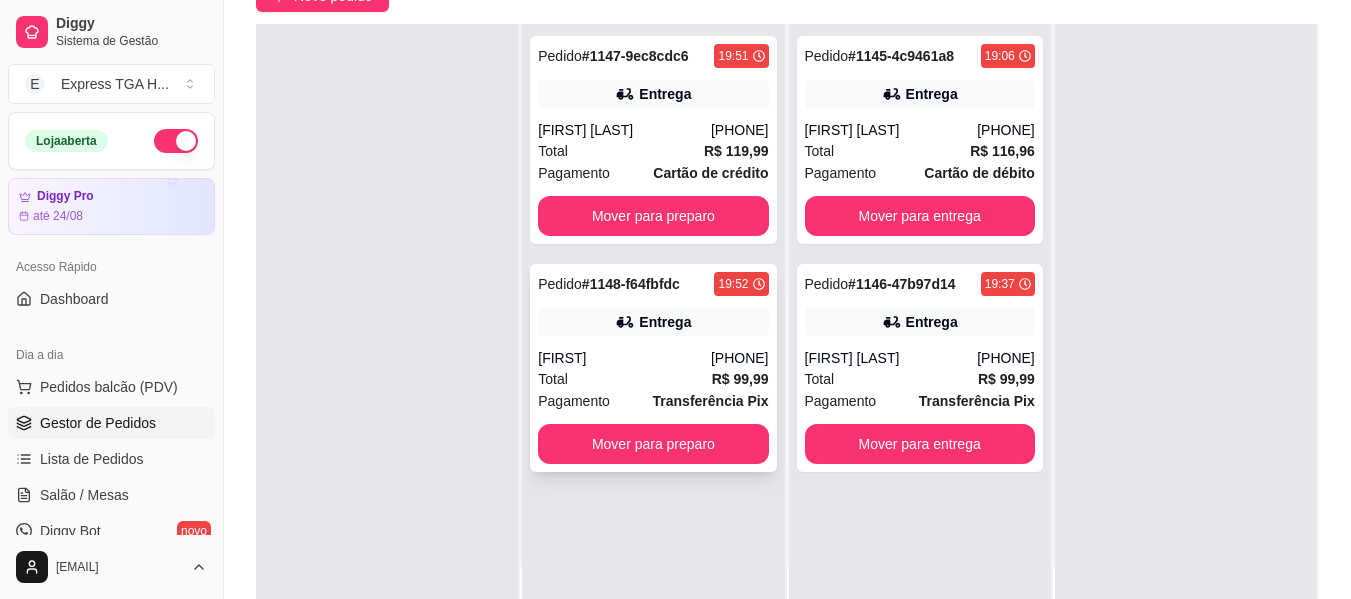 click on "Entrega" at bounding box center [653, 322] 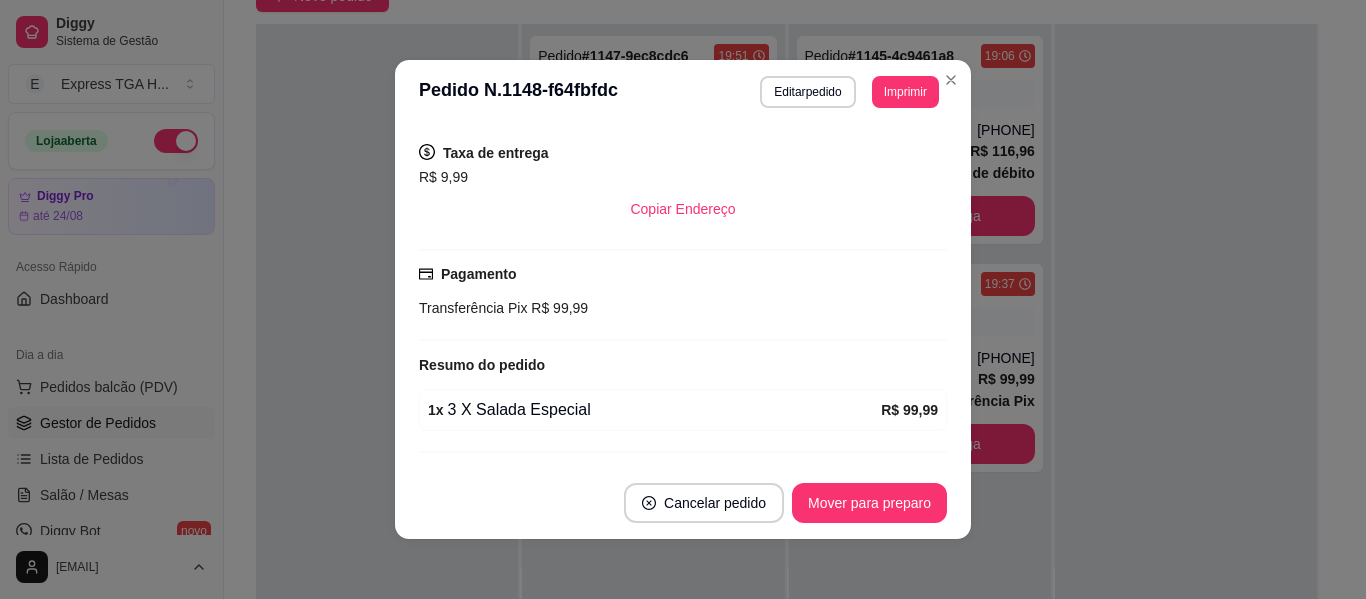 scroll, scrollTop: 300, scrollLeft: 0, axis: vertical 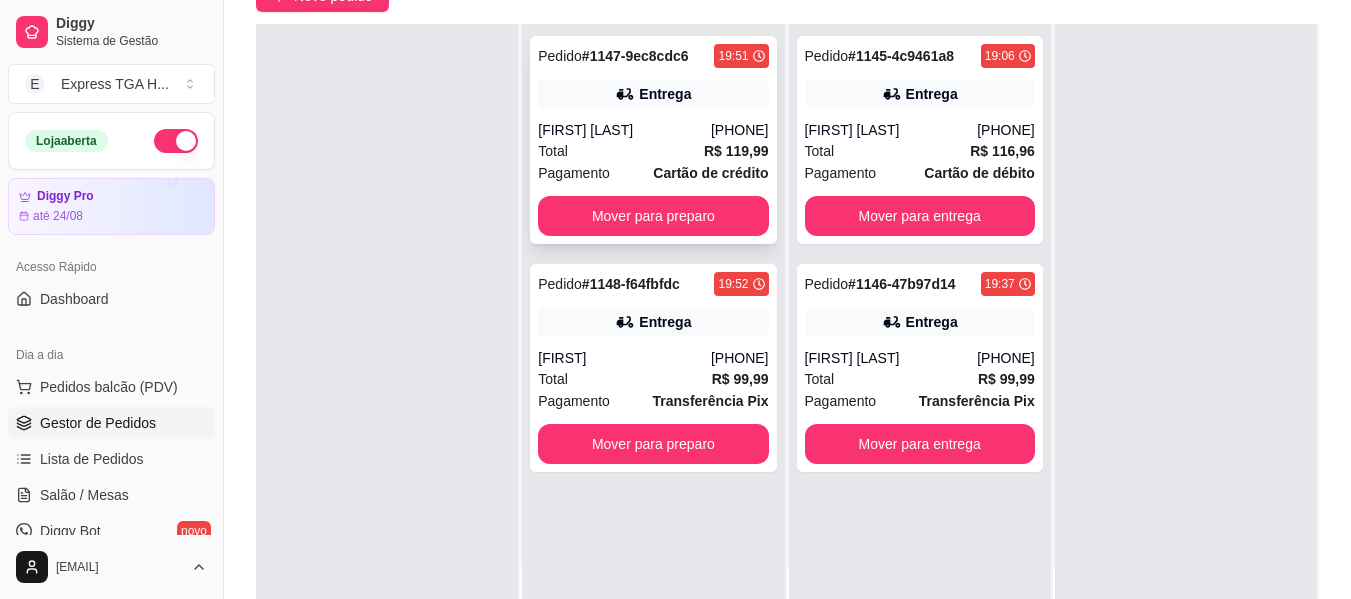 click on "[PHONE]" at bounding box center [740, 130] 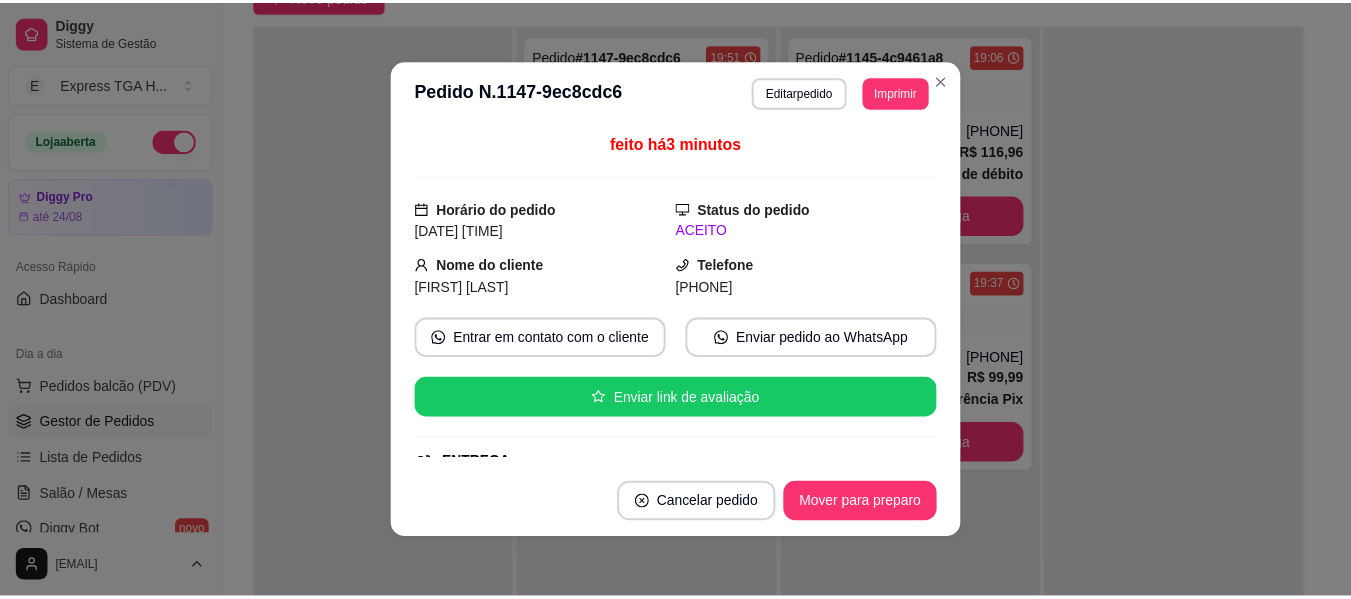 scroll, scrollTop: 200, scrollLeft: 0, axis: vertical 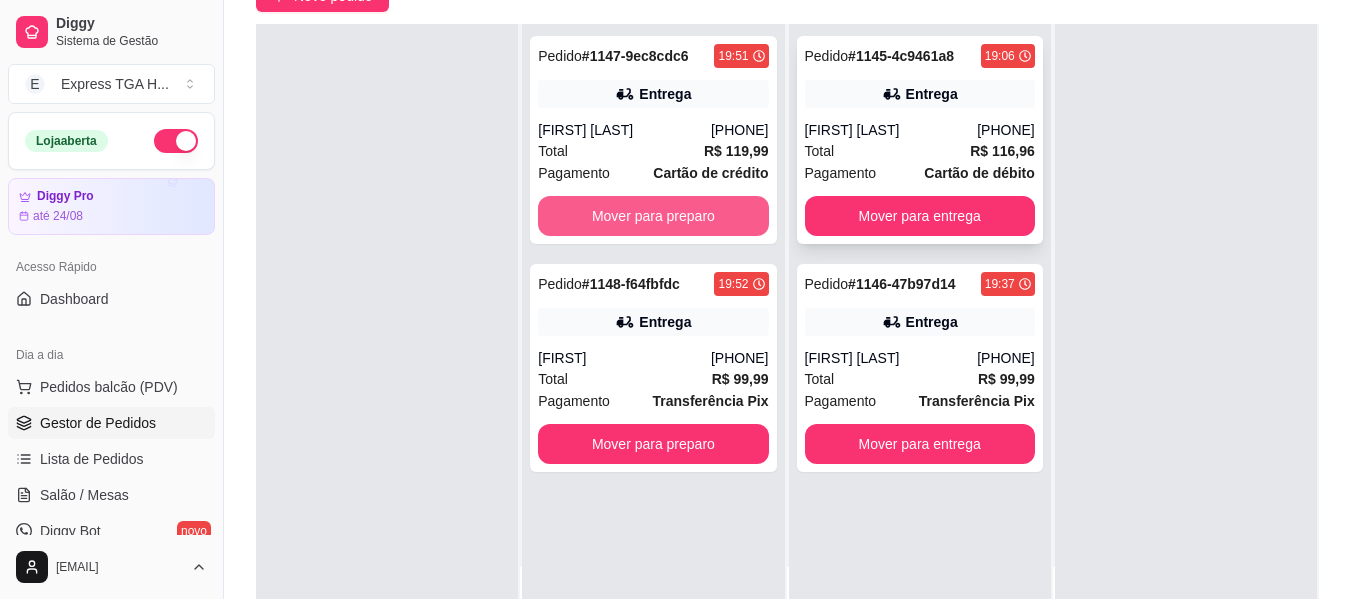 click on "Mover para entrega" at bounding box center (920, 216) 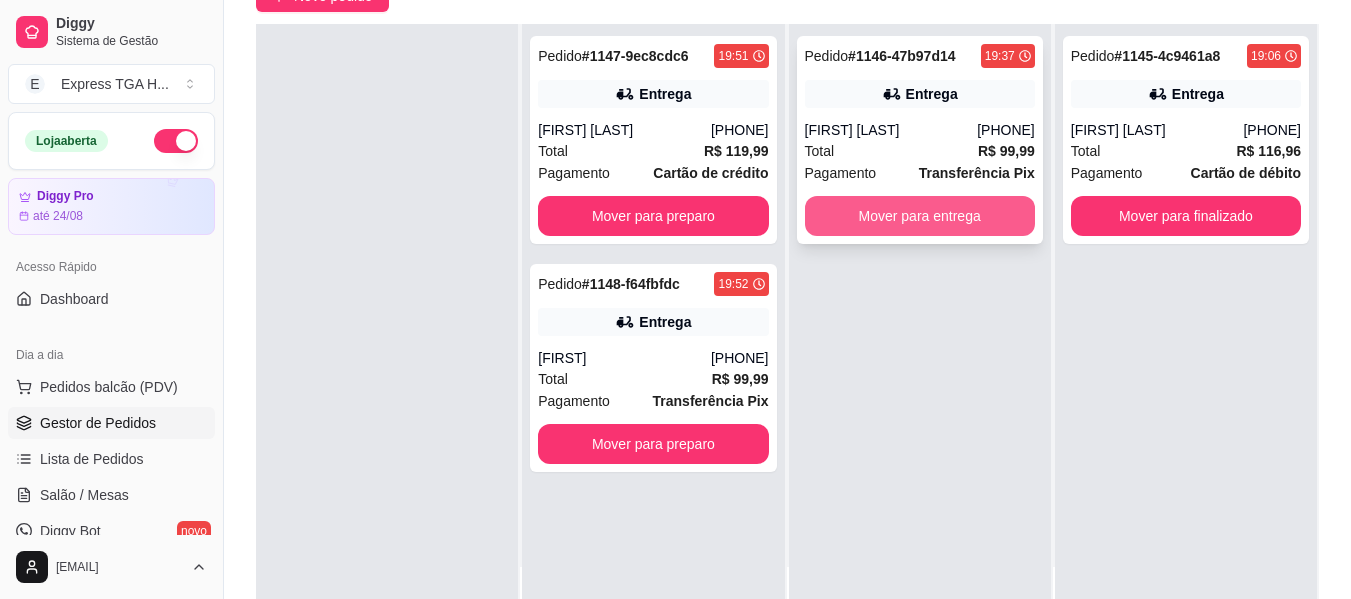 click on "Mover para entrega" at bounding box center (920, 216) 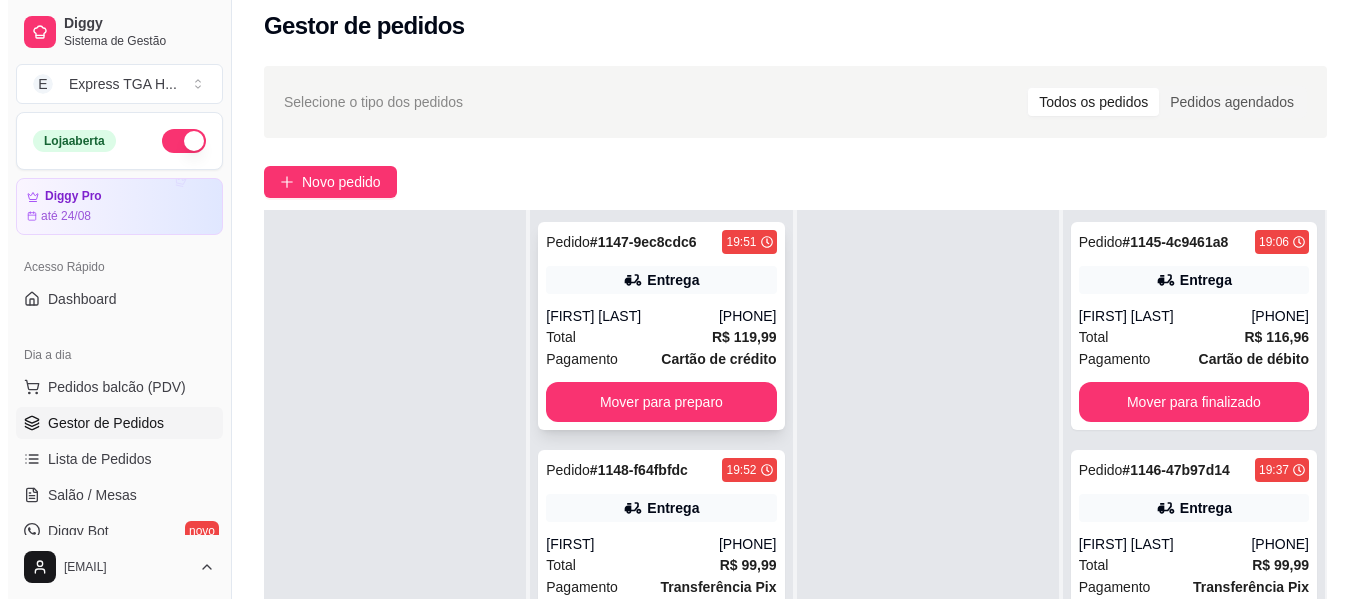 scroll, scrollTop: 100, scrollLeft: 0, axis: vertical 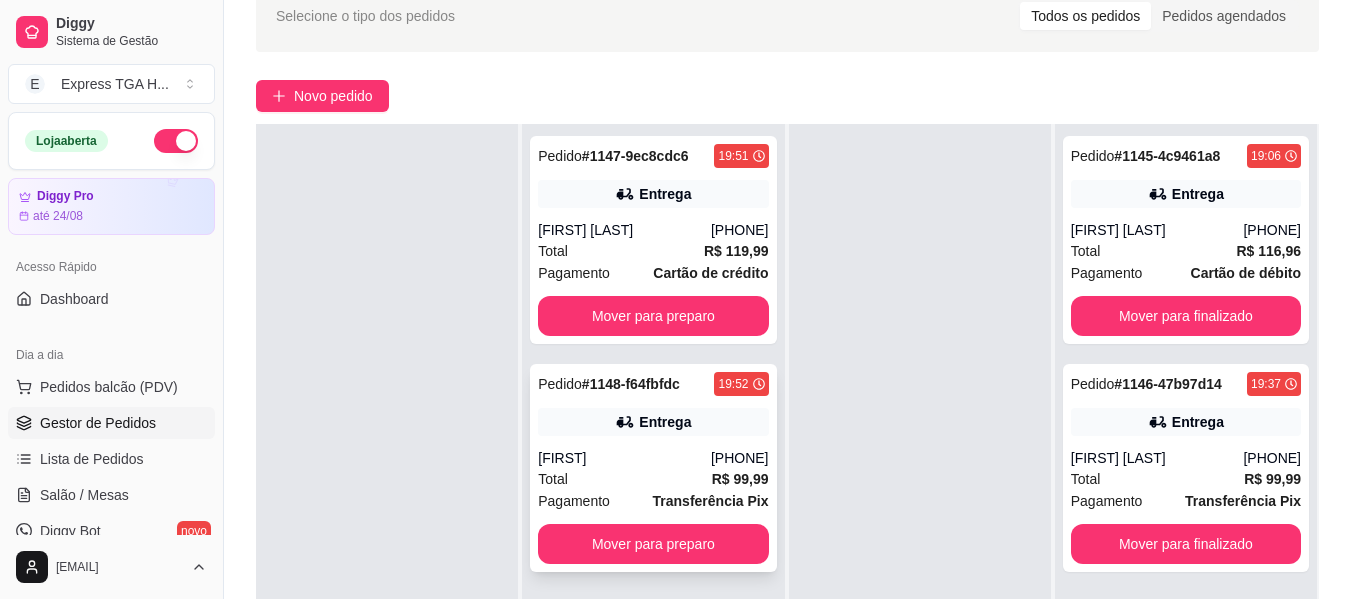 click on "Pedido  # [ORDER_ID] [TIME] Entrega [FIRST]  ([PHONE_AREA]) [PHONE] Total R$ 99,99 Pagamento Transferência Pix Mover para preparo" at bounding box center [653, 468] 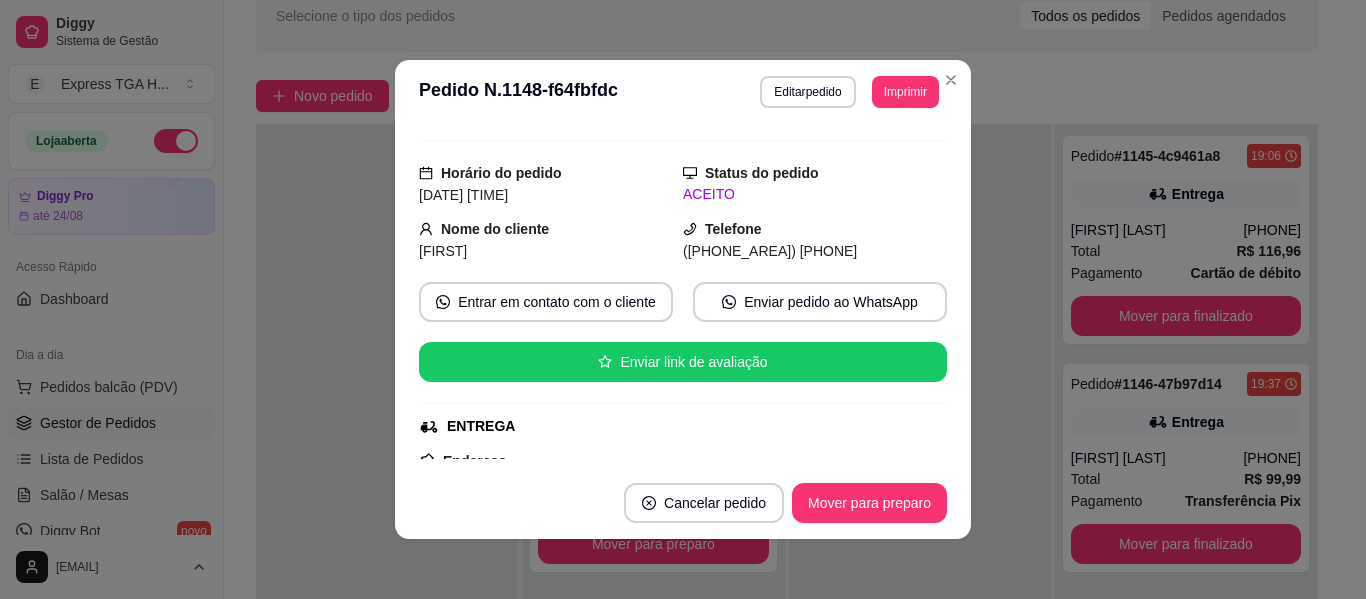 scroll, scrollTop: 100, scrollLeft: 0, axis: vertical 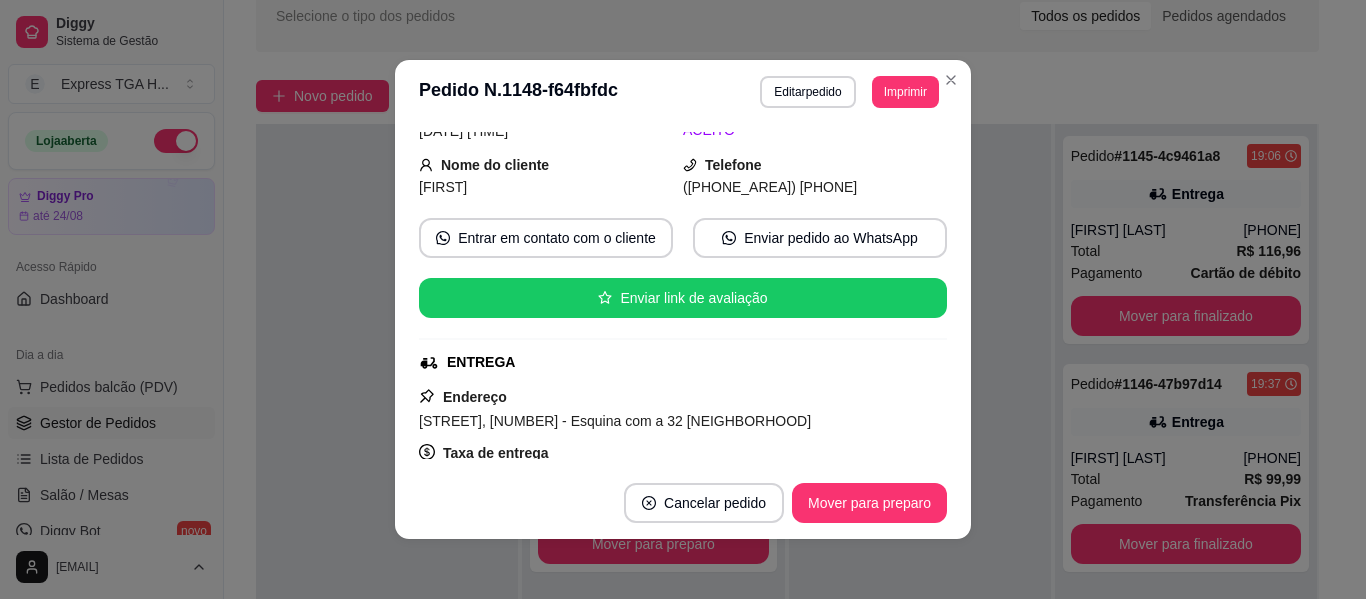 click on "Endereço  Rua 60, 1028  - Esquina com a 32 Taruma   Taxa de entrega  R$ 9,99 Copiar Endereço" at bounding box center [683, 457] 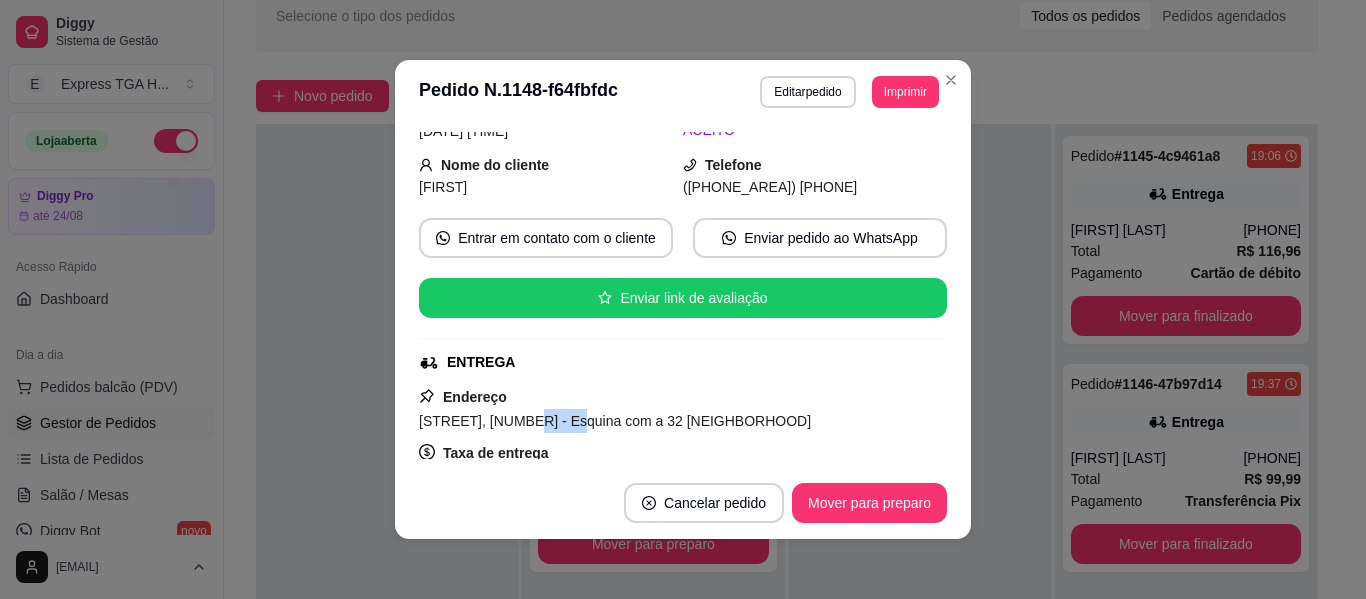 click on "[STREET], [NUMBER]  - Esquina com a 32 [NEIGHBORHOOD]" at bounding box center [615, 421] 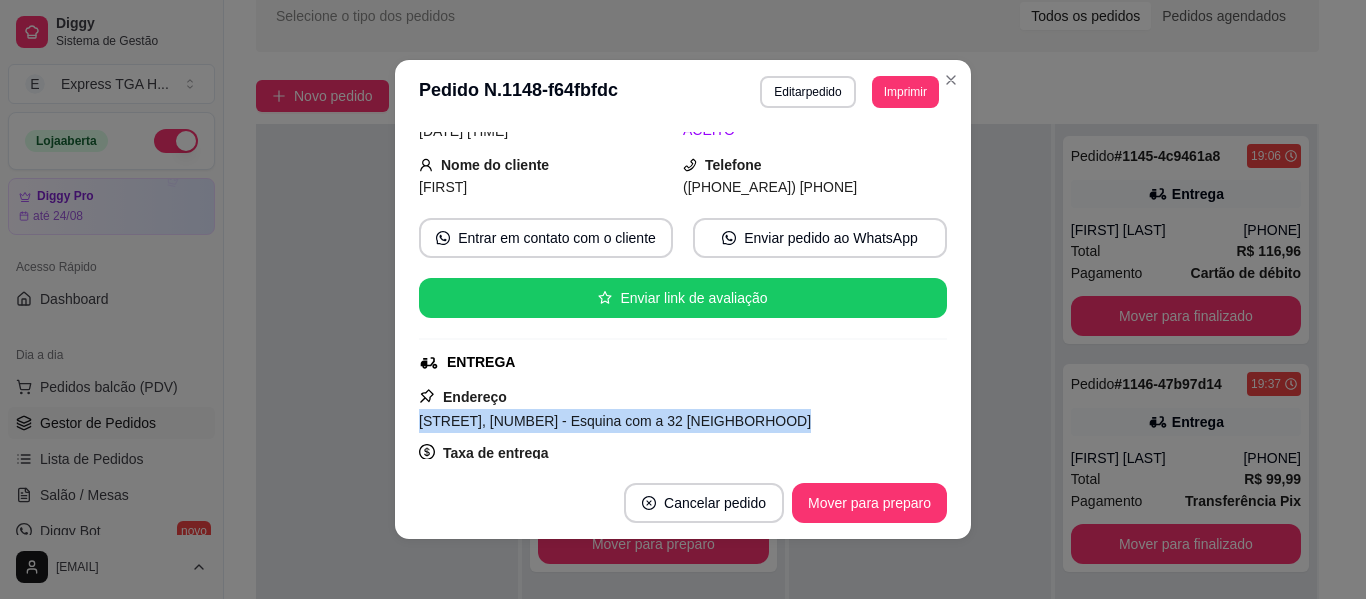 click on "[STREET], [NUMBER]  - Esquina com a 32 [NEIGHBORHOOD]" at bounding box center [615, 421] 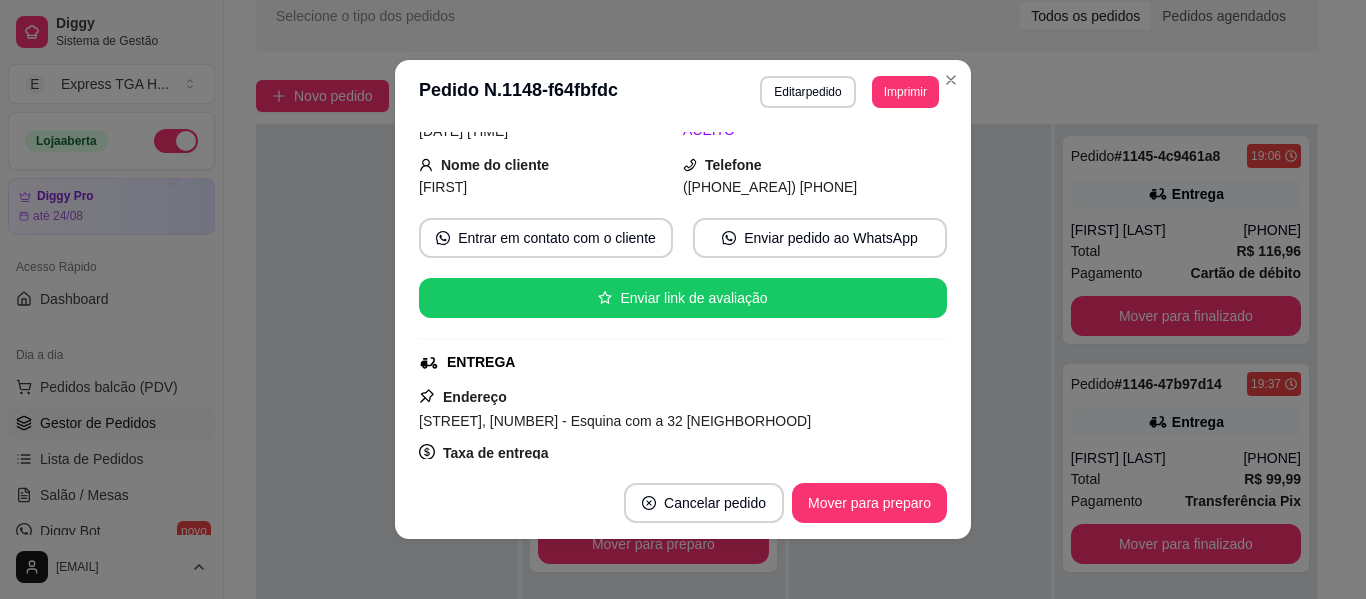 click on "([PHONE_AREA]) [PHONE]" at bounding box center [770, 187] 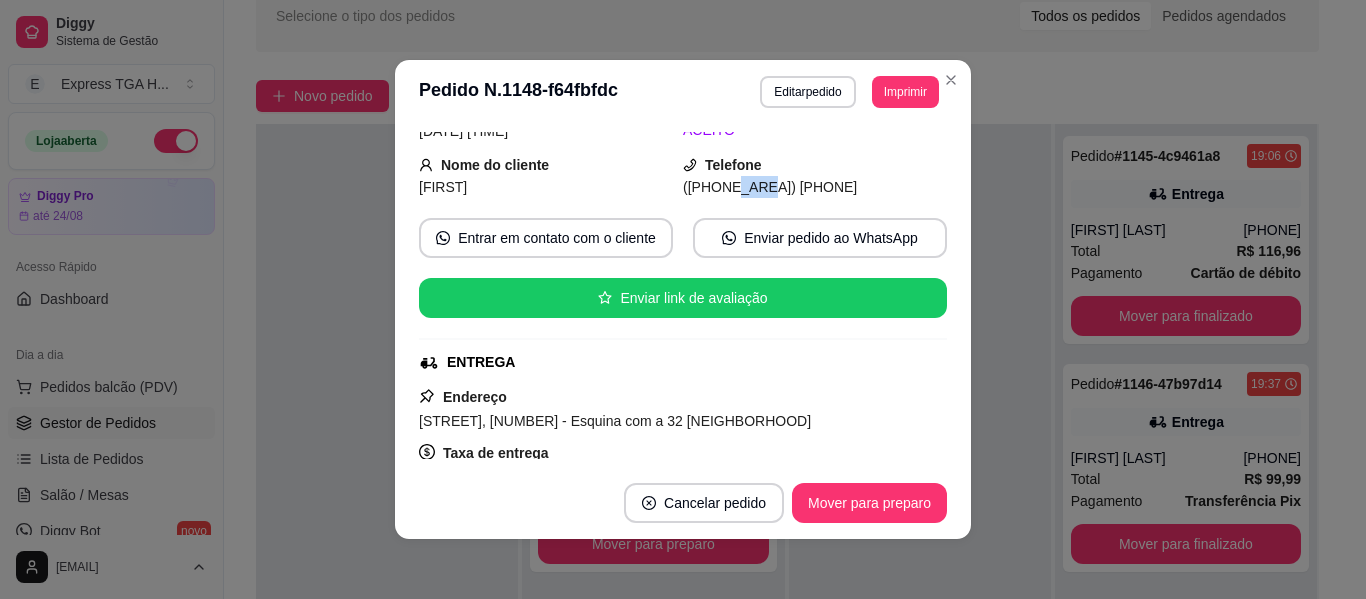 click on "([PHONE_AREA]) [PHONE]" at bounding box center [770, 187] 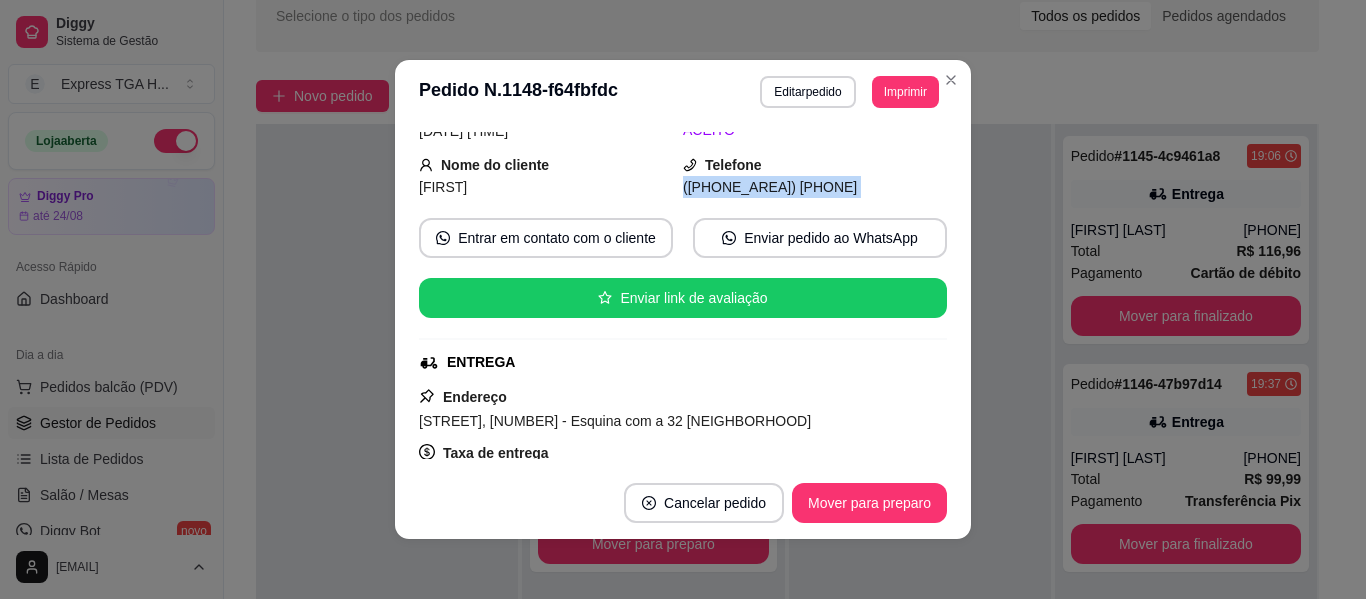 click on "([PHONE_AREA]) [PHONE]" at bounding box center [770, 187] 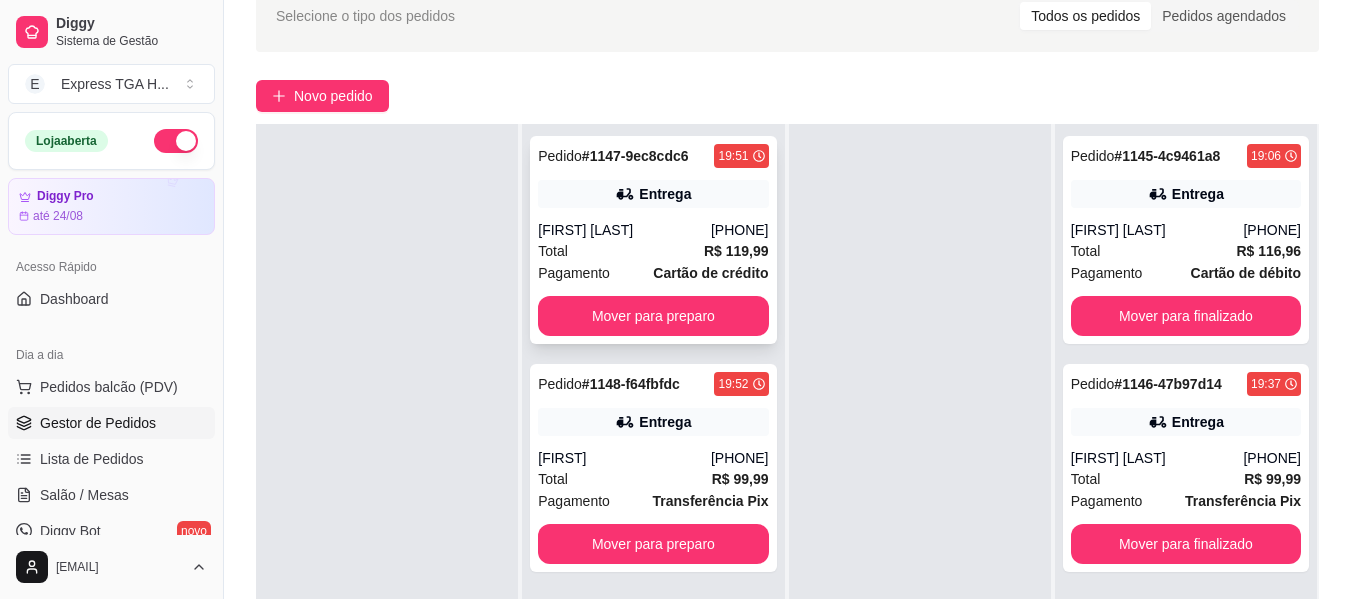 click on "[PHONE]" at bounding box center (740, 230) 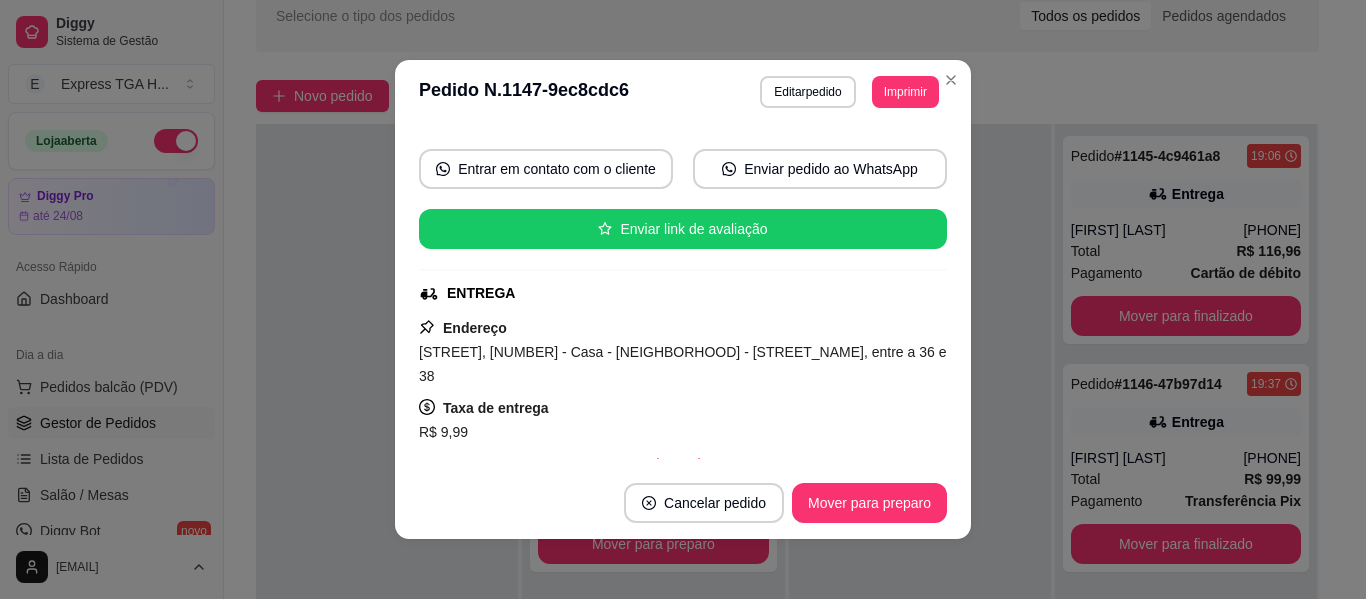 scroll, scrollTop: 200, scrollLeft: 0, axis: vertical 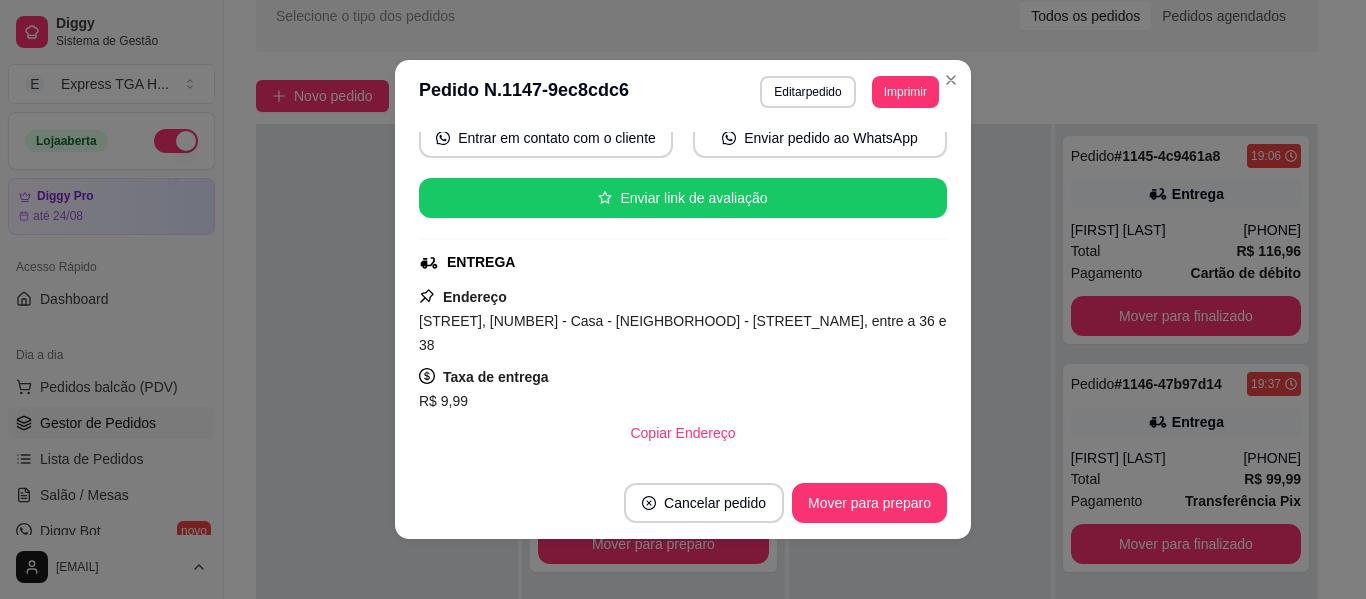 click on "[STREET], [NUMBER]  - Casa - [NEIGHBORHOOD]   - [STREET_NAME], entre a 36 e 38" at bounding box center (682, 333) 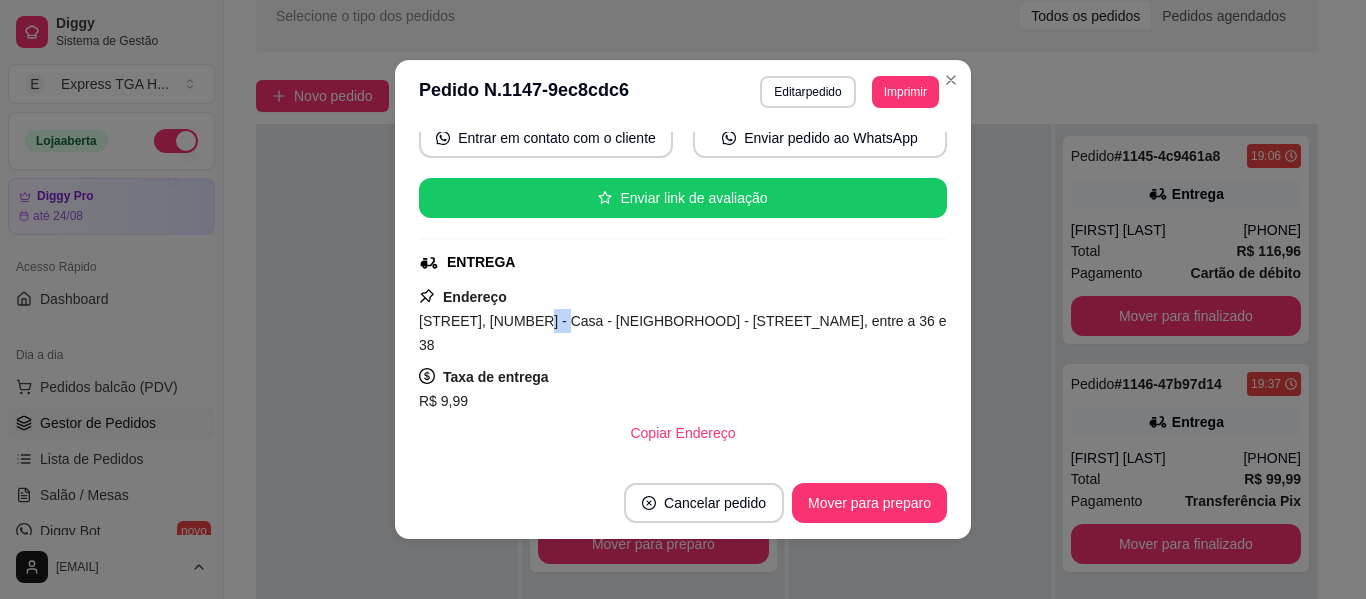 click on "[STREET], [NUMBER]  - Casa - [NEIGHBORHOOD]   - [STREET_NAME], entre a 36 e 38" at bounding box center [682, 333] 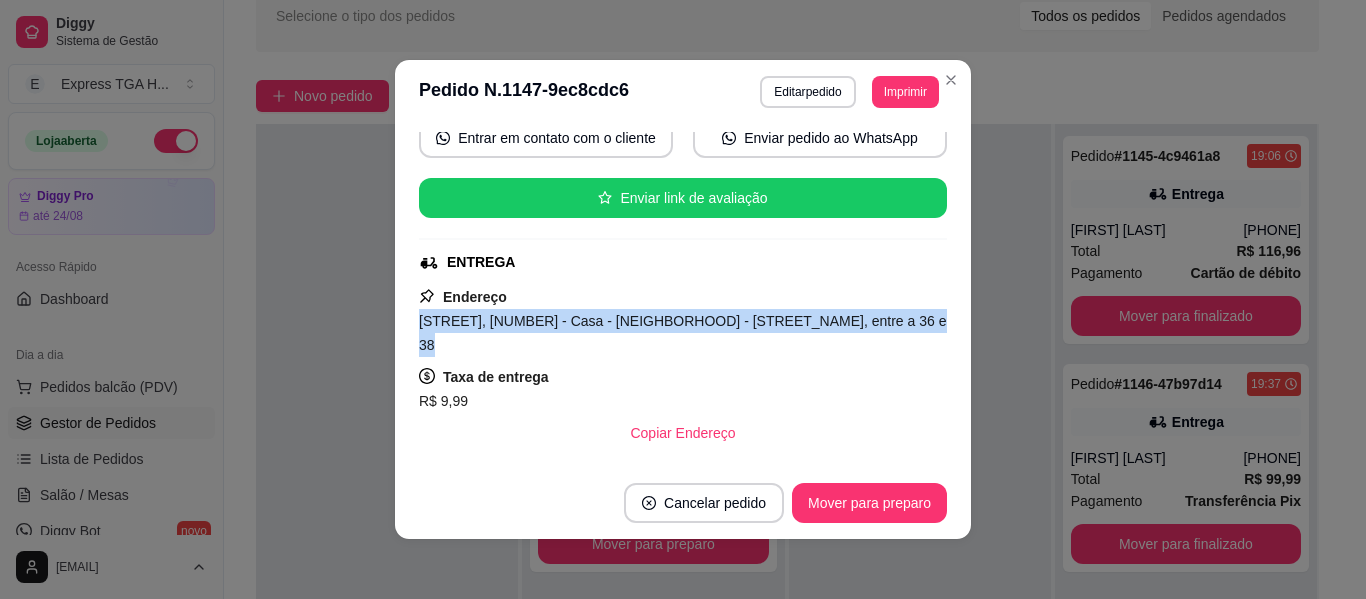 click on "[STREET], [NUMBER]  - Casa - [NEIGHBORHOOD]   - [STREET_NAME], entre a 36 e 38" at bounding box center (682, 333) 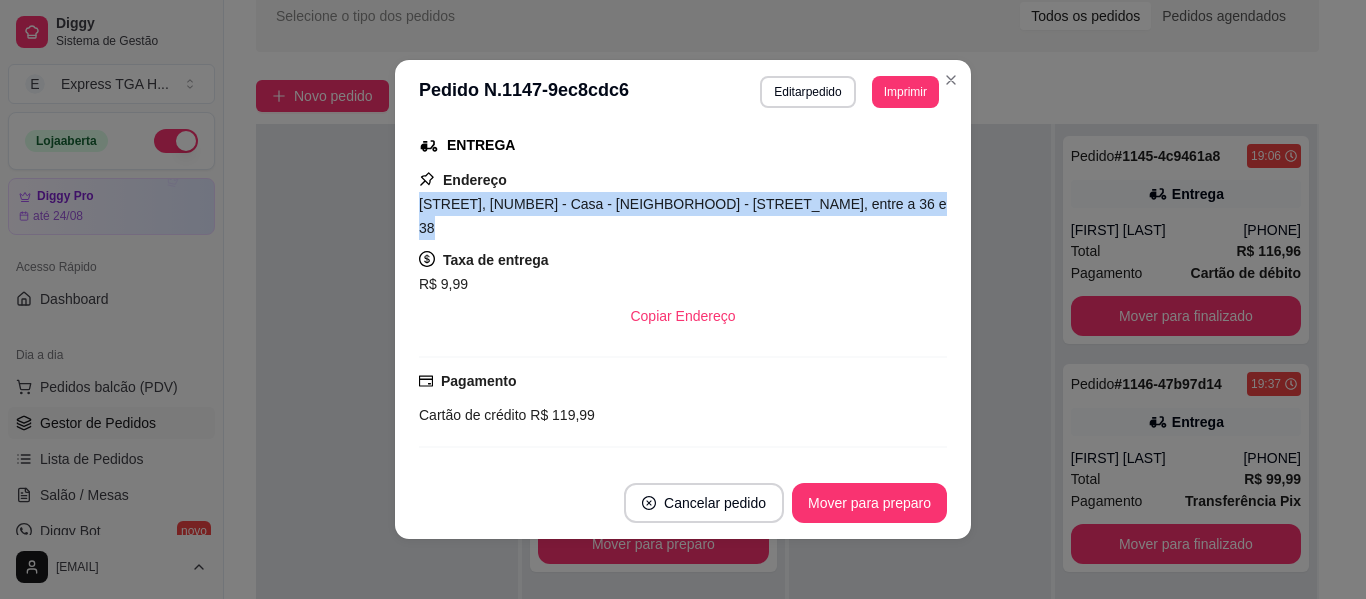 scroll, scrollTop: 450, scrollLeft: 0, axis: vertical 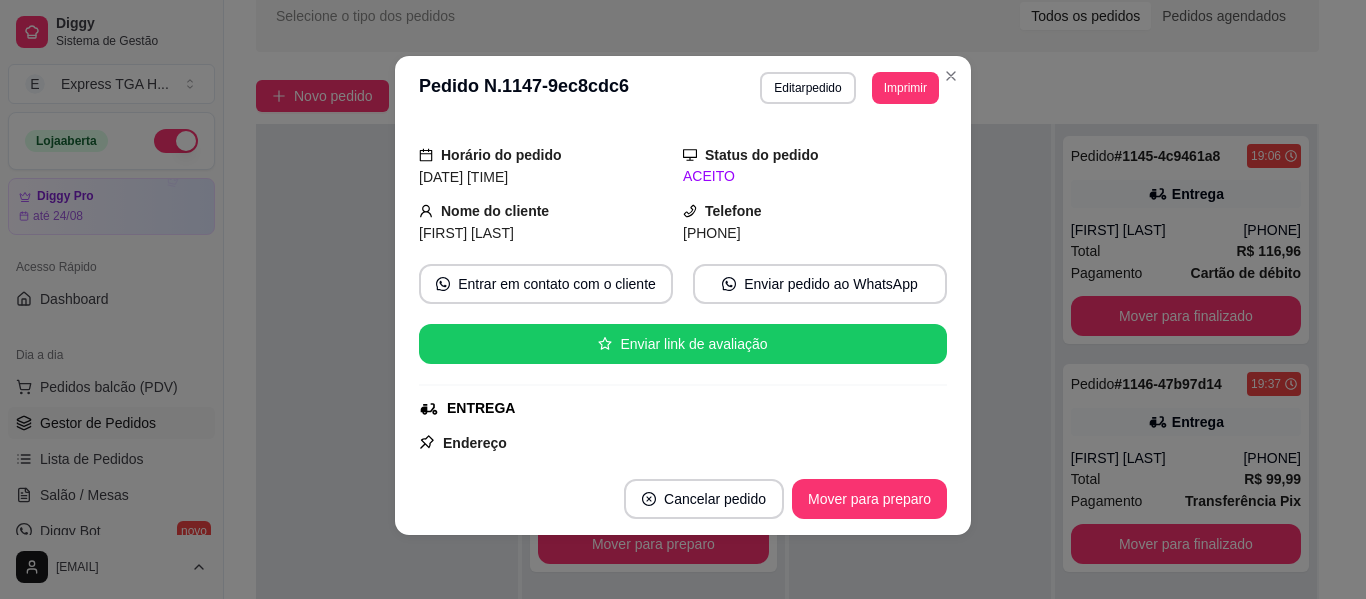 click on "feito há  23   minutos Horário do pedido 08/08/2025 19:51 Status do pedido ACEITO Nome do cliente [FIRST] [LAST]  Telefone [PHONE] Entrar em contato com o cliente Enviar pedido ao WhatsApp Enviar link de avaliação ENTREGA Endereço  Rua [NUMBER]a, [NUMBER]  - Casa - vila horizonte   - Rua do mercado família, entre a 36 e 38 Taxa de entrega  R$ 9,99 Copiar Endereço Pagamento Cartão de crédito   R$ 119,99 Resumo do pedido 1 x     4 X Salada Especial R$ 119,99 Subtotal R$ 119,99 Total R$ 119,99" at bounding box center [683, 291] 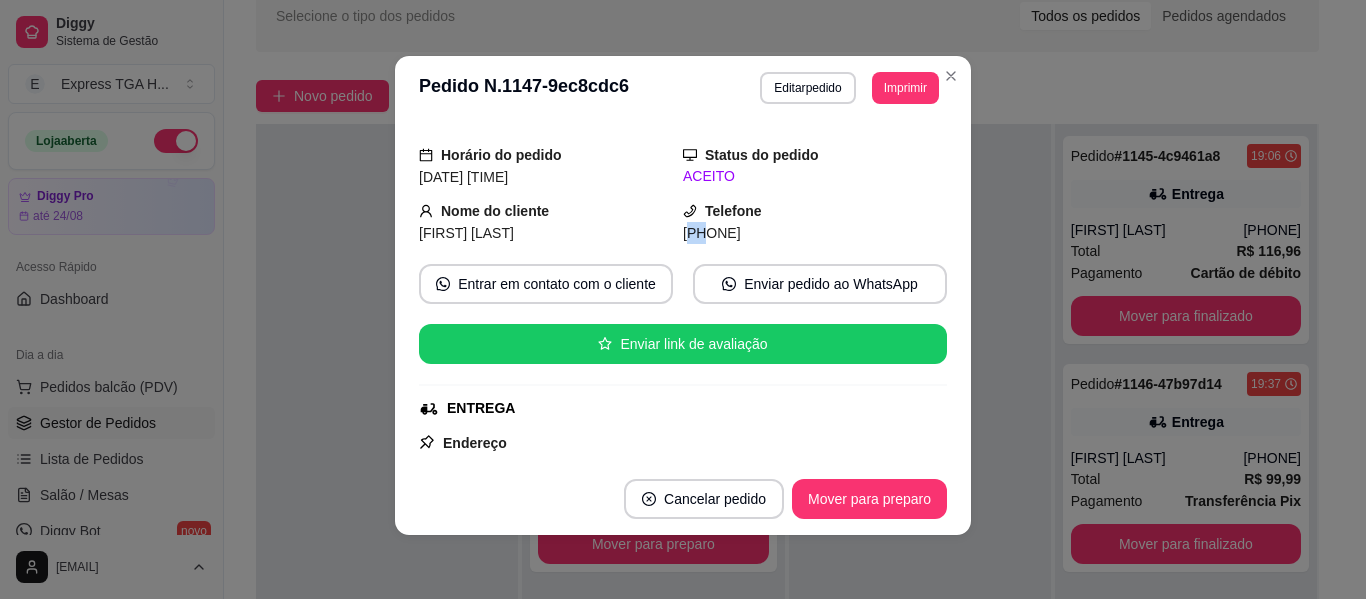 click on "[PHONE]" at bounding box center (712, 233) 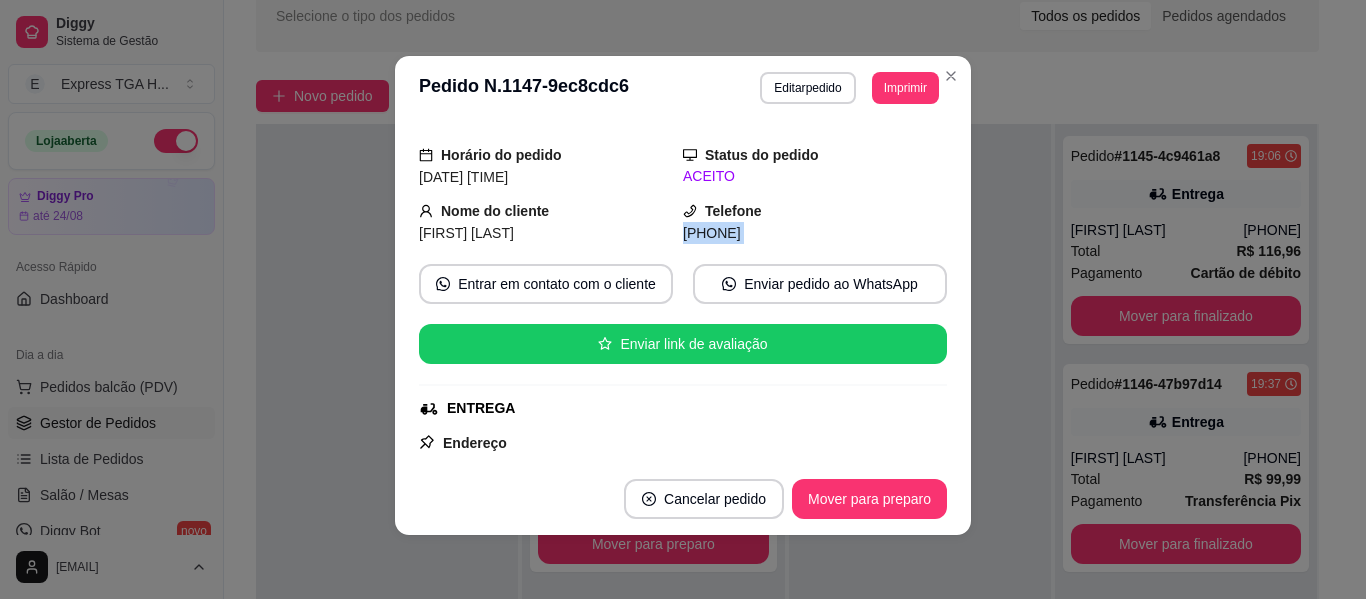 click on "[PHONE]" at bounding box center [712, 233] 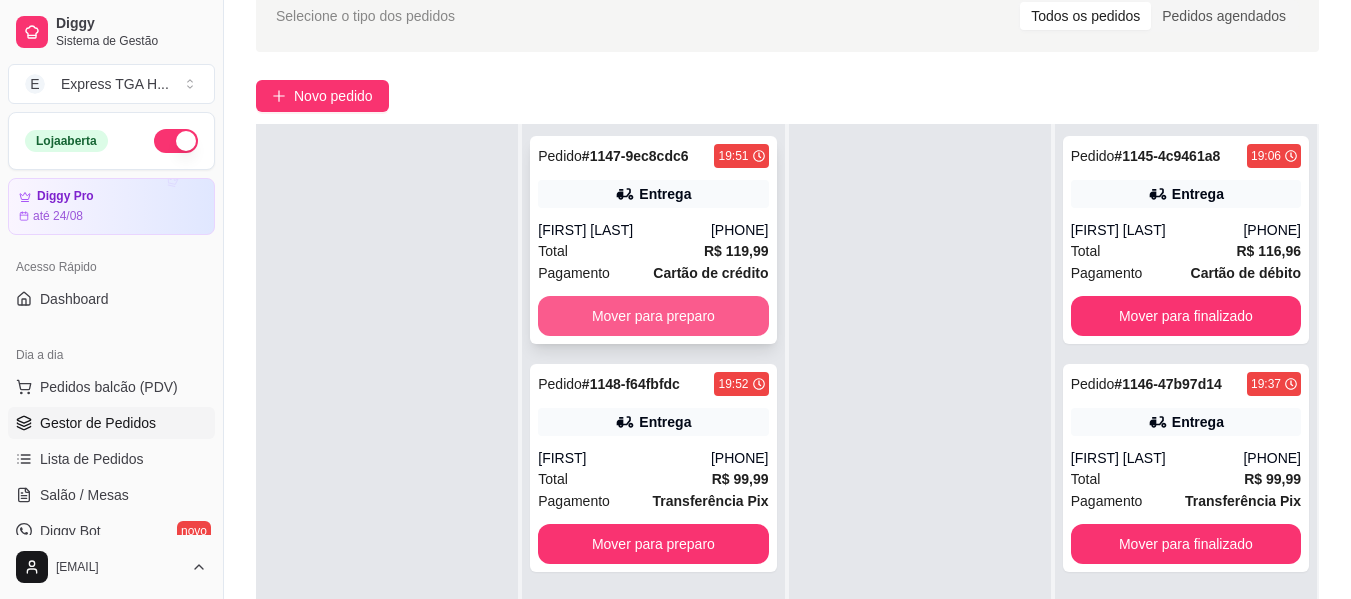 click on "Mover para preparo" at bounding box center (653, 316) 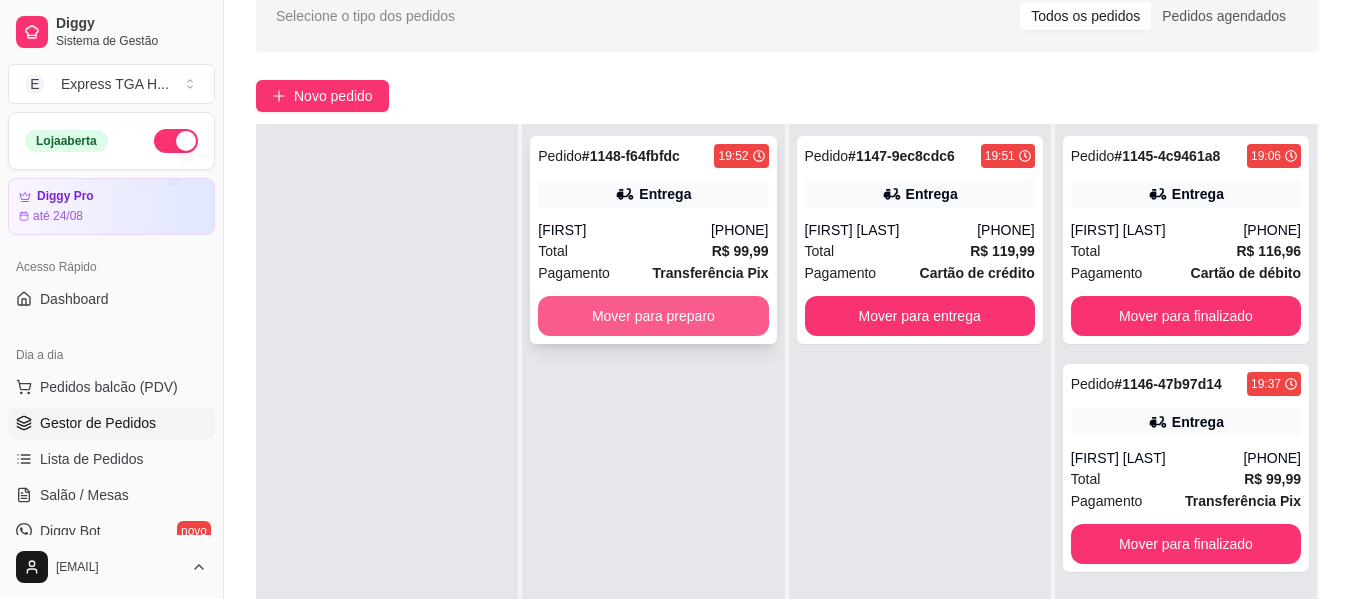 click on "Mover para preparo" at bounding box center [653, 316] 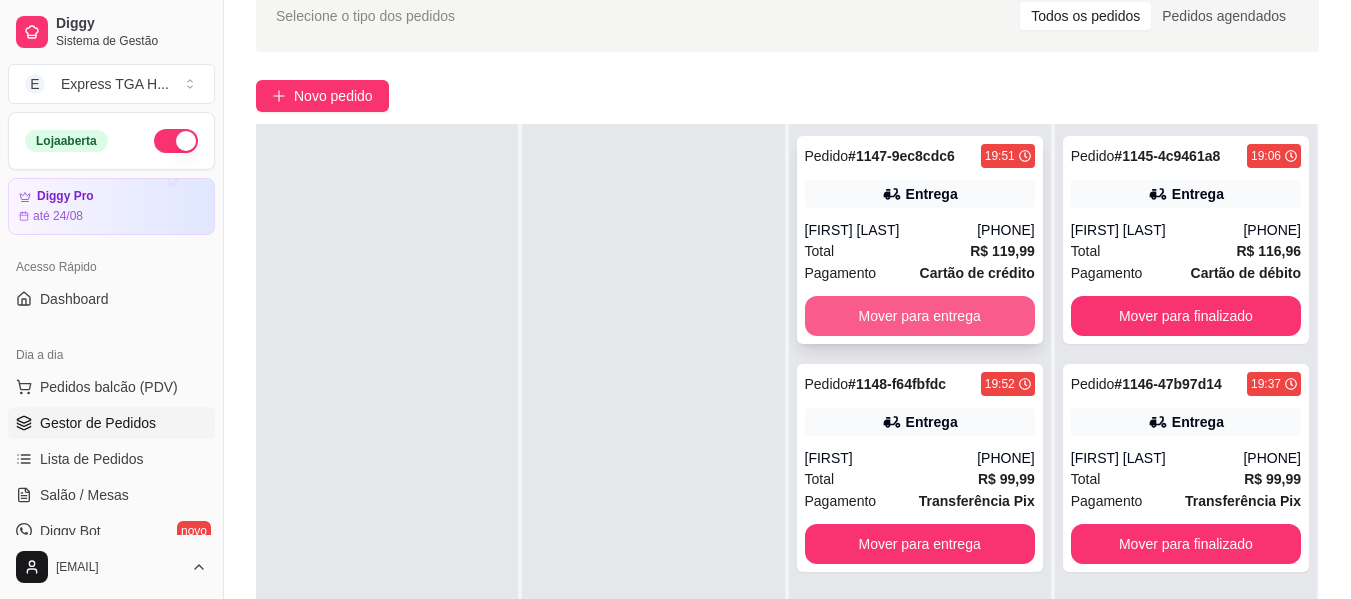 click on "Mover para entrega" at bounding box center (920, 316) 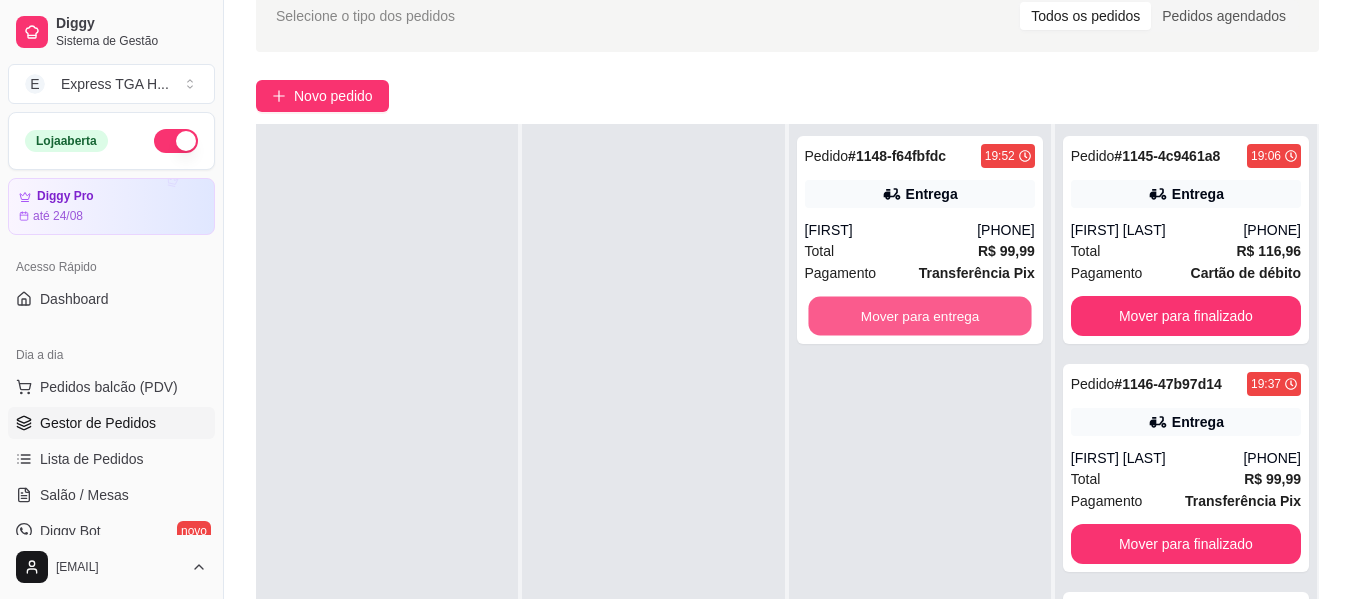 click on "Mover para entrega" at bounding box center (919, 316) 